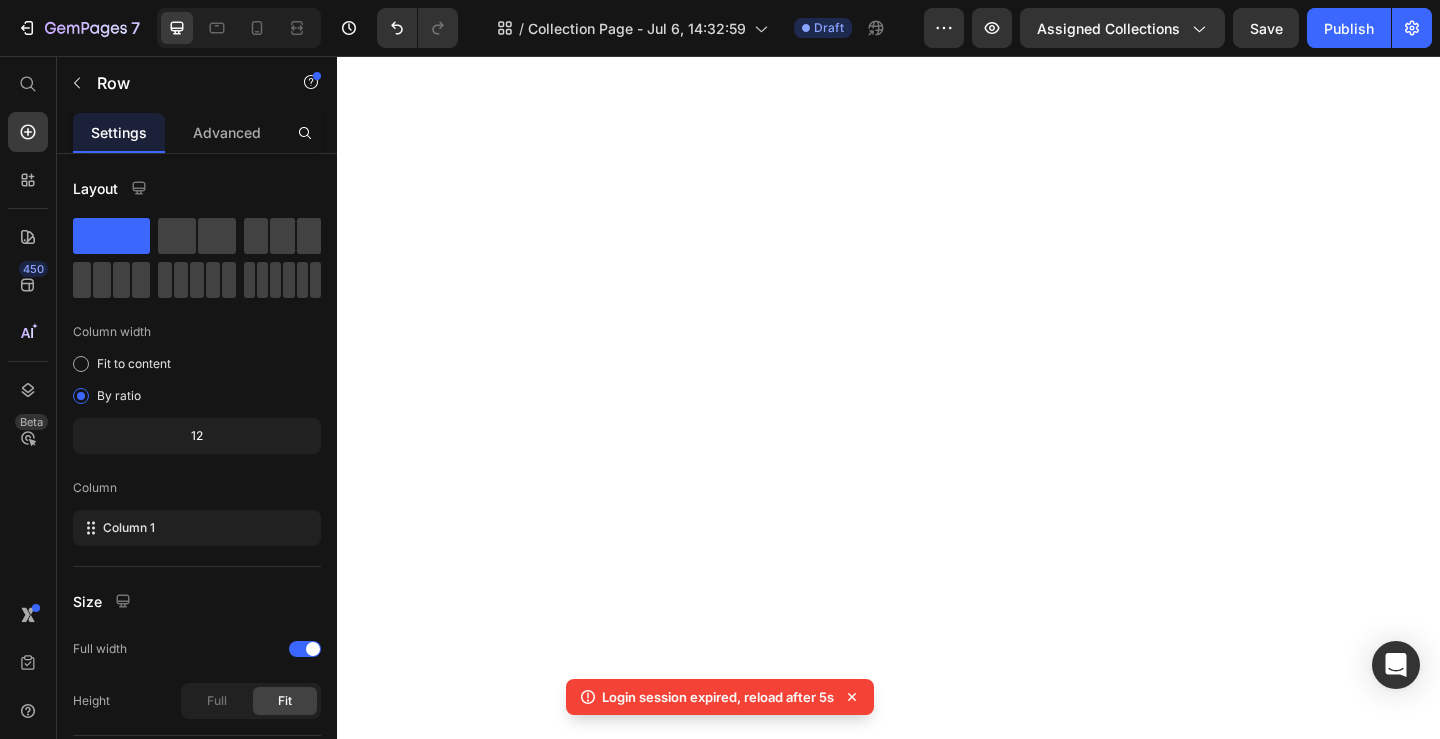 scroll, scrollTop: 0, scrollLeft: 0, axis: both 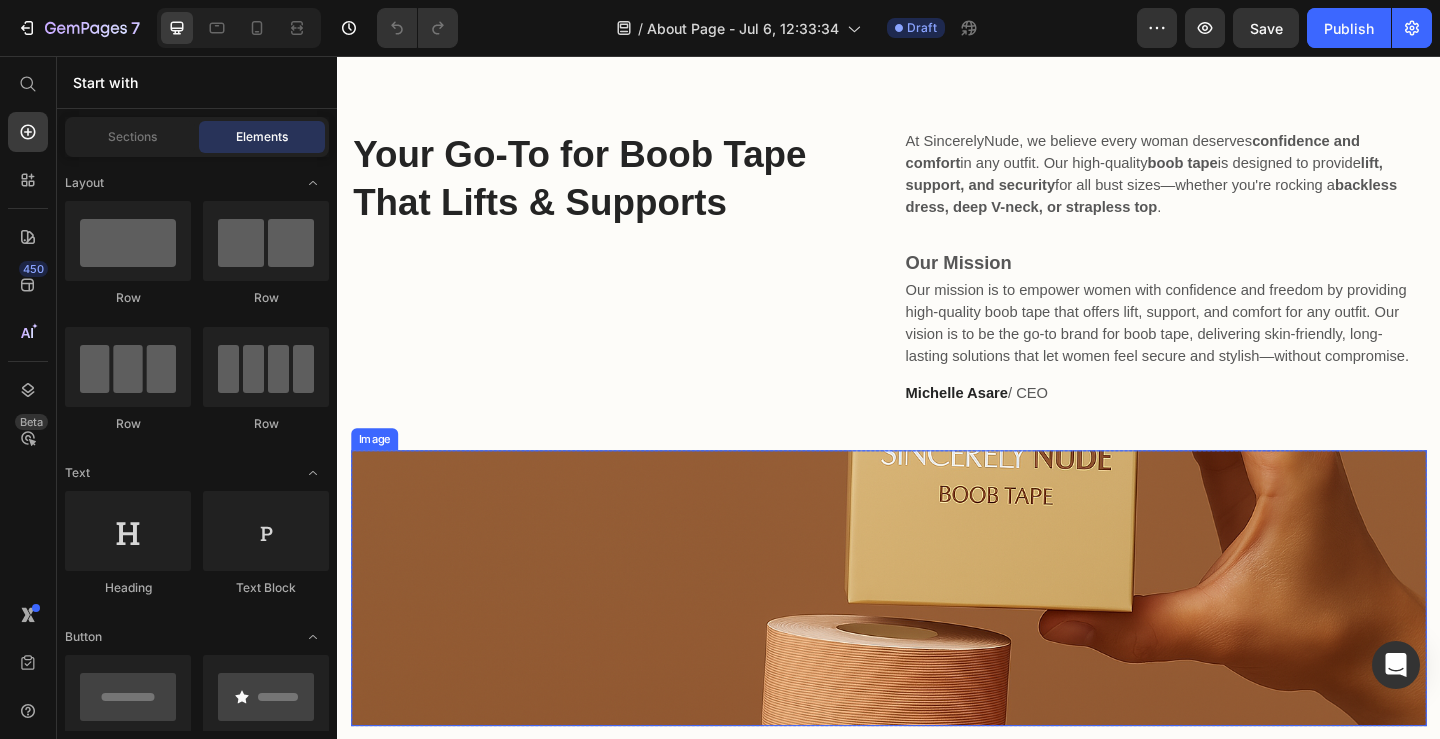 click at bounding box center (937, 635) 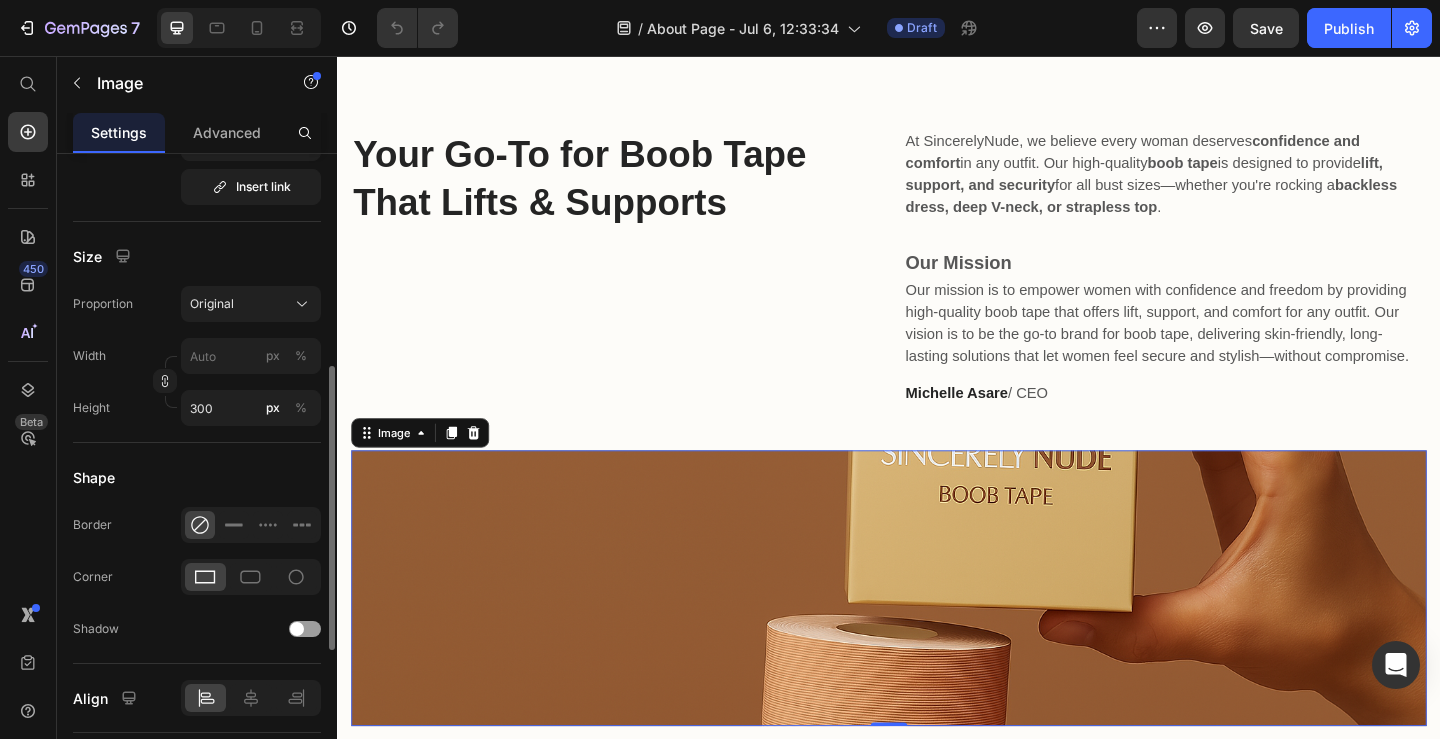 scroll, scrollTop: 493, scrollLeft: 0, axis: vertical 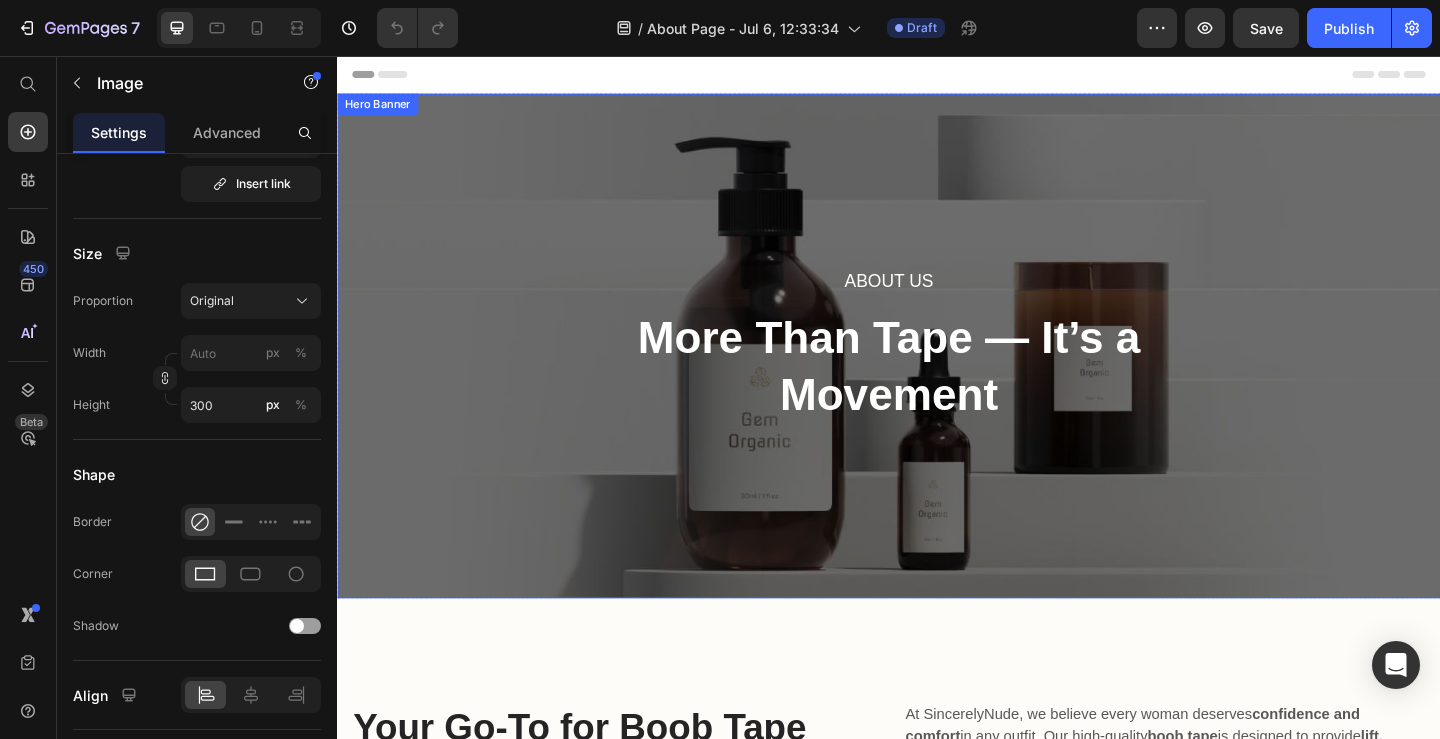 click on "About Us Heading More Than Tape — It’s a Movement Heading Row" at bounding box center (937, 371) 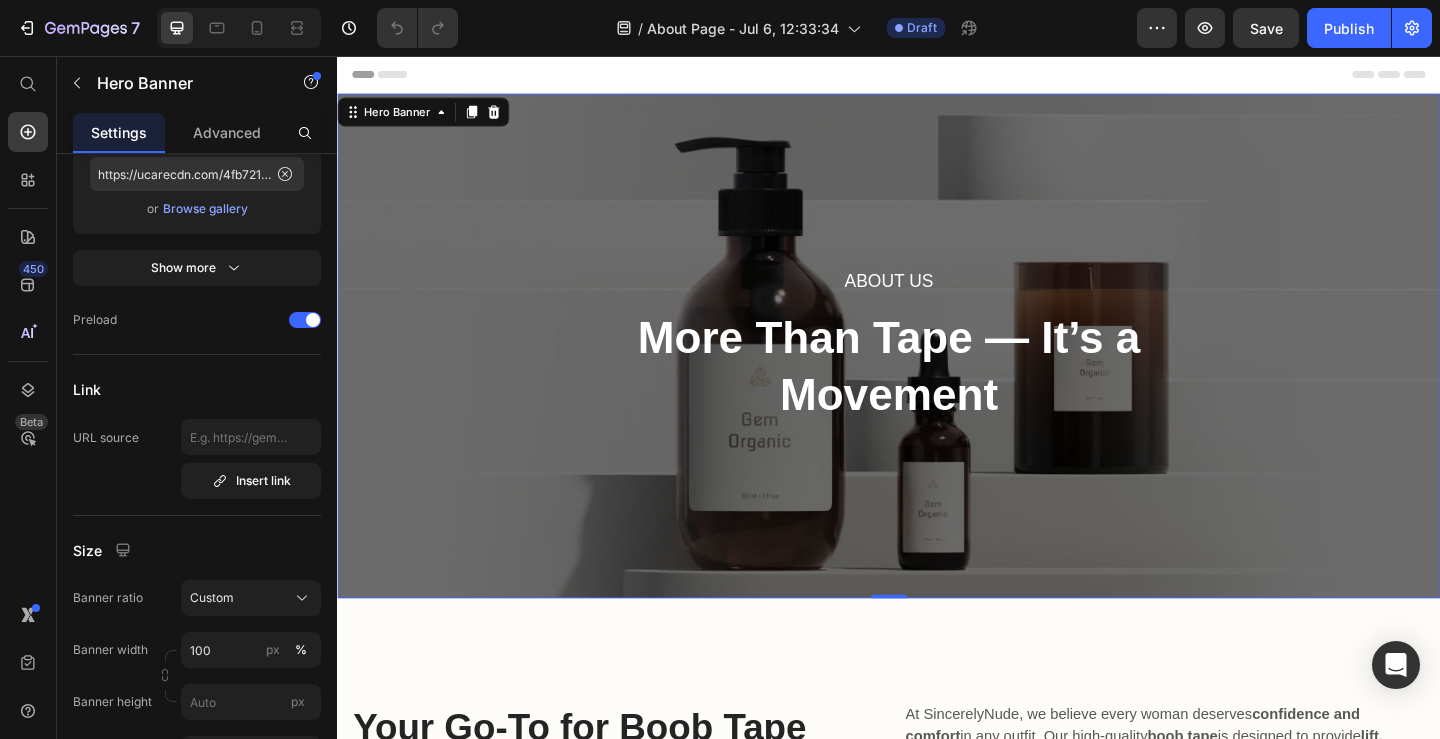 scroll, scrollTop: 0, scrollLeft: 0, axis: both 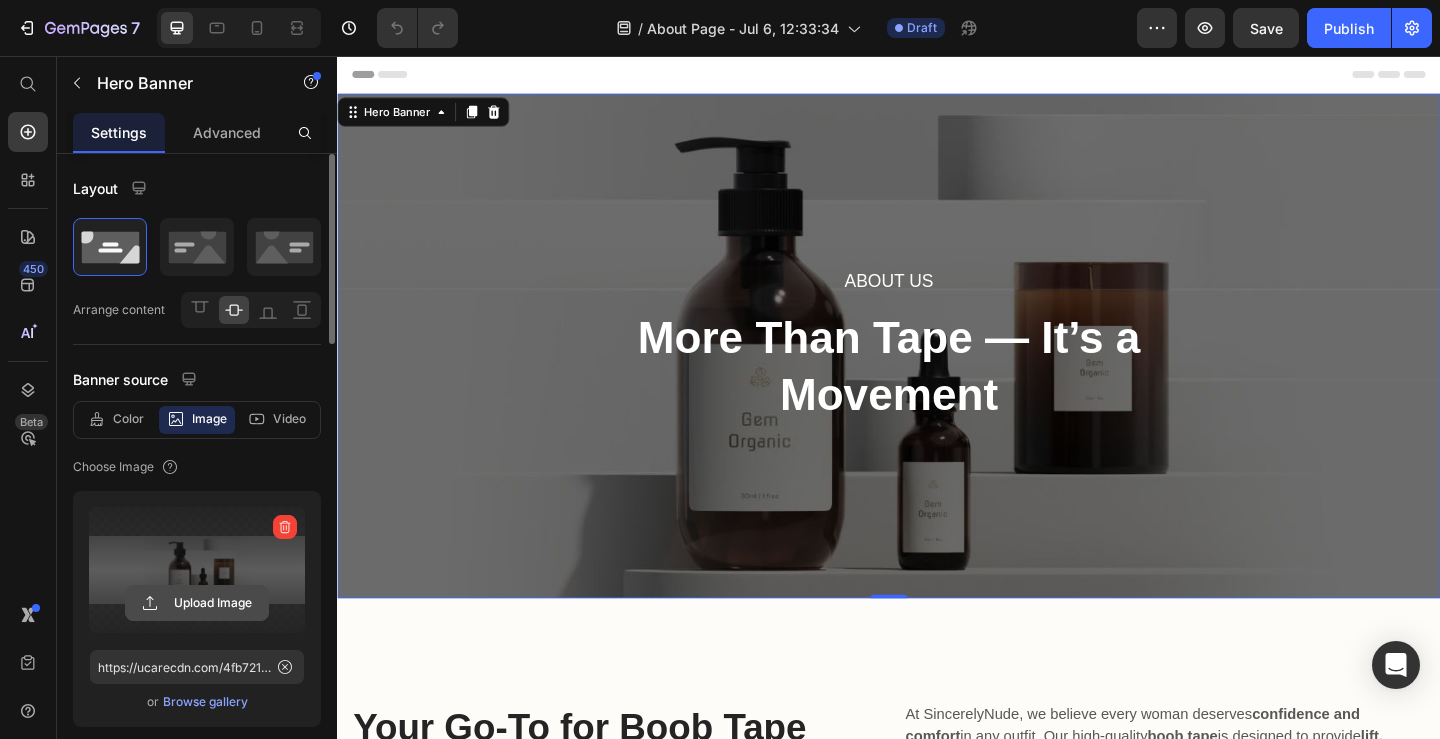 click 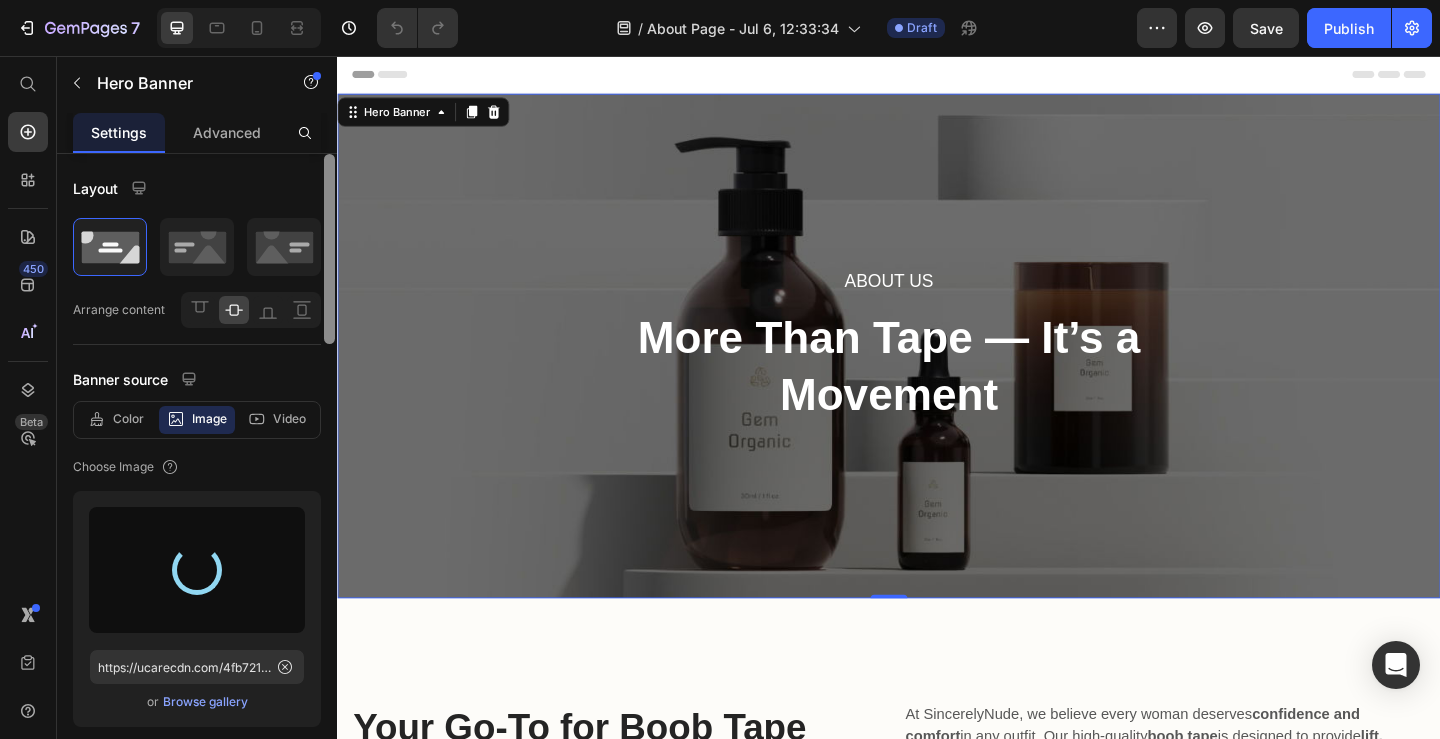 type on "https://cdn.shopify.com/s/files/1/2136/5861/files/gempages_573969731904603184-08a3ae89-cab7-431a-b13a-dcd145e92c7c.png" 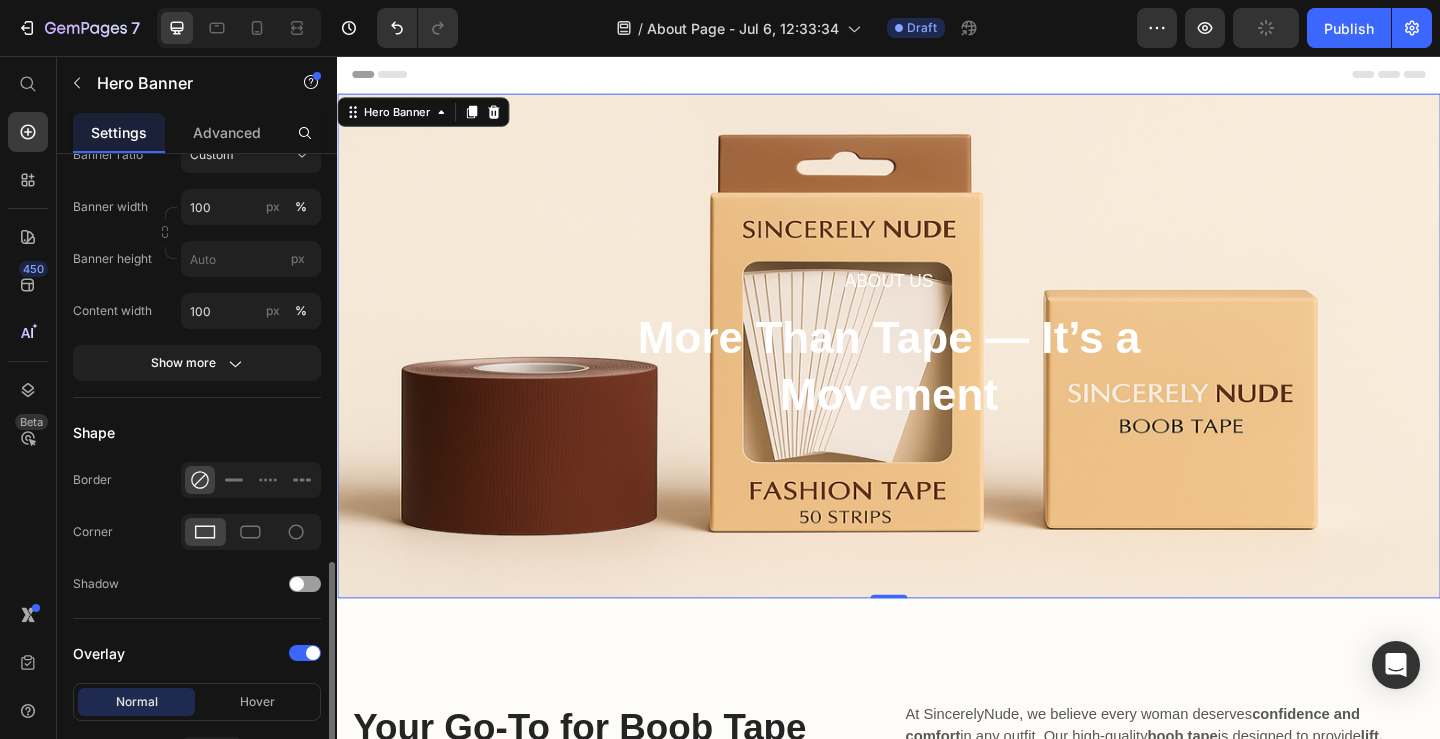 scroll, scrollTop: 1110, scrollLeft: 0, axis: vertical 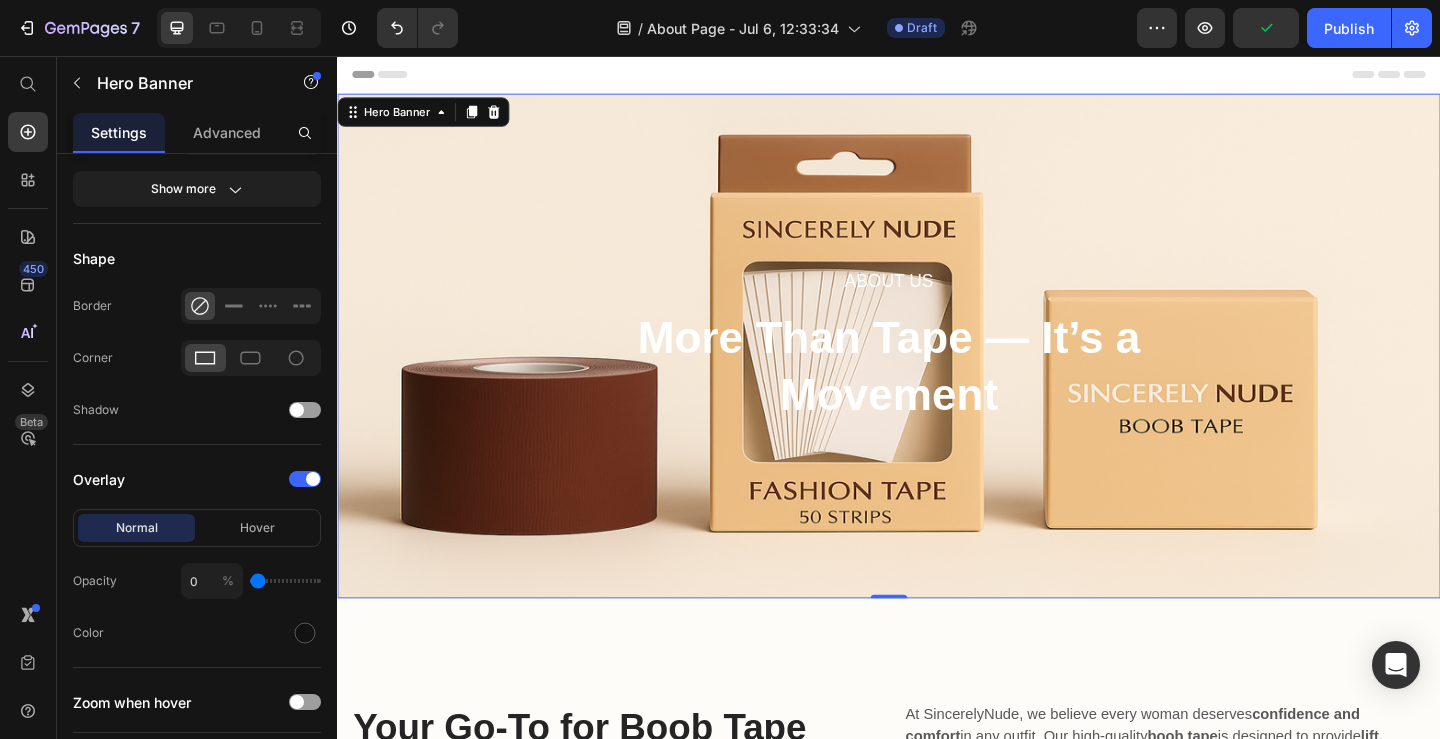 type on "8" 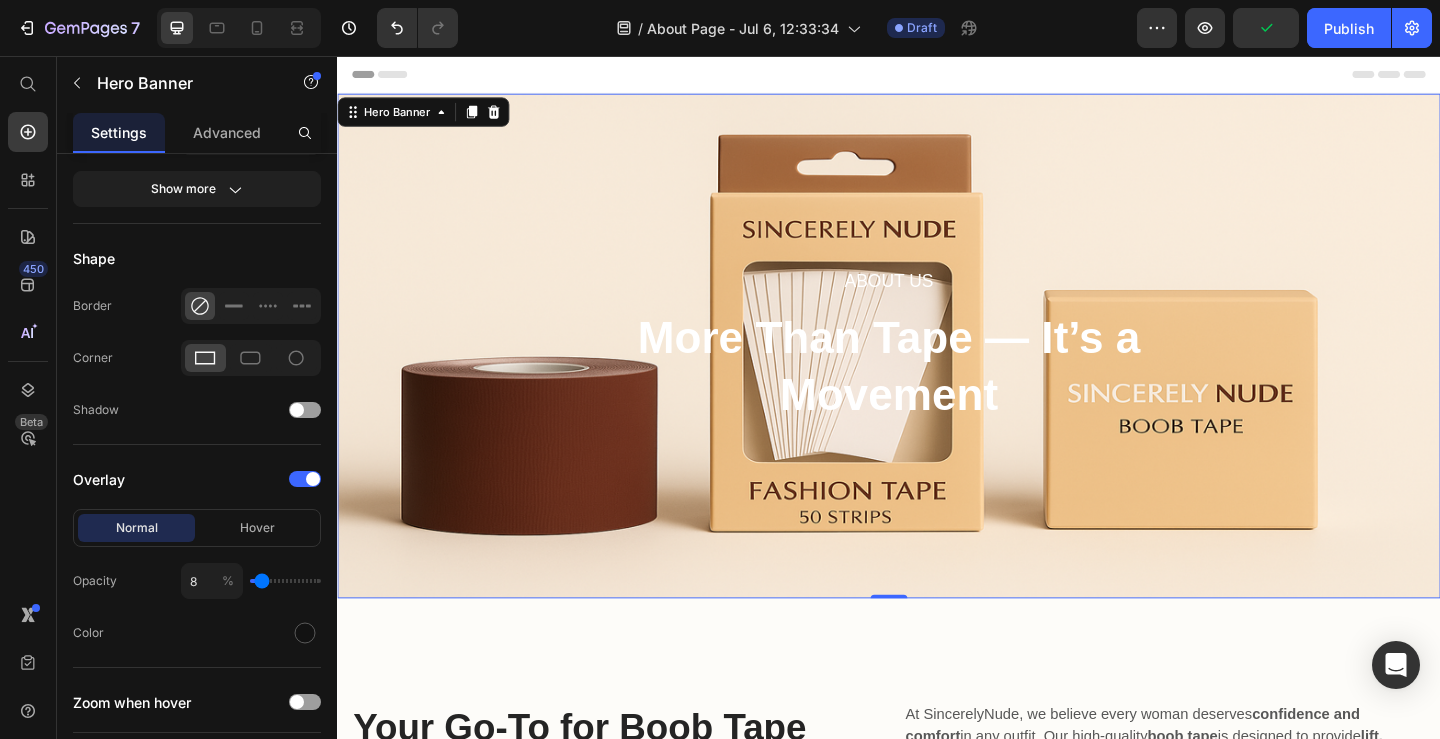 type on "9" 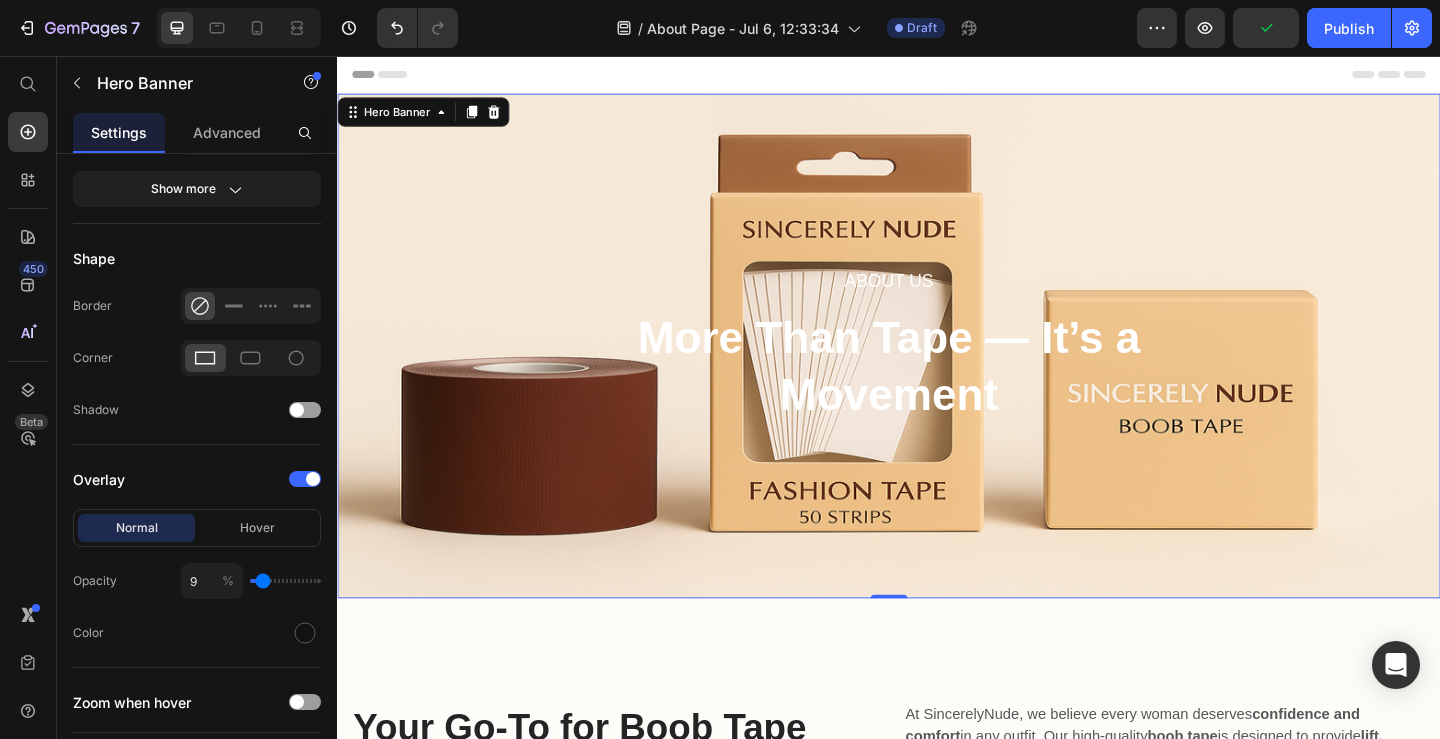 type on "10" 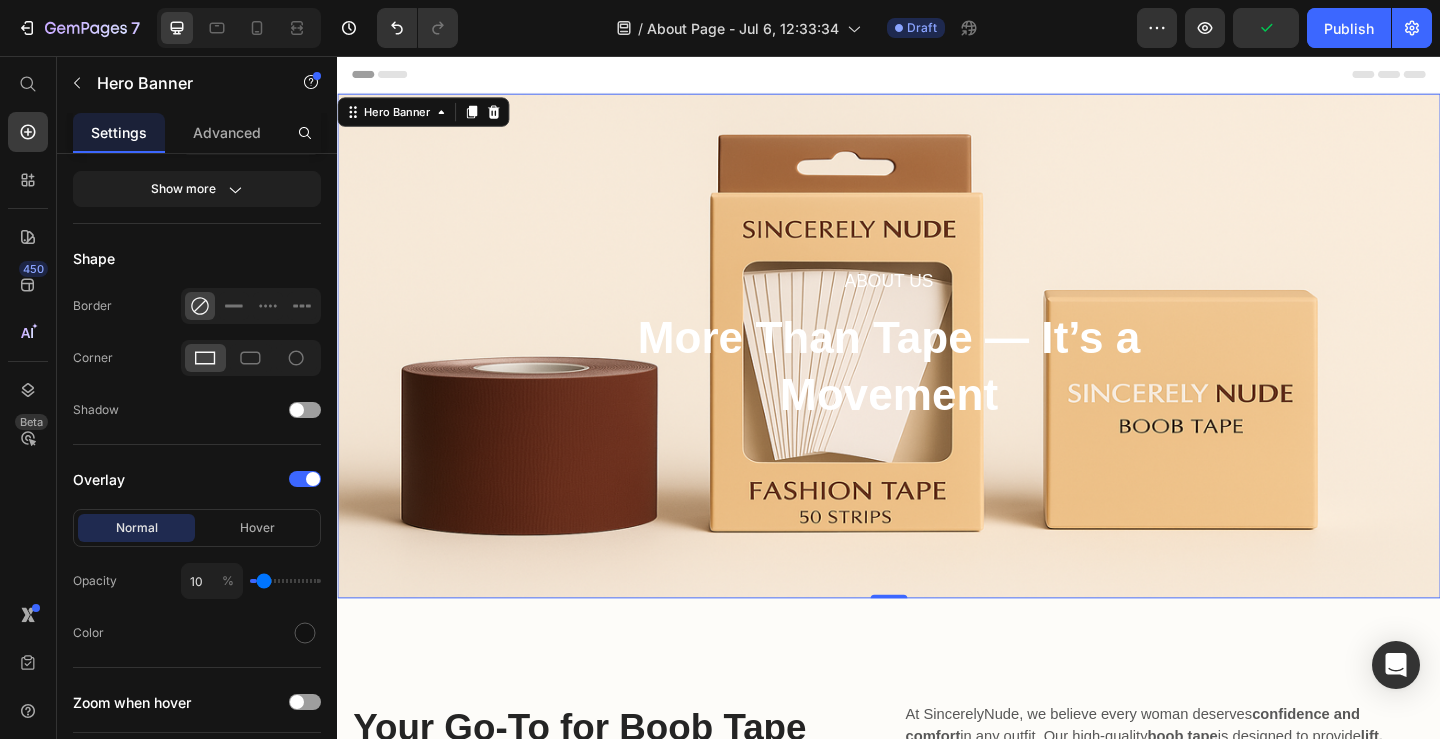 type on "11" 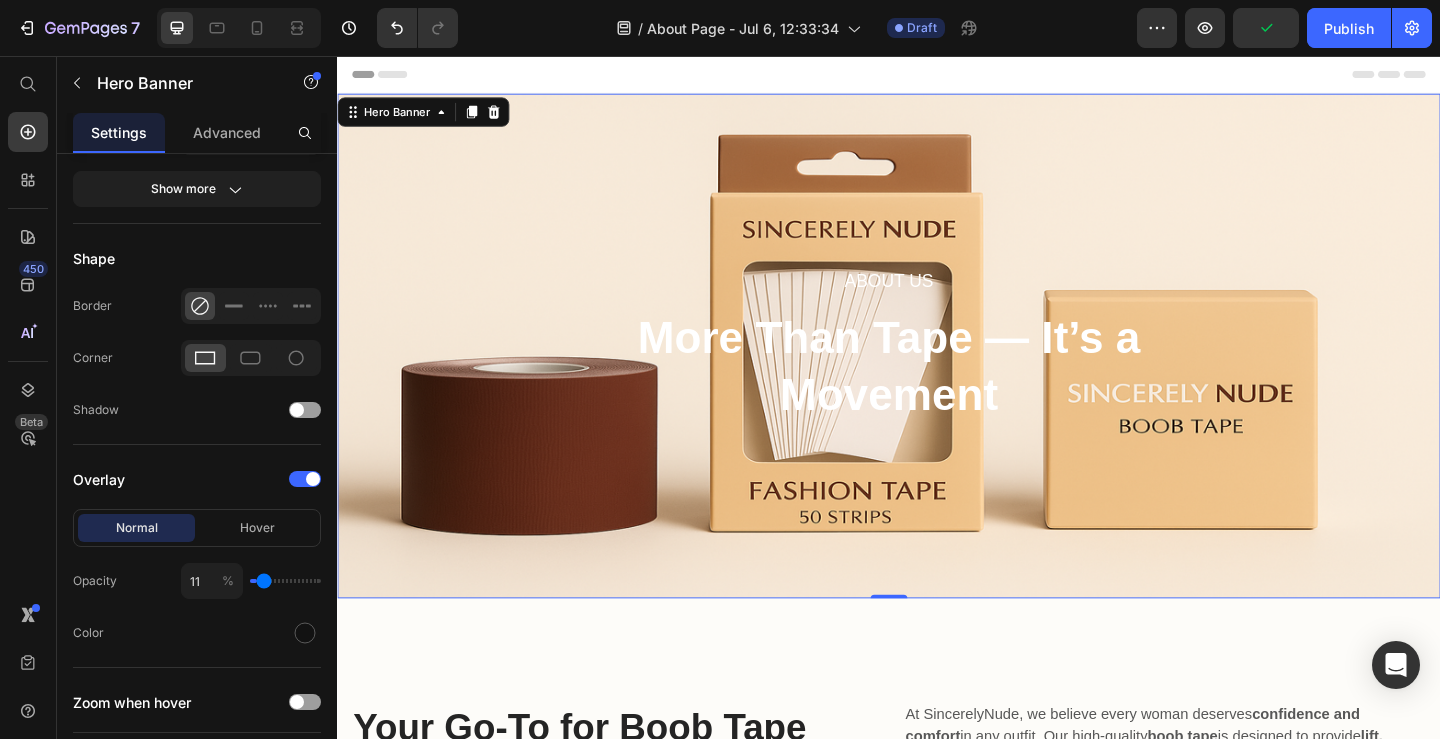 type on "13" 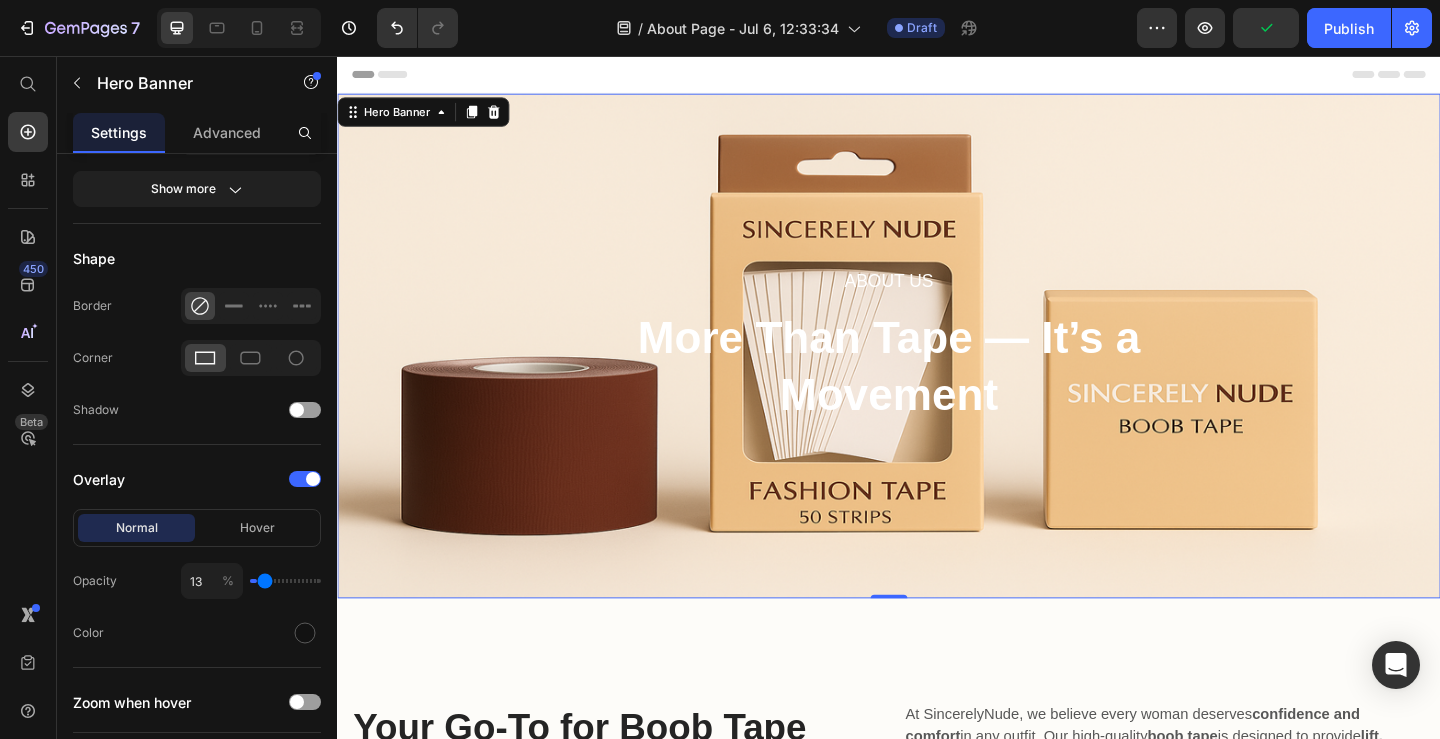 type on "14" 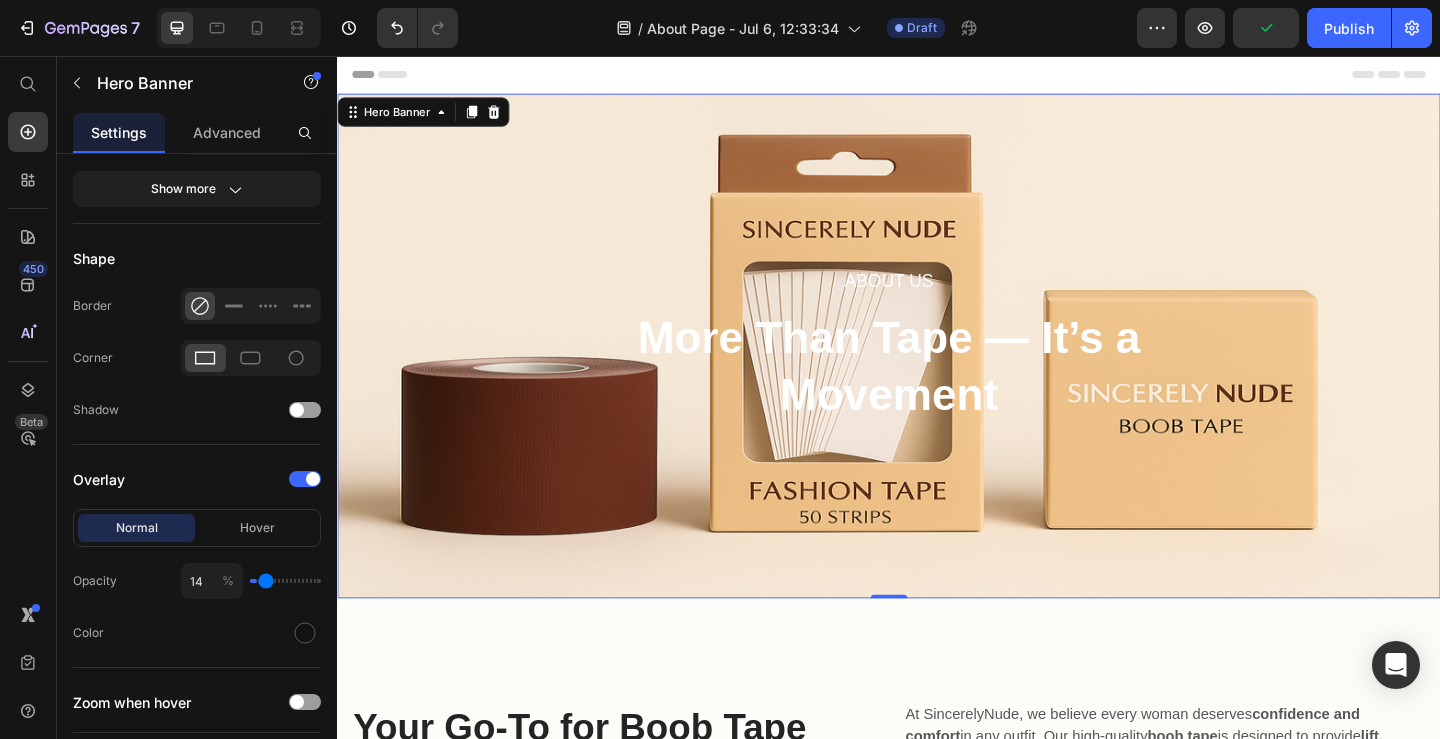 type on "15" 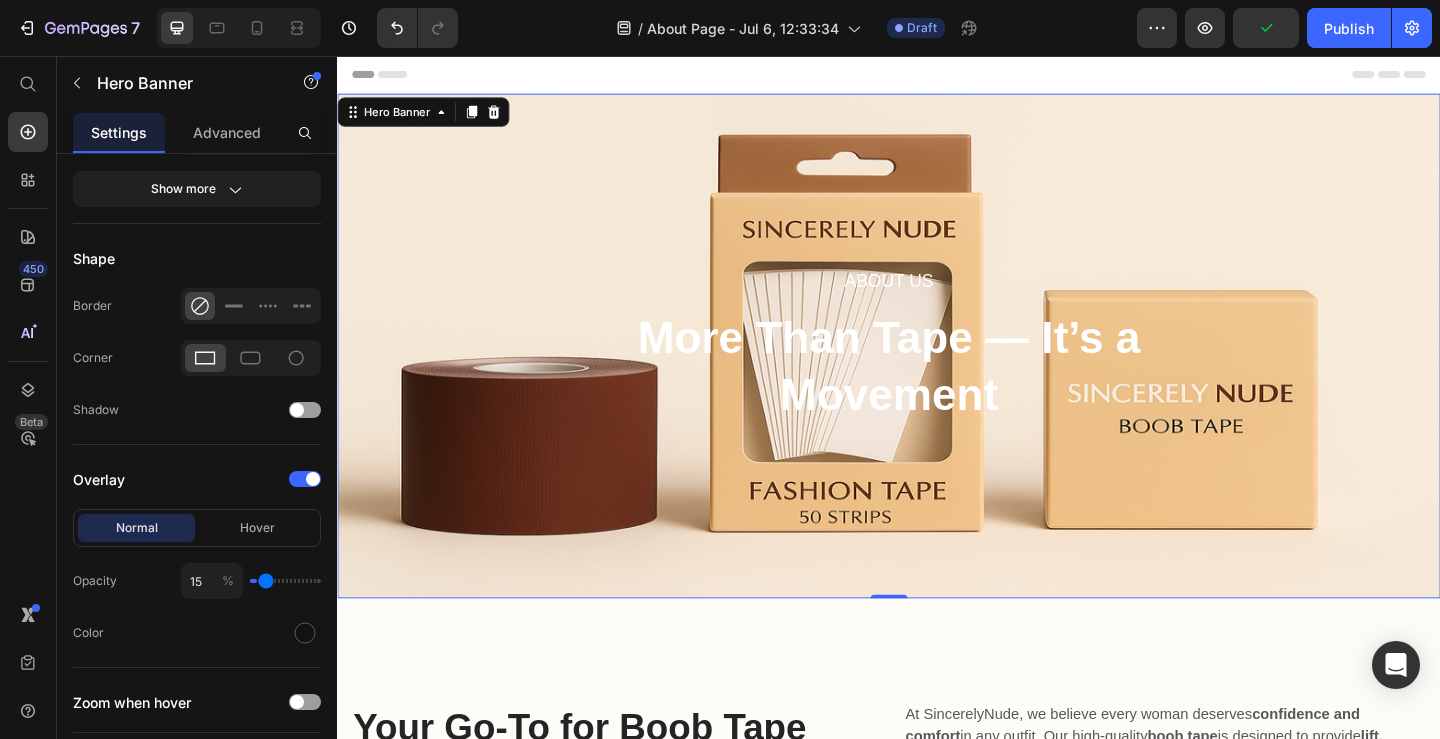 type on "17" 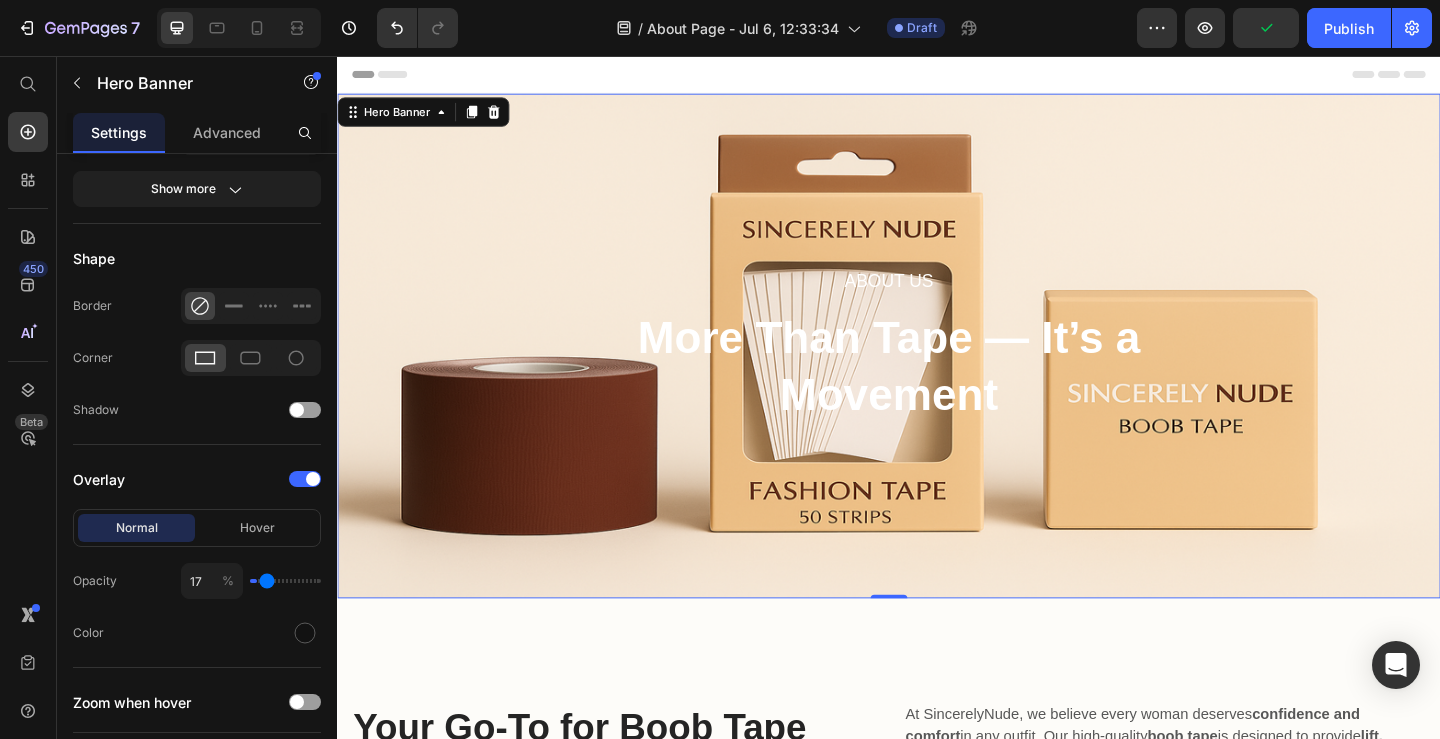 type on "18" 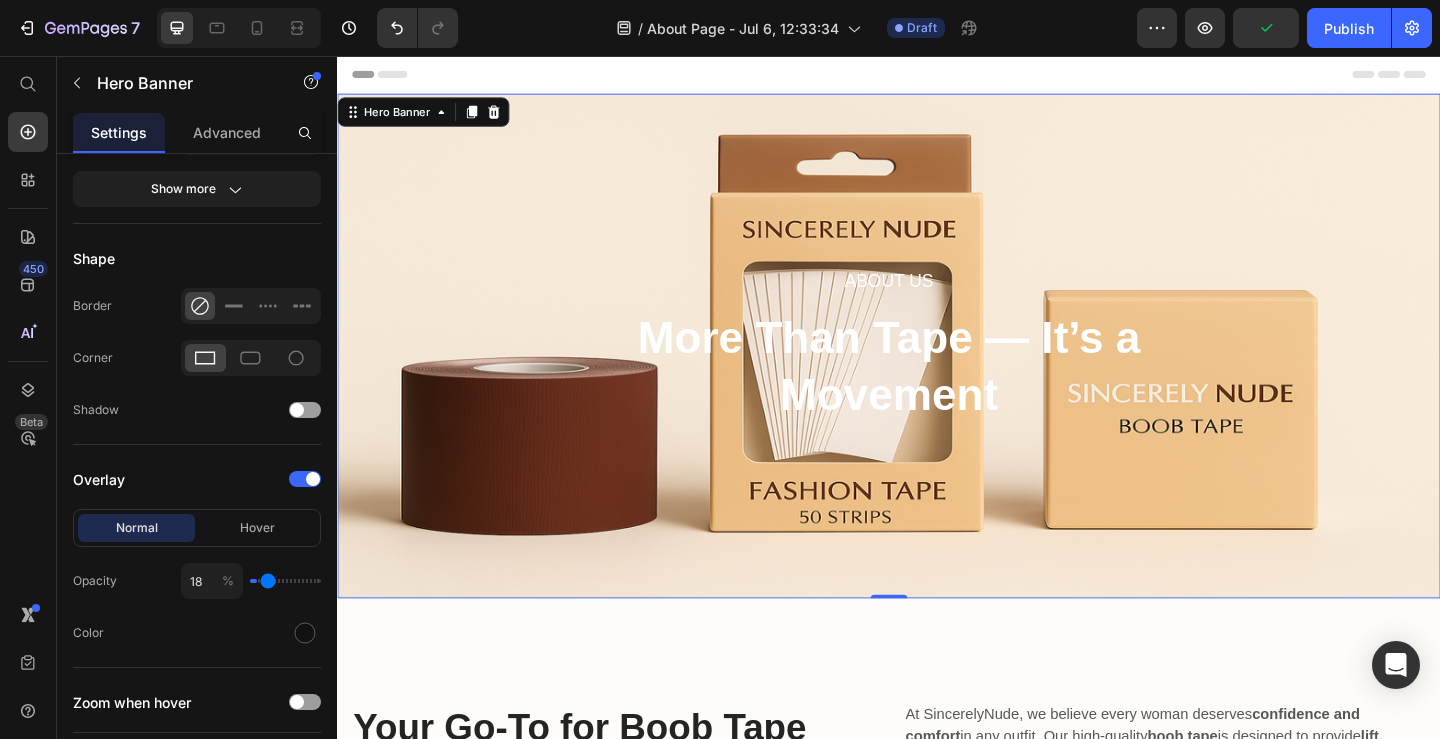 type on "21" 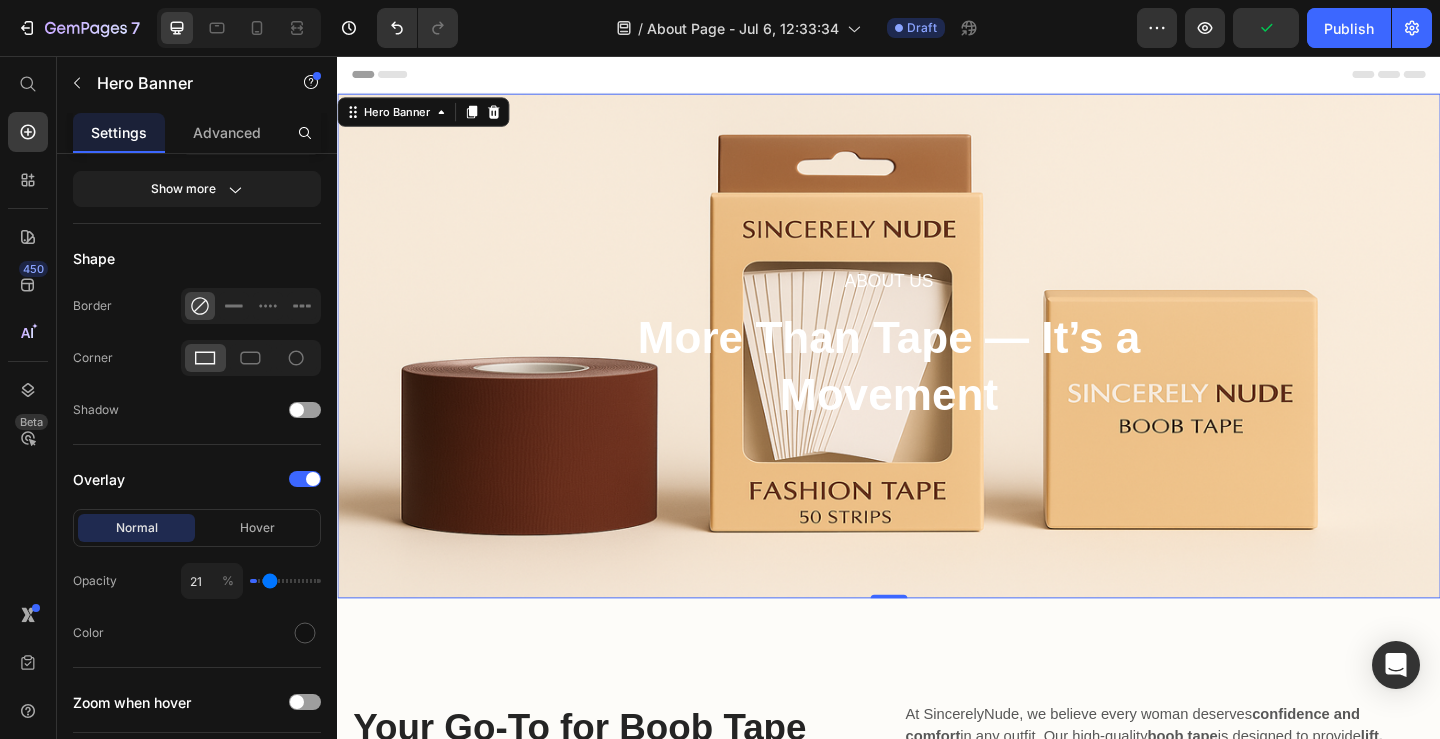 type on "22" 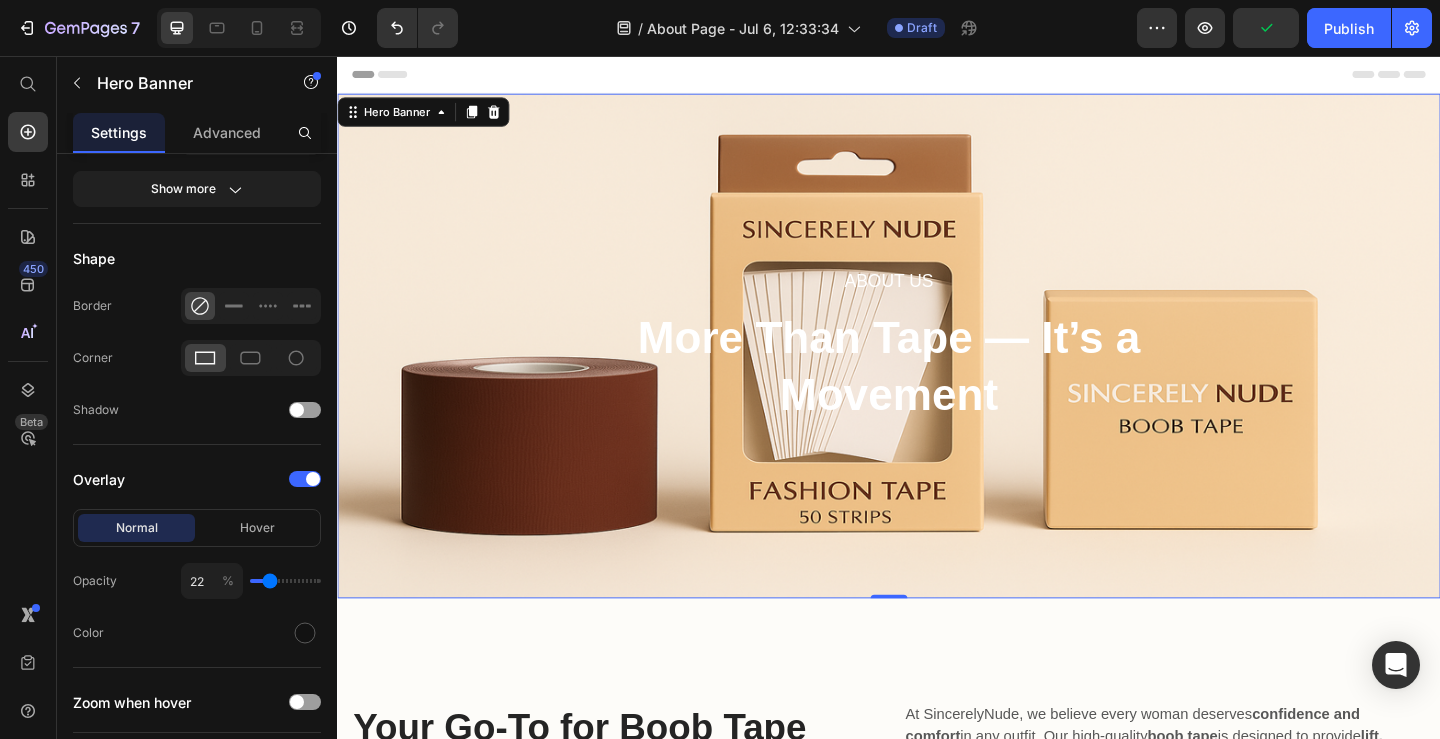 type on "24" 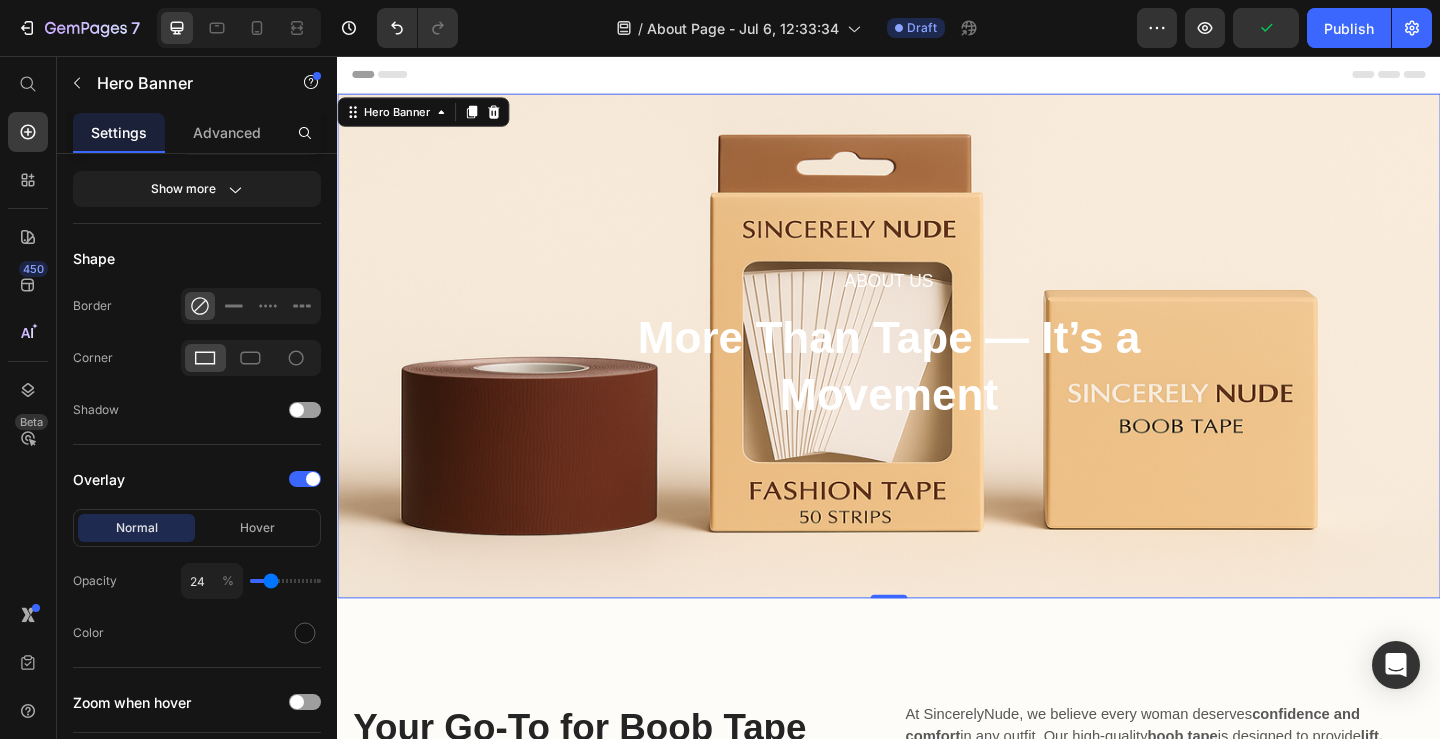 type on "25" 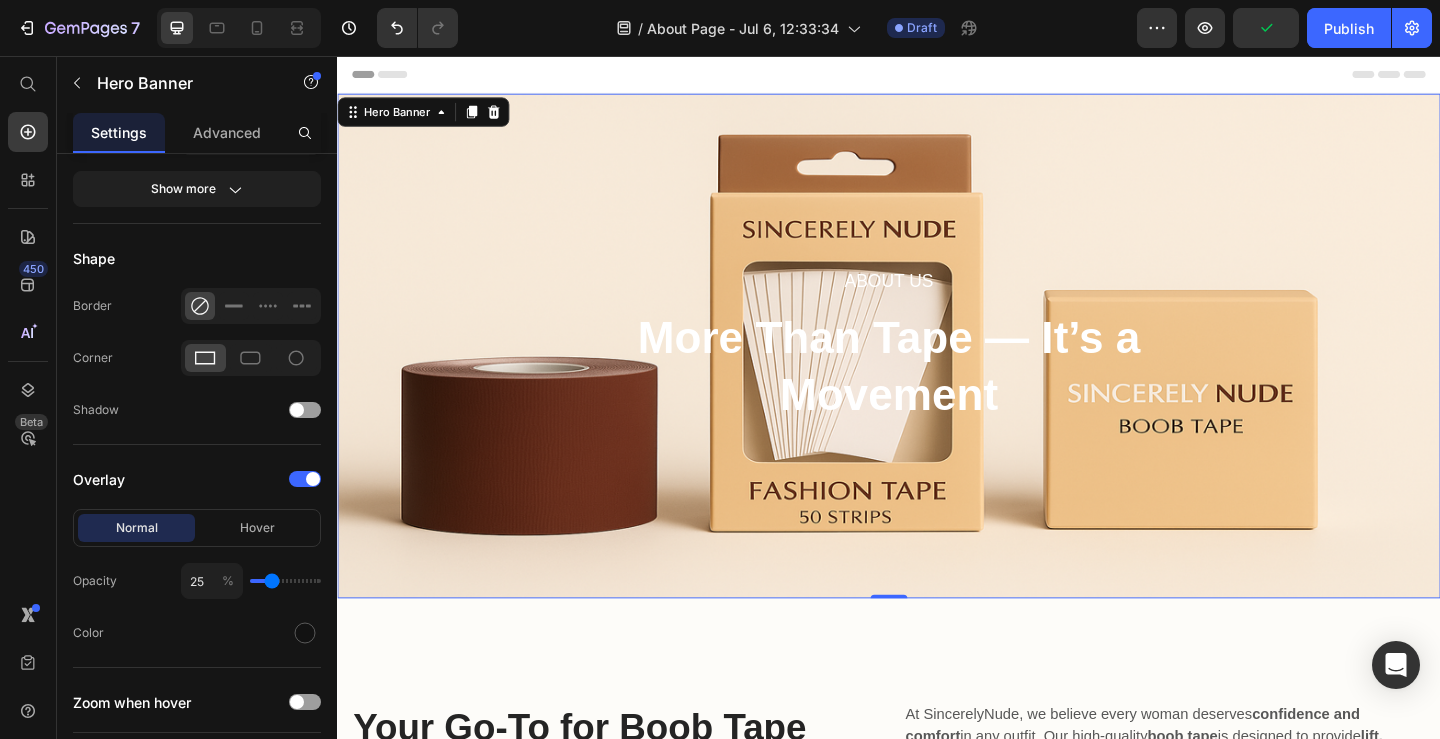 type on "26" 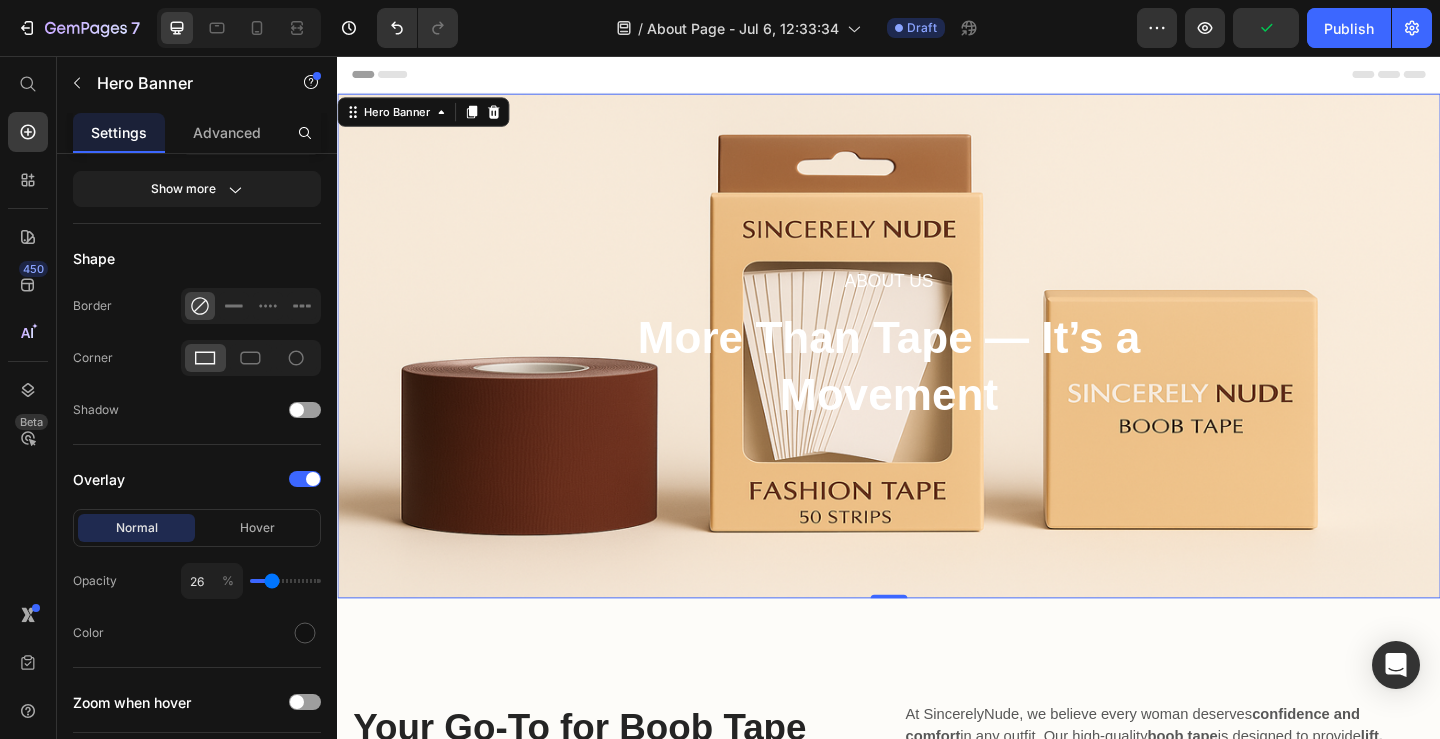 type on "27" 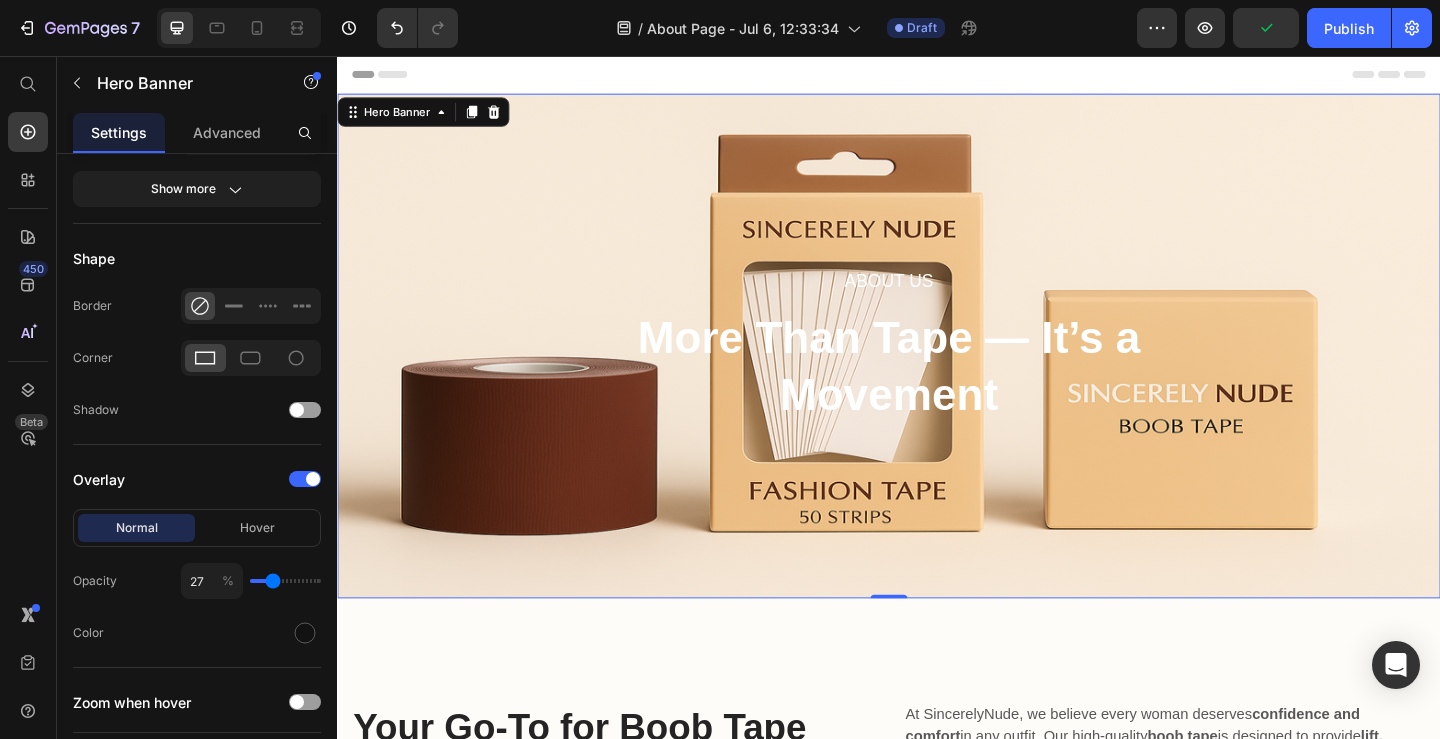 type on "29" 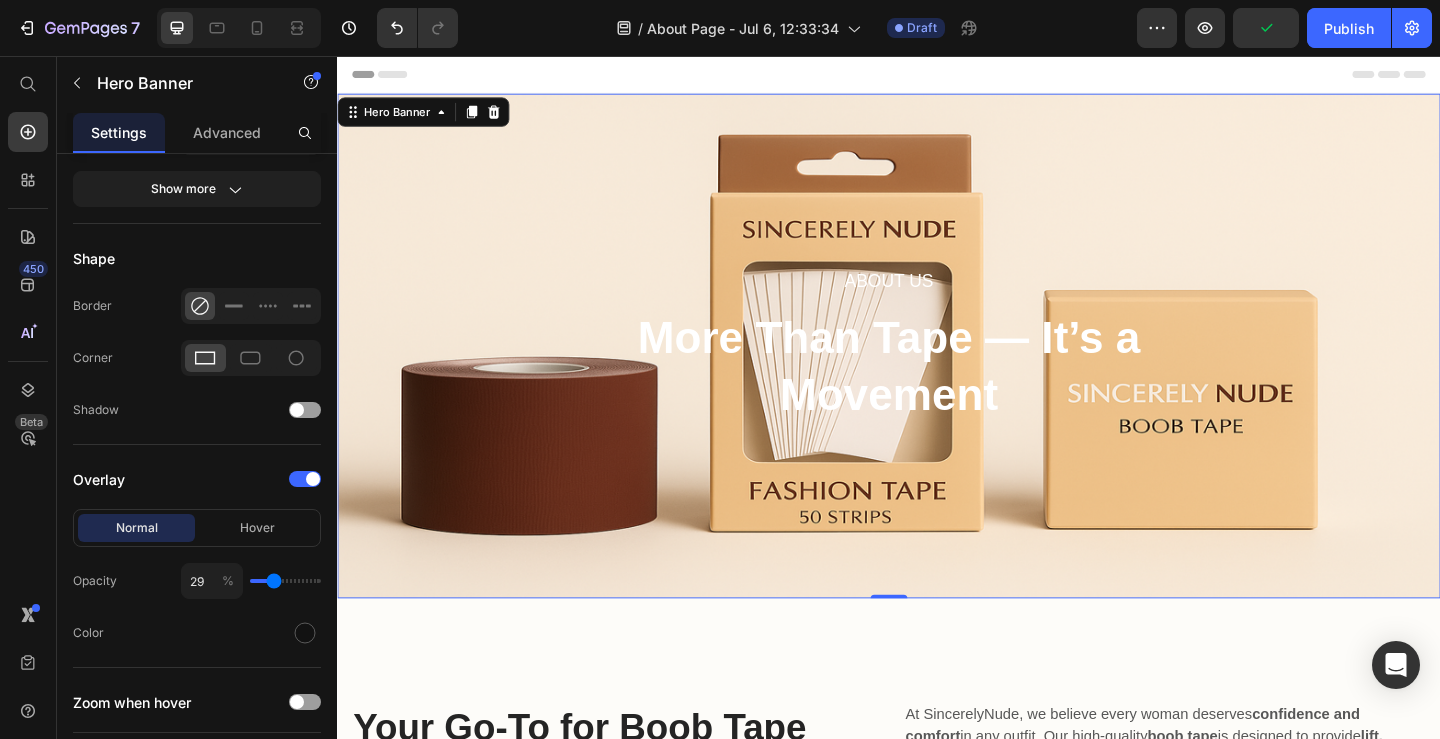 type on "30" 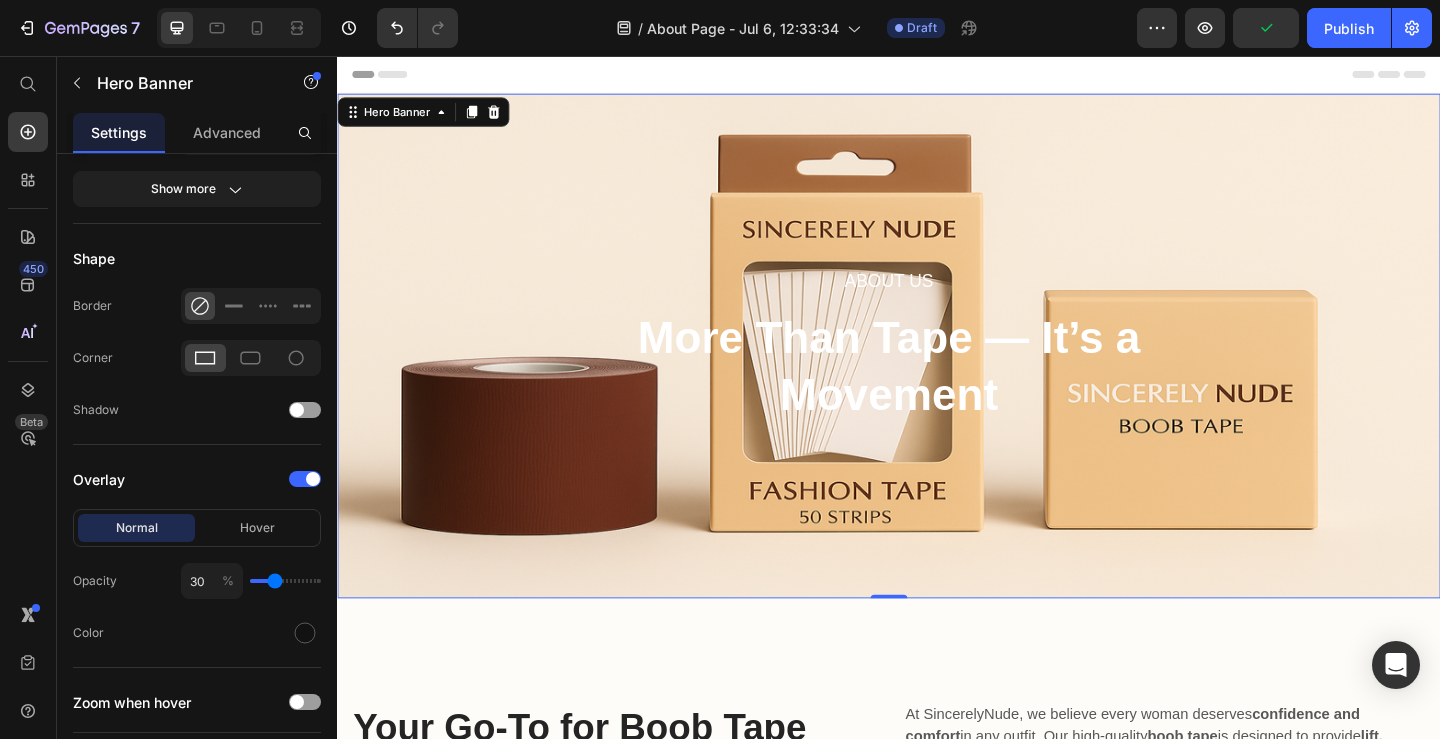 type on "31" 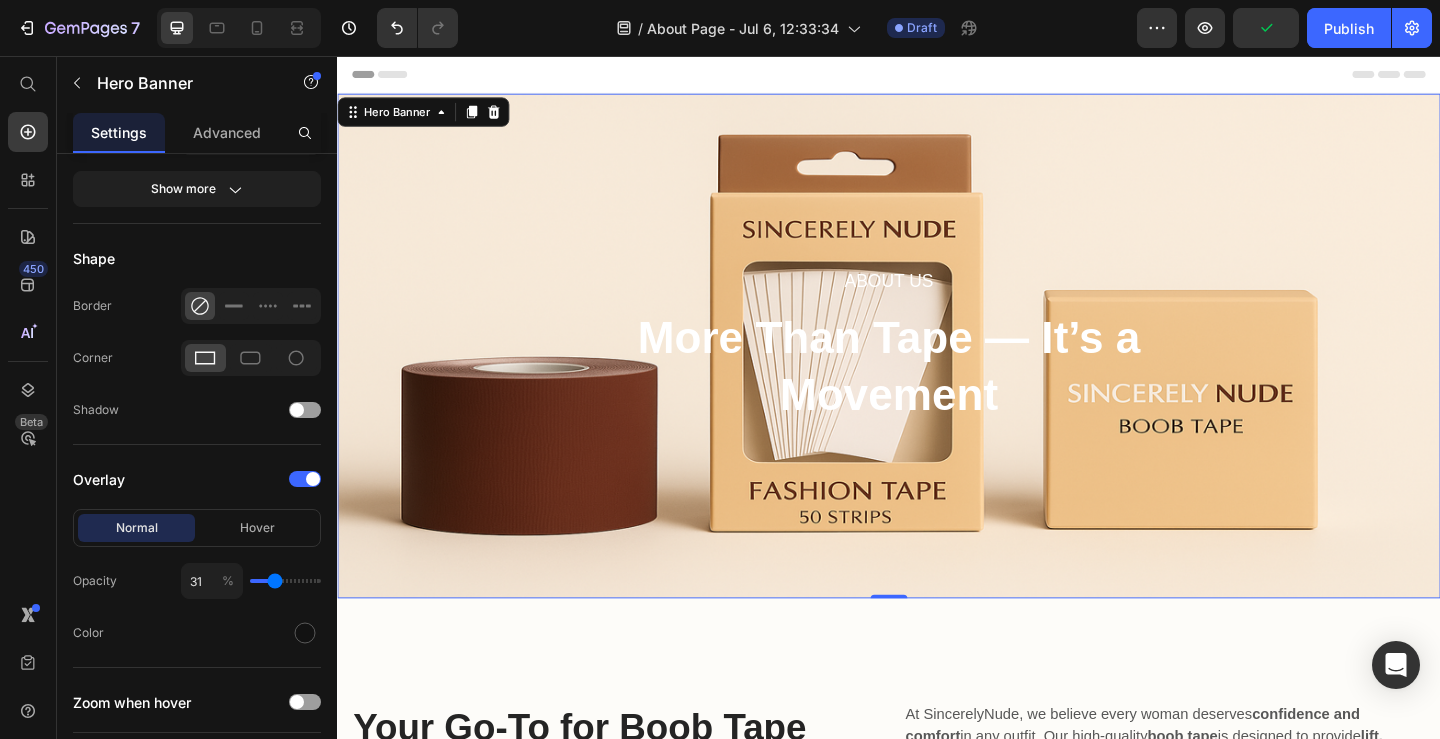 type on "32" 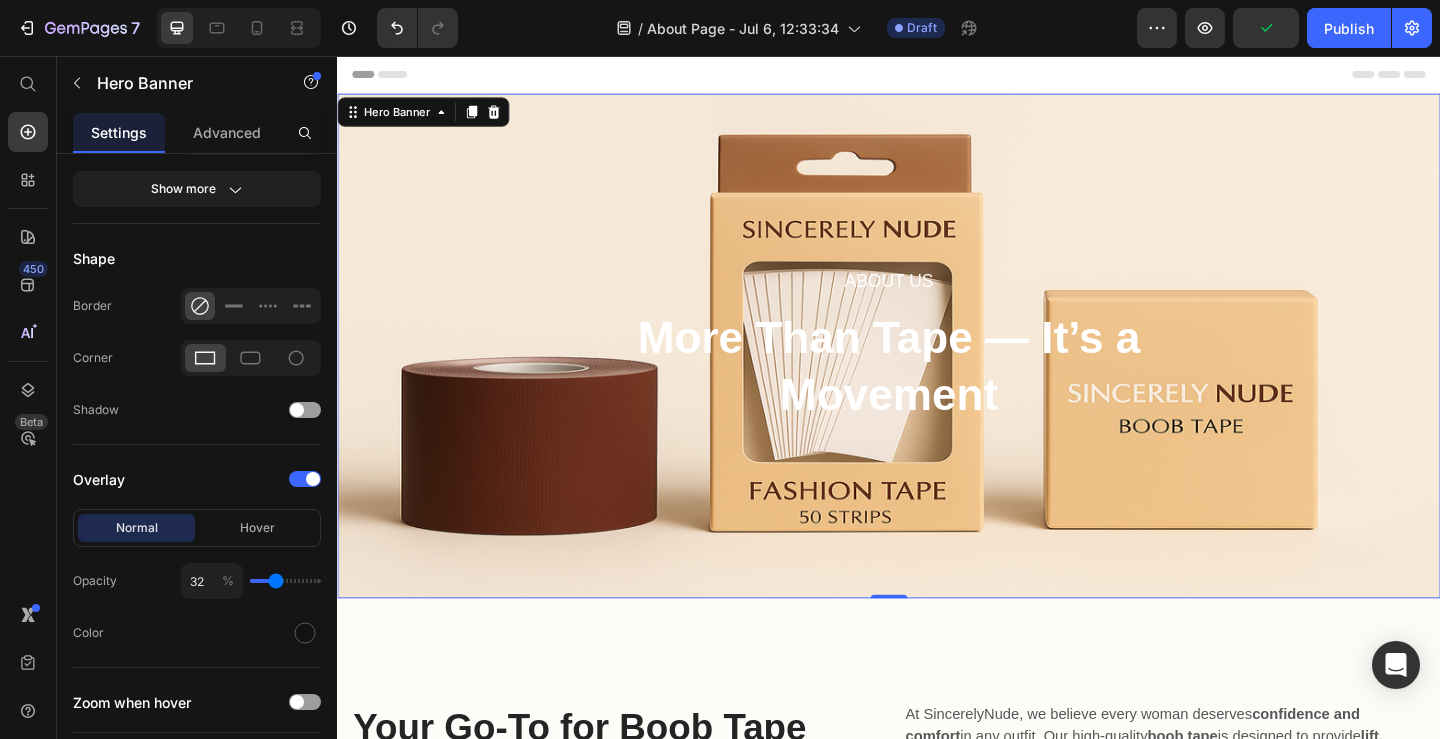 type on "33" 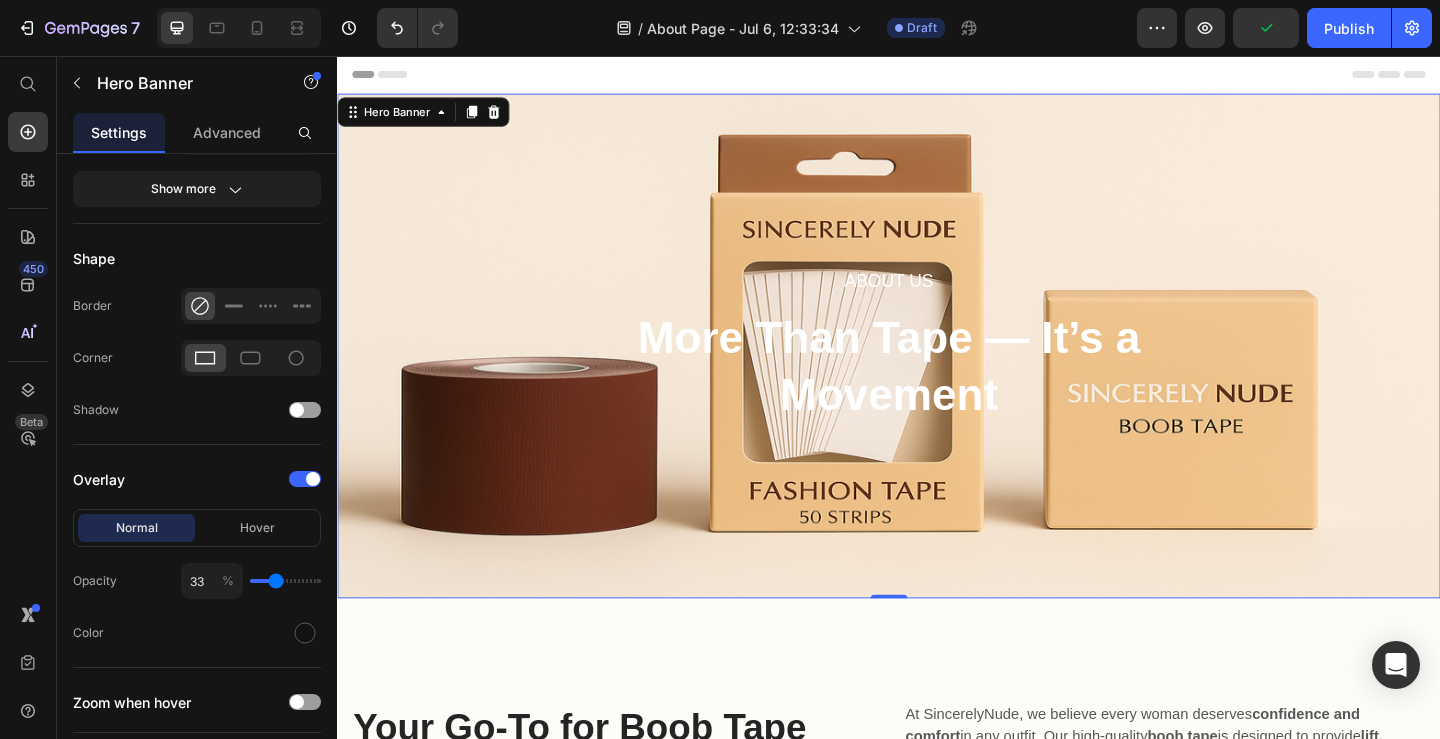 type on "34" 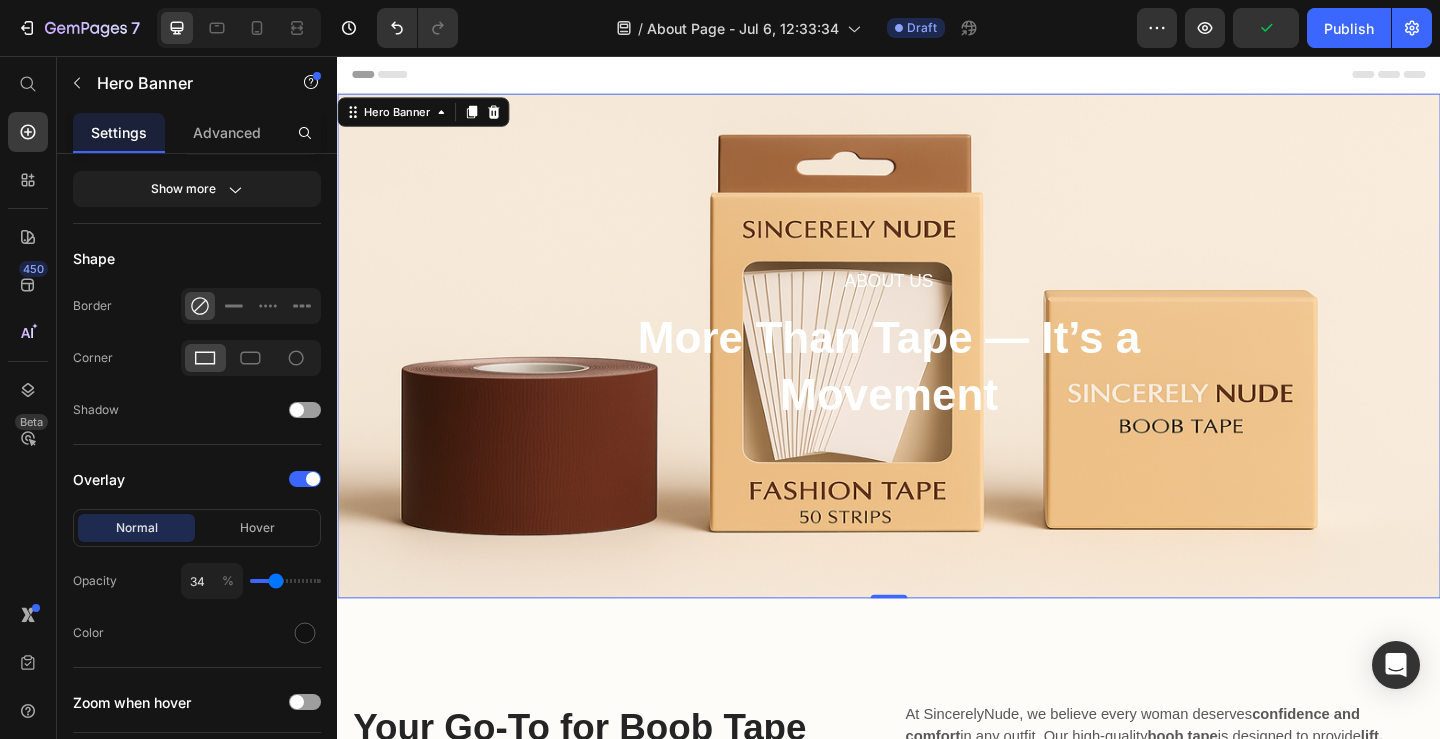 type on "34" 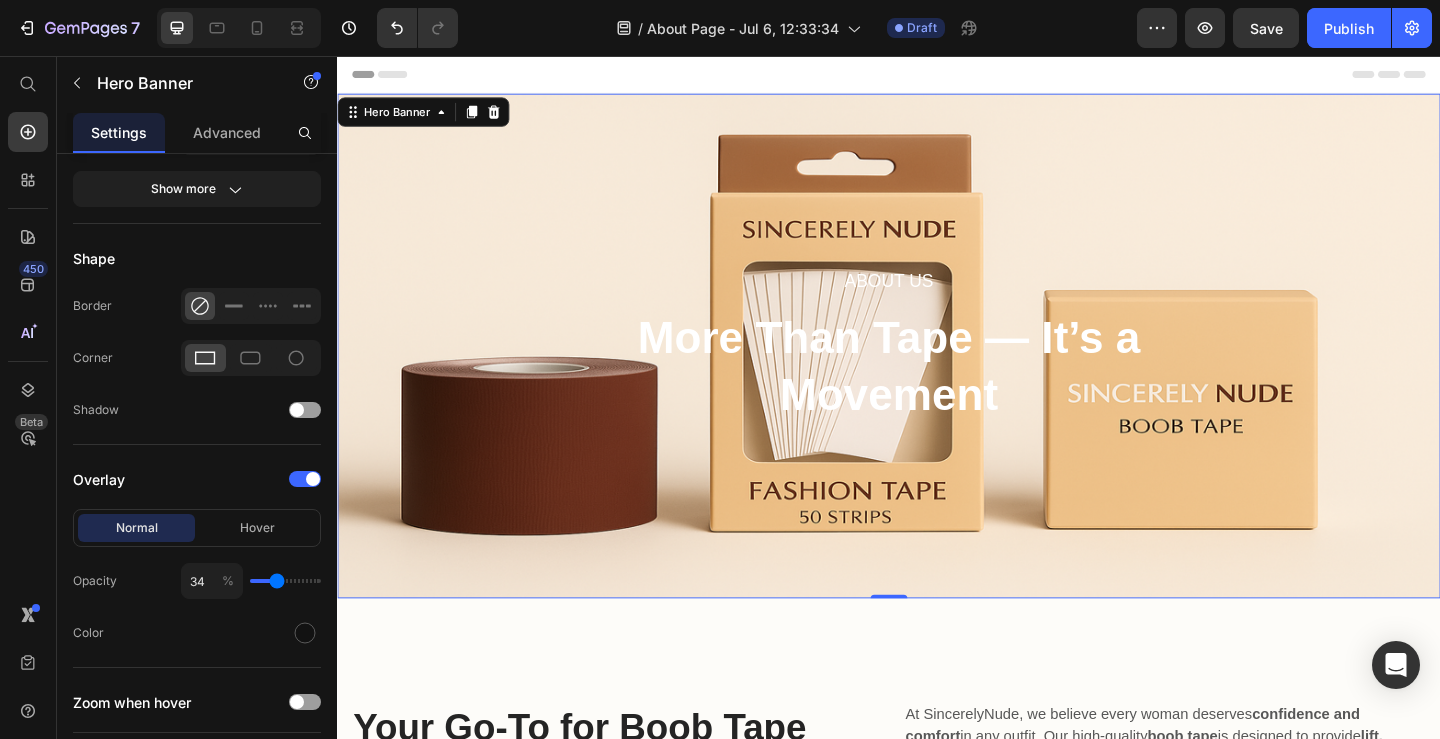 type on "35" 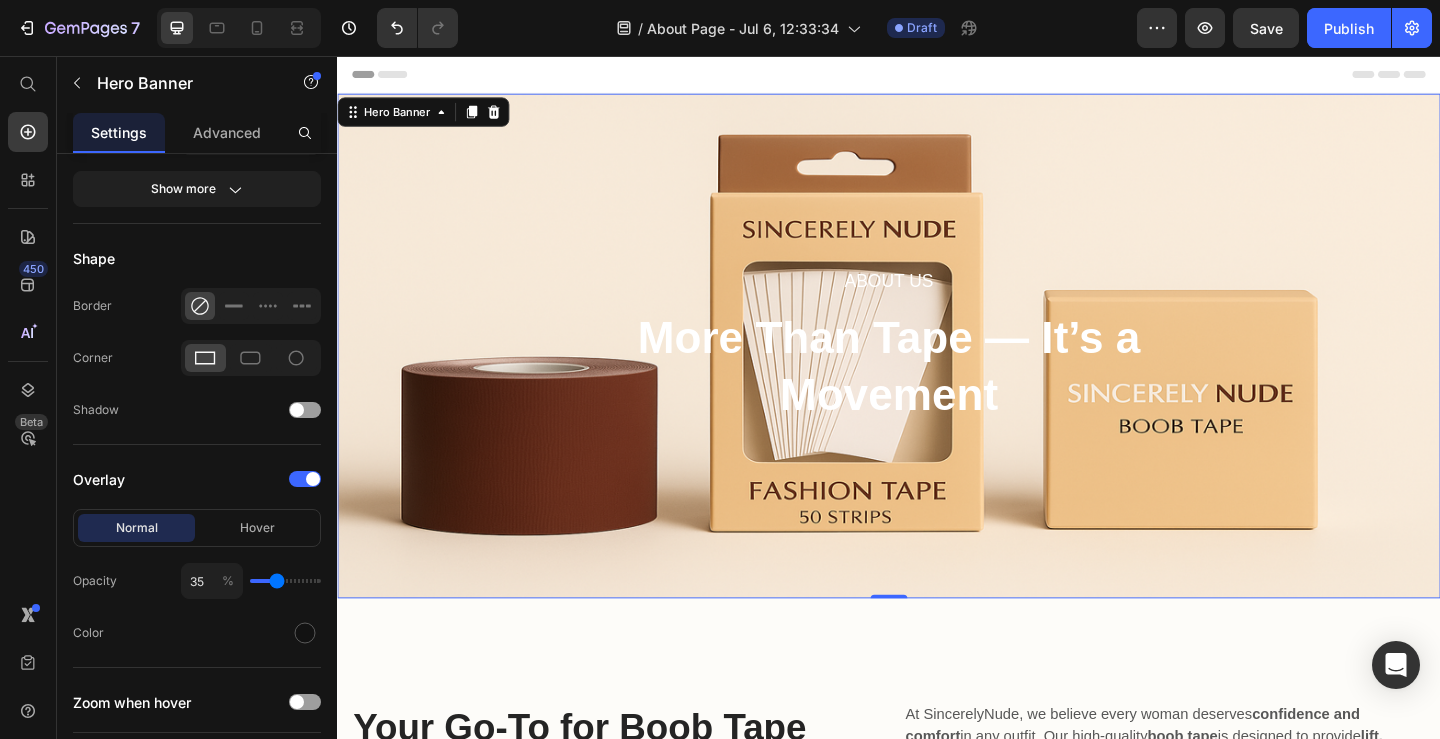 type on "36" 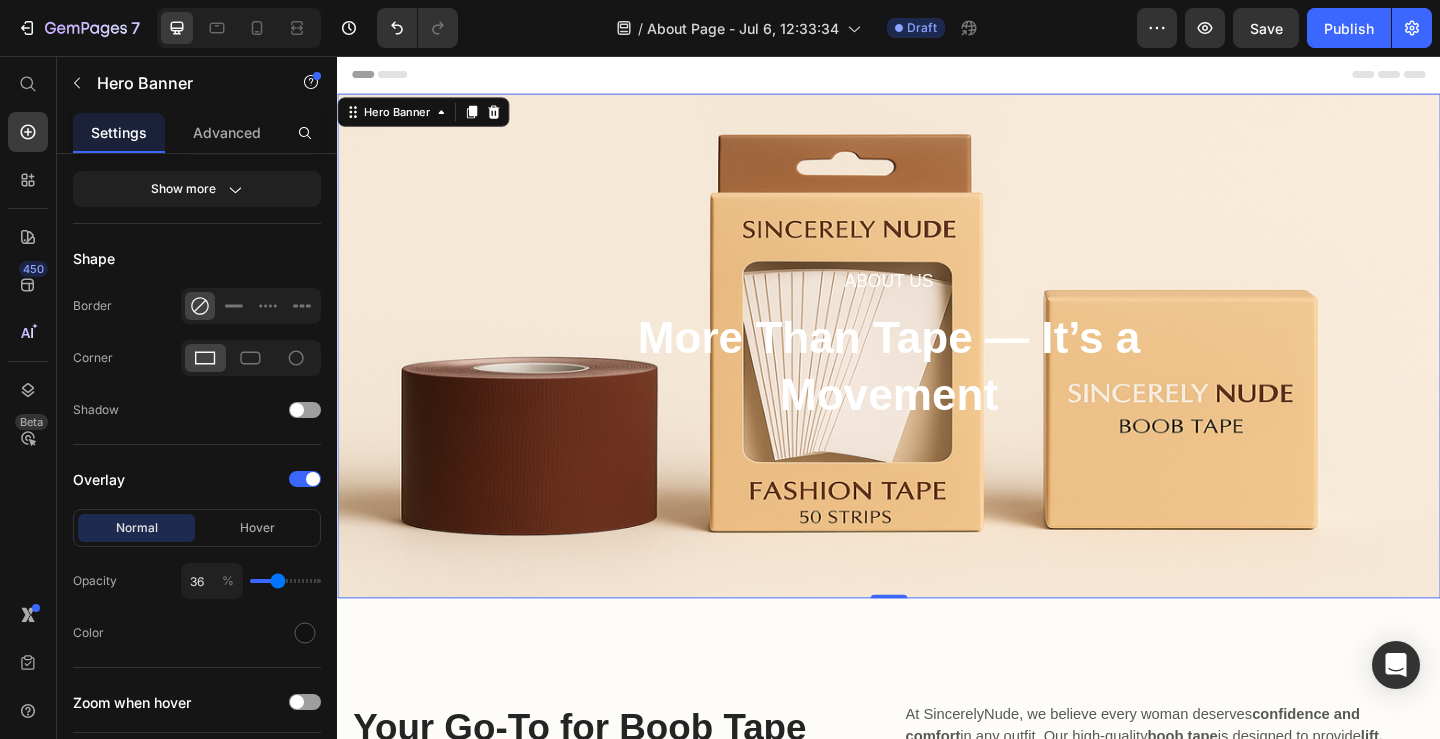 type on "40" 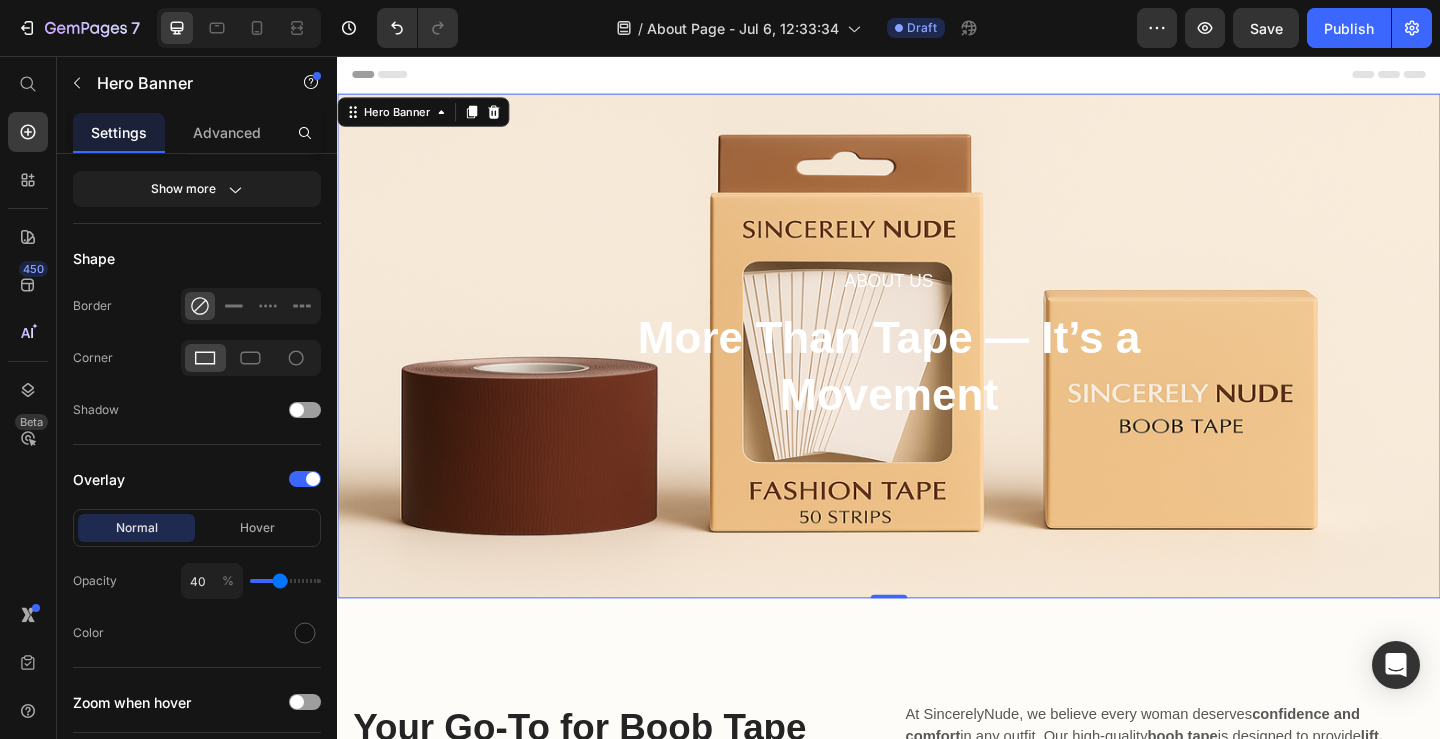 type on "42" 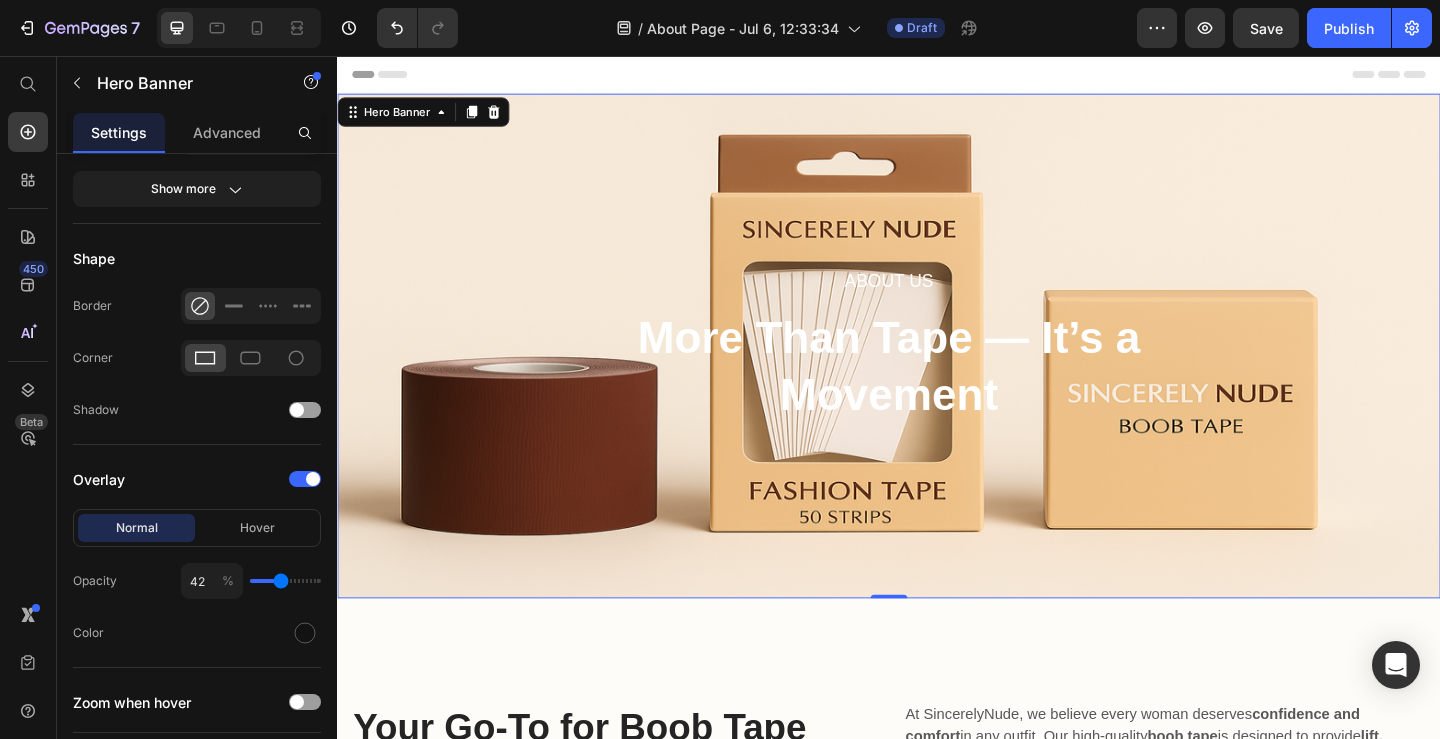 type on "44" 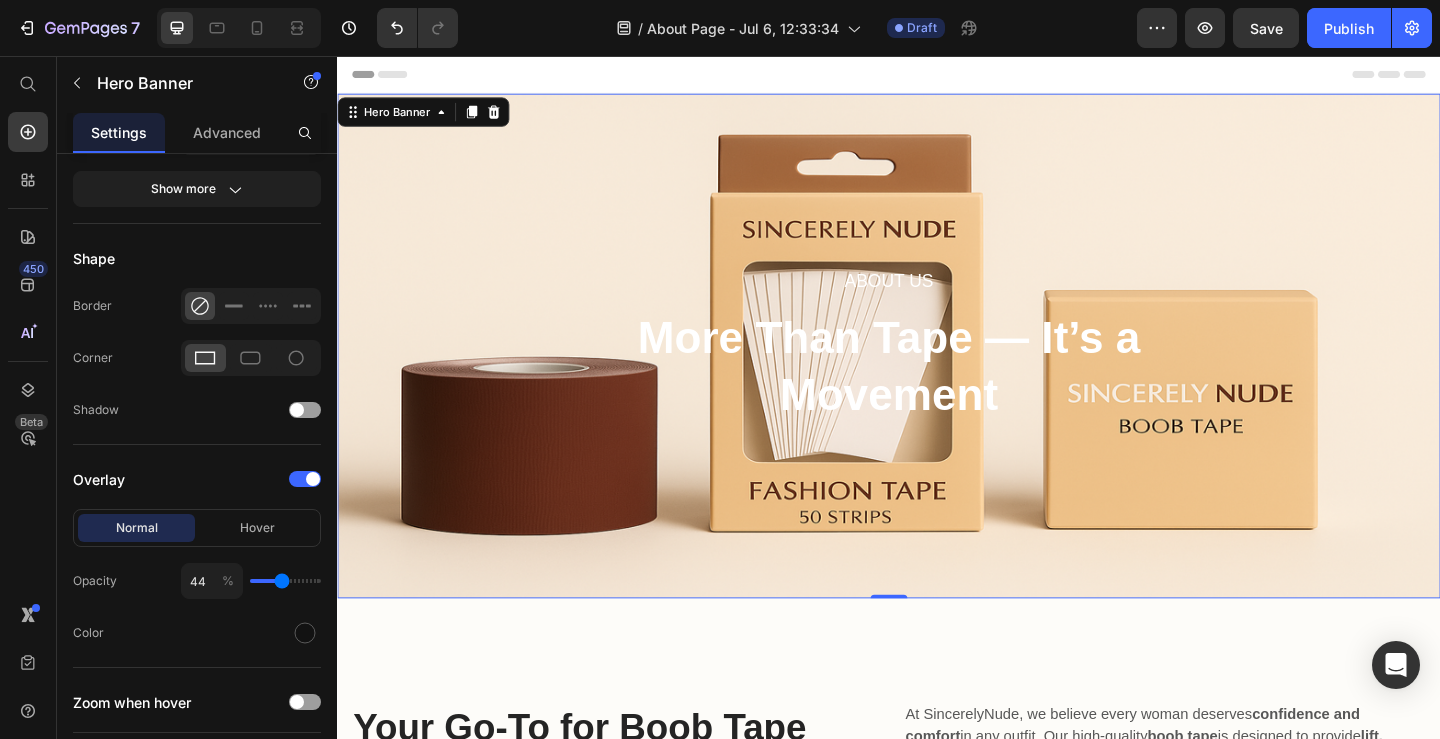 type on "46" 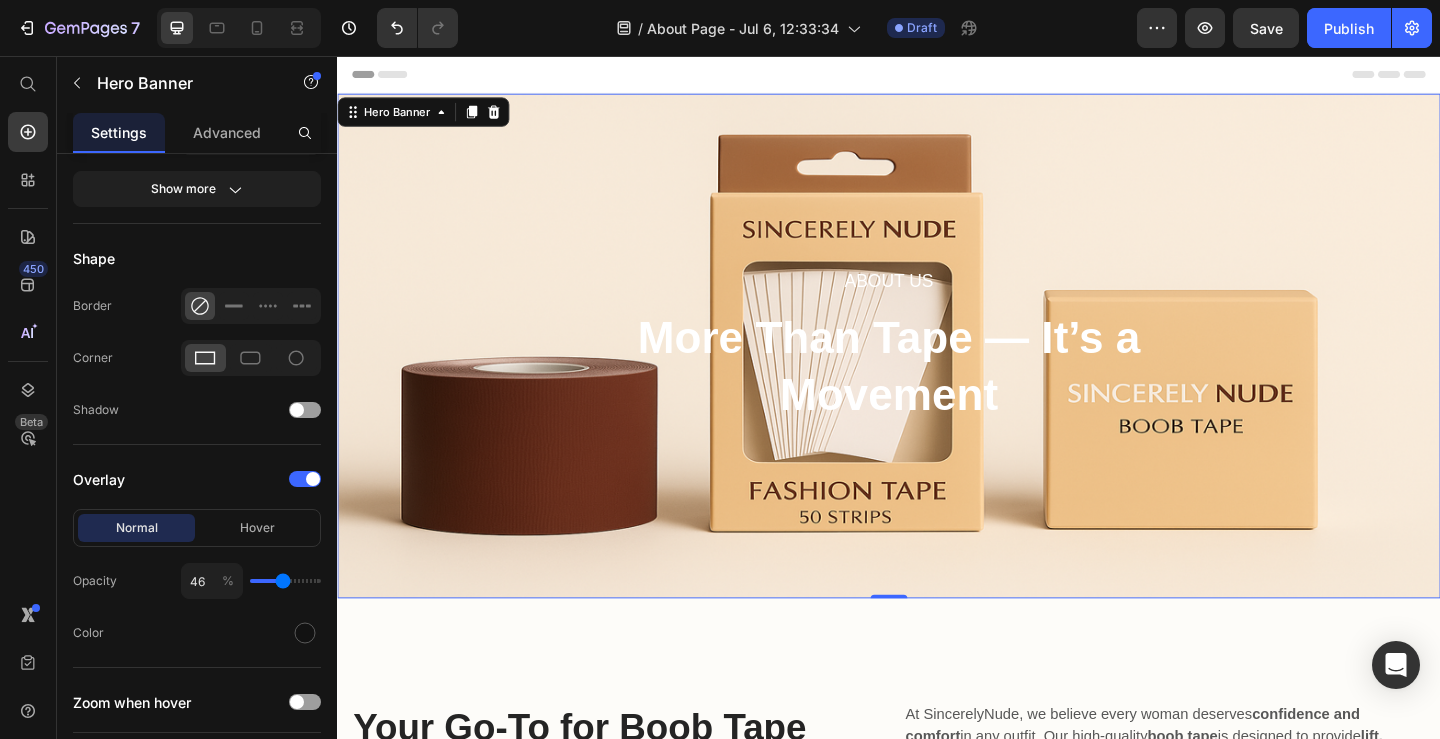 type on "47" 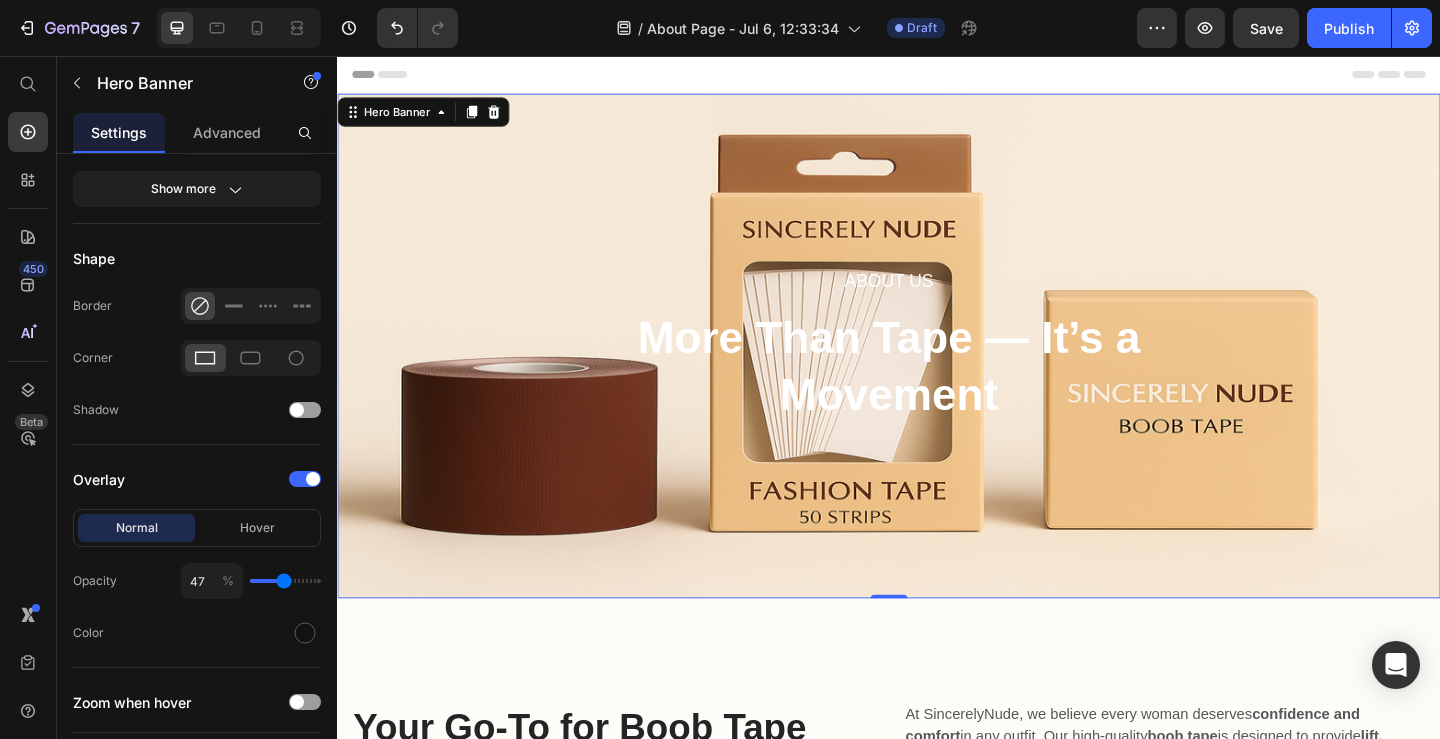 type on "48" 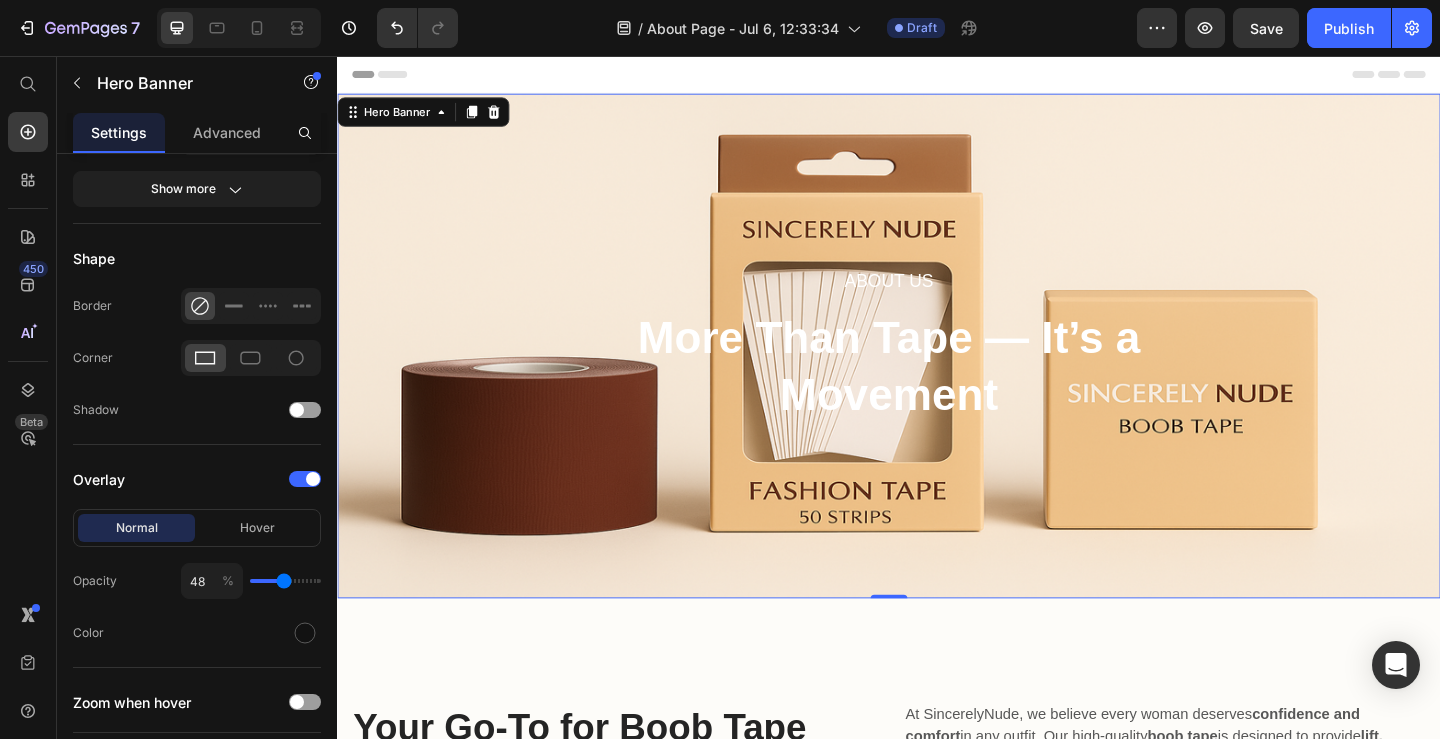 type on "49" 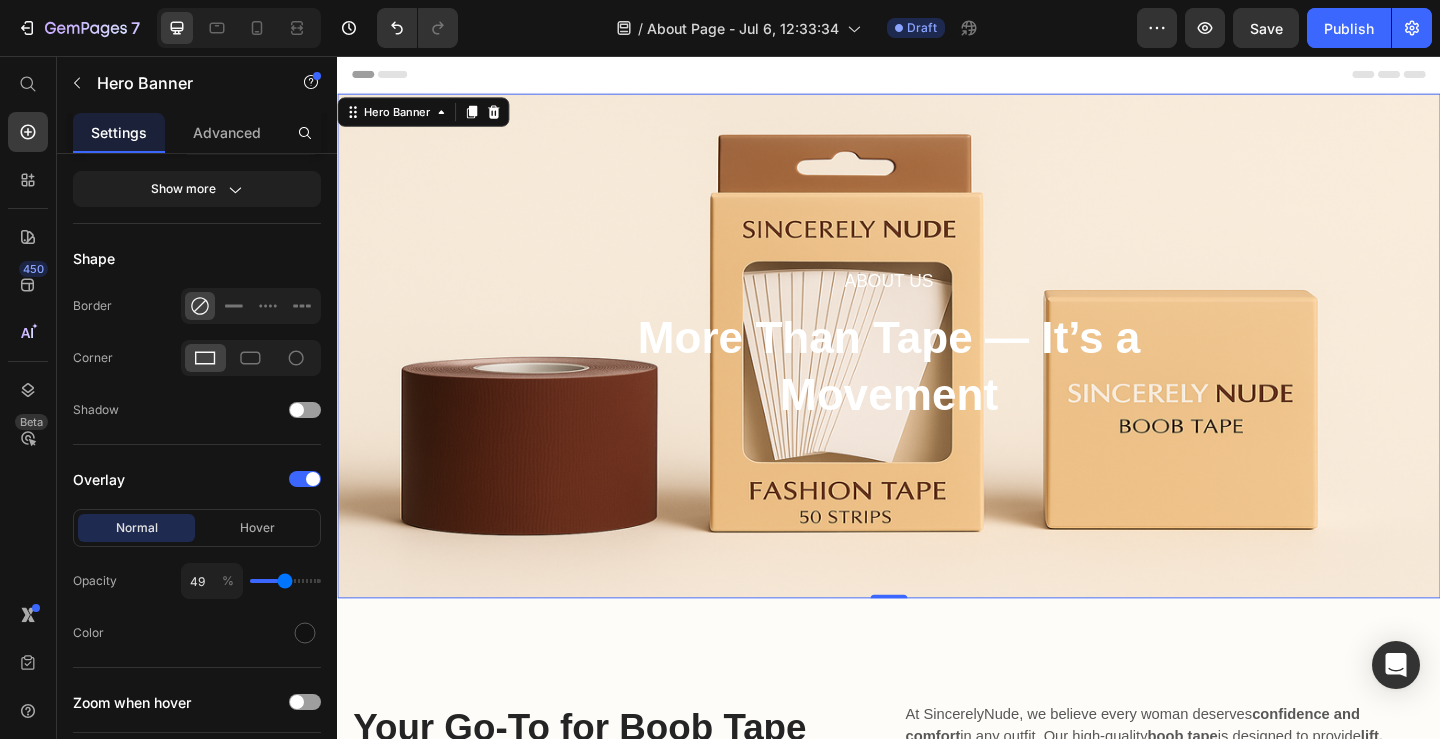 type on "50" 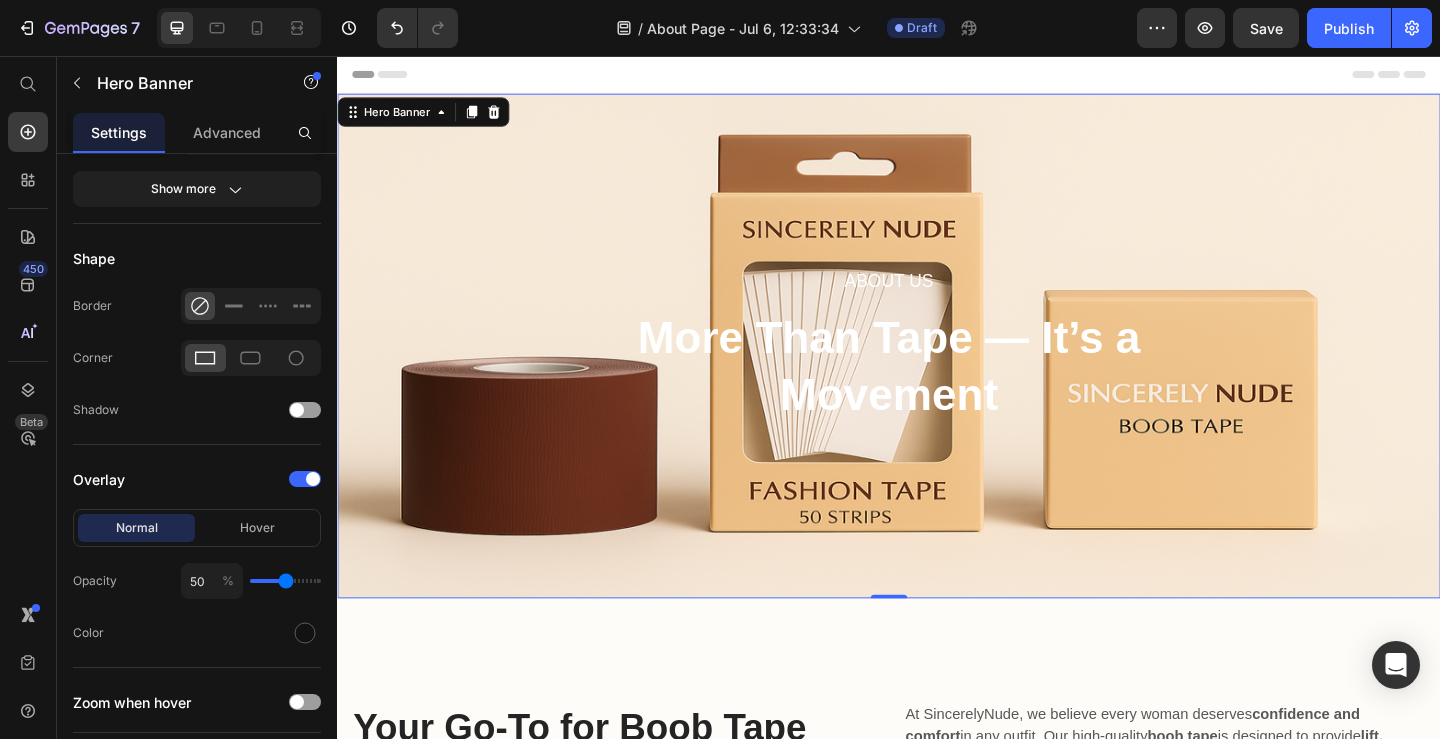 type on "51" 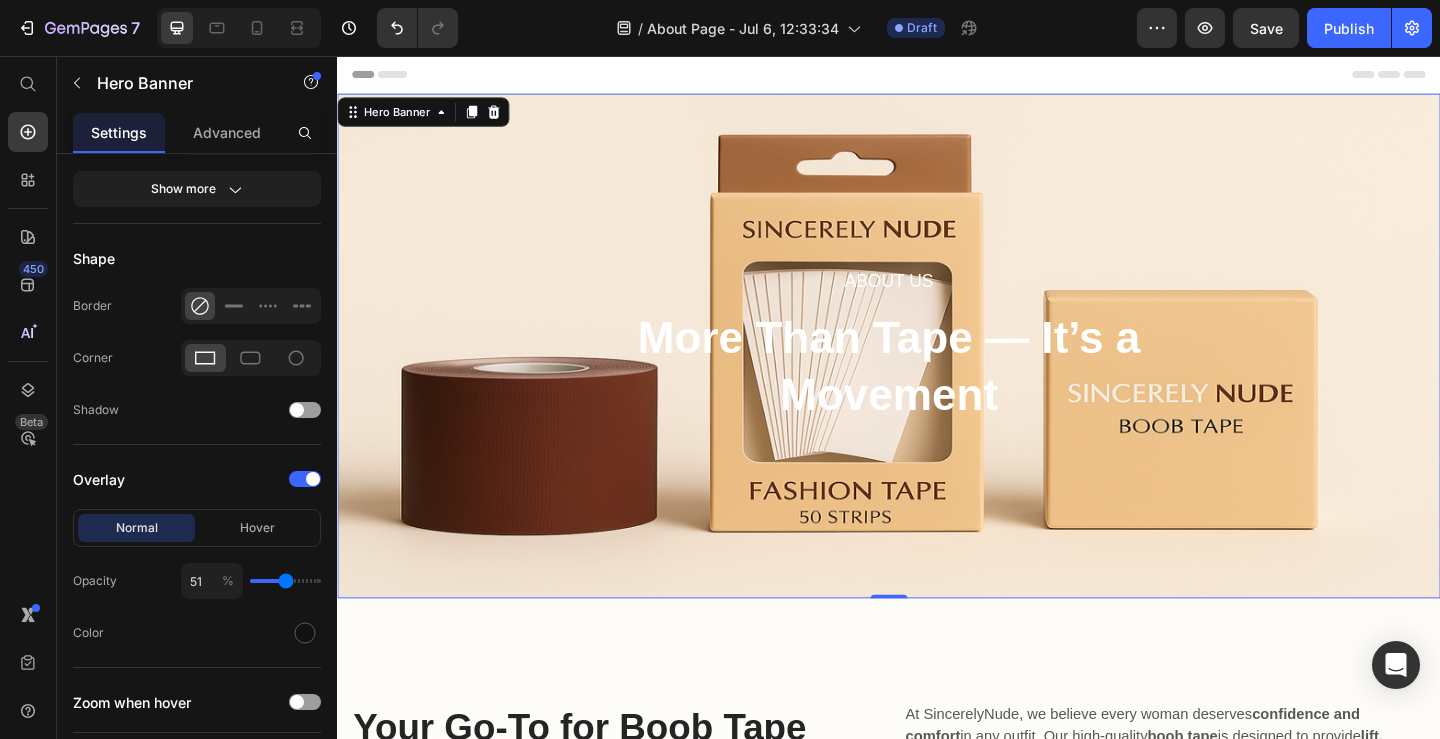type on "53" 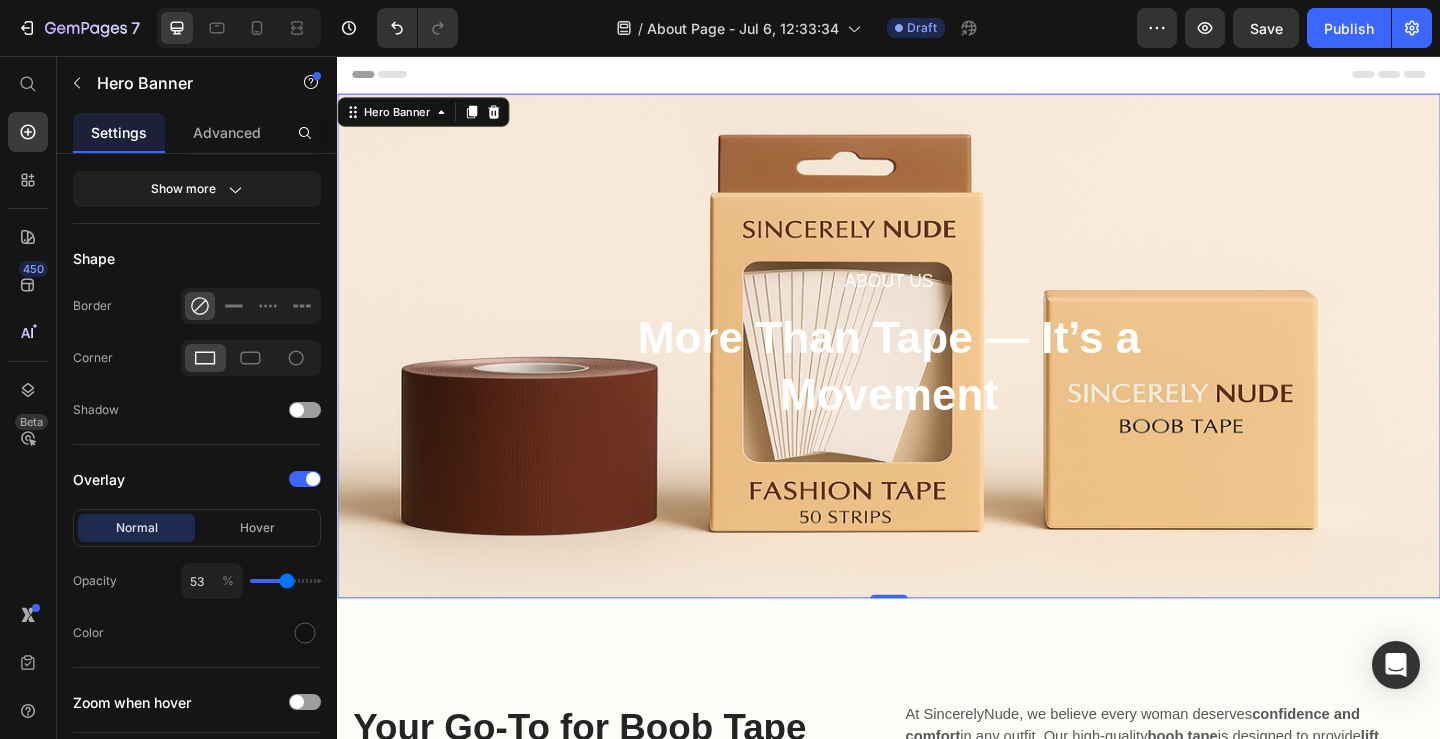 type on "54" 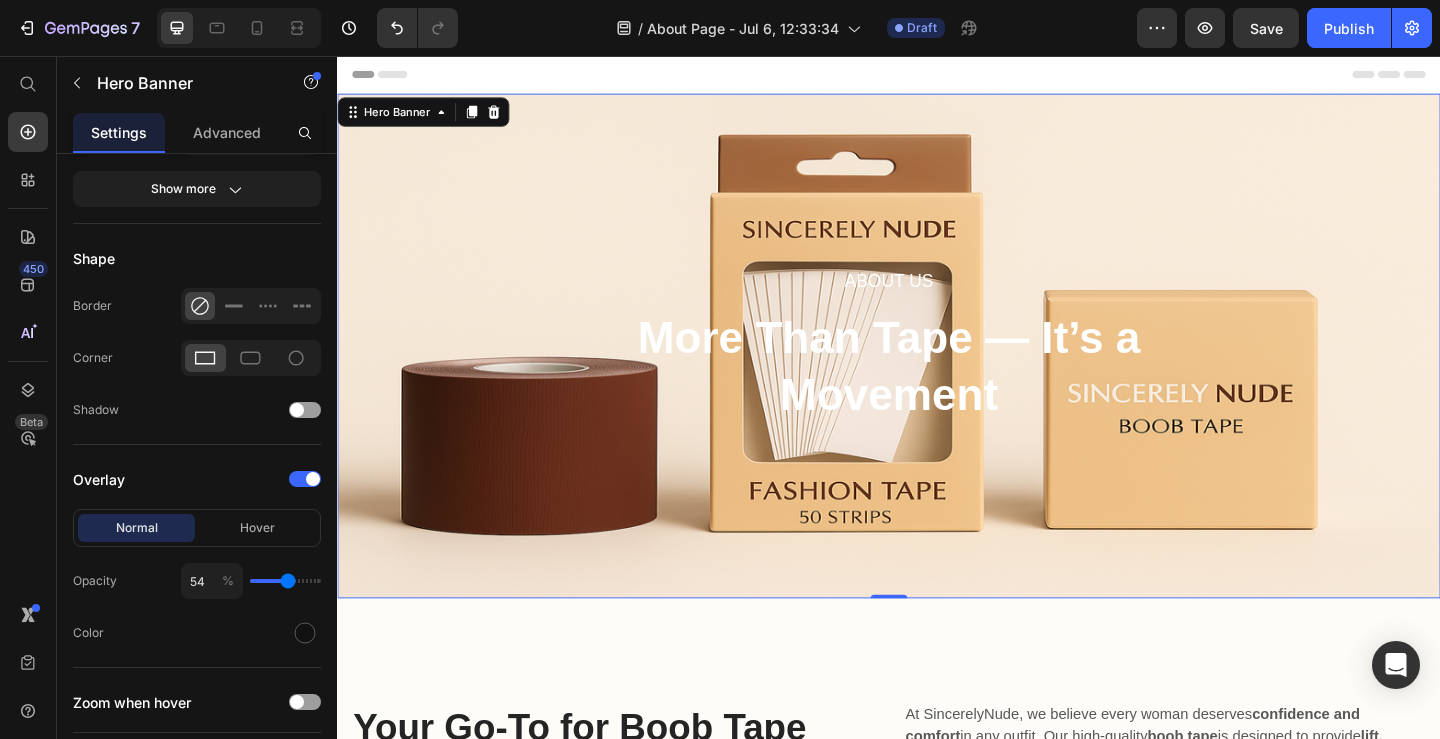 type on "55" 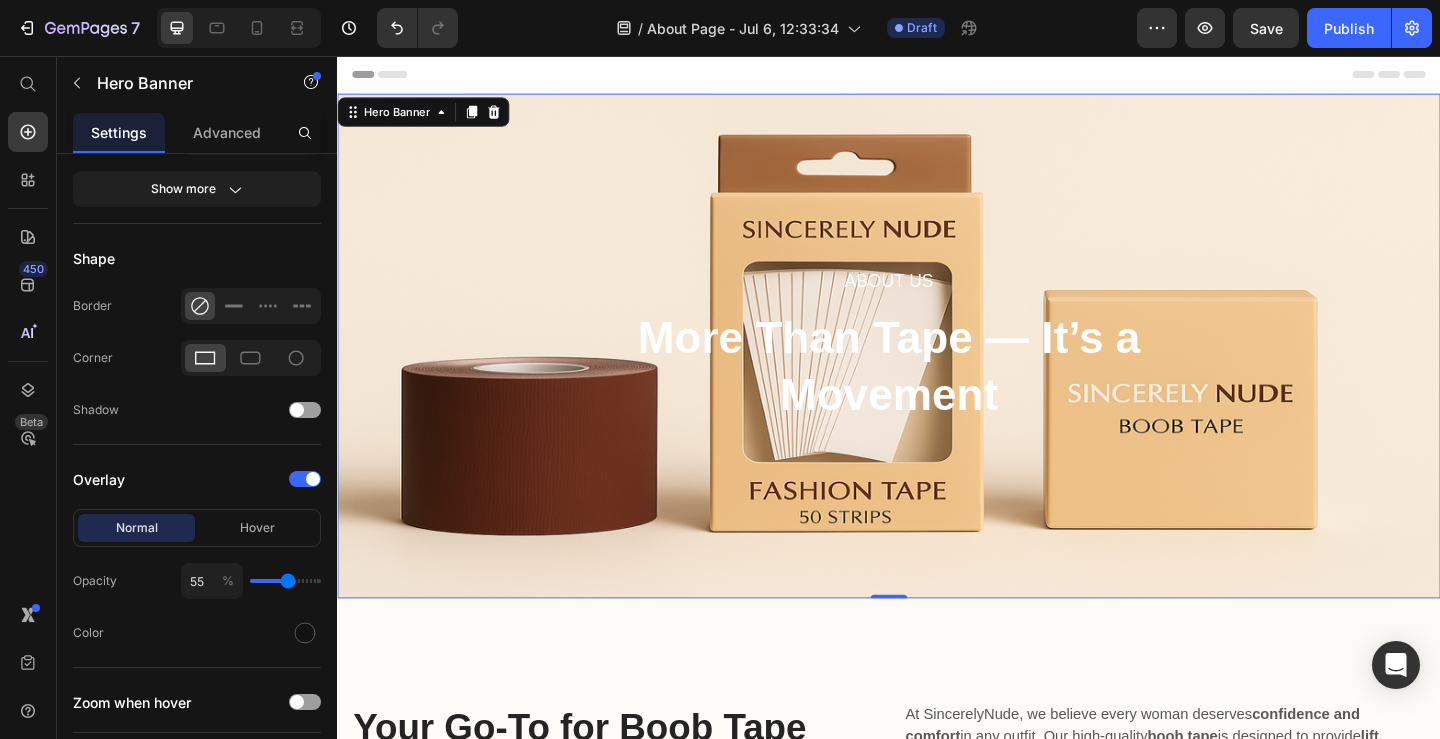 type on "56" 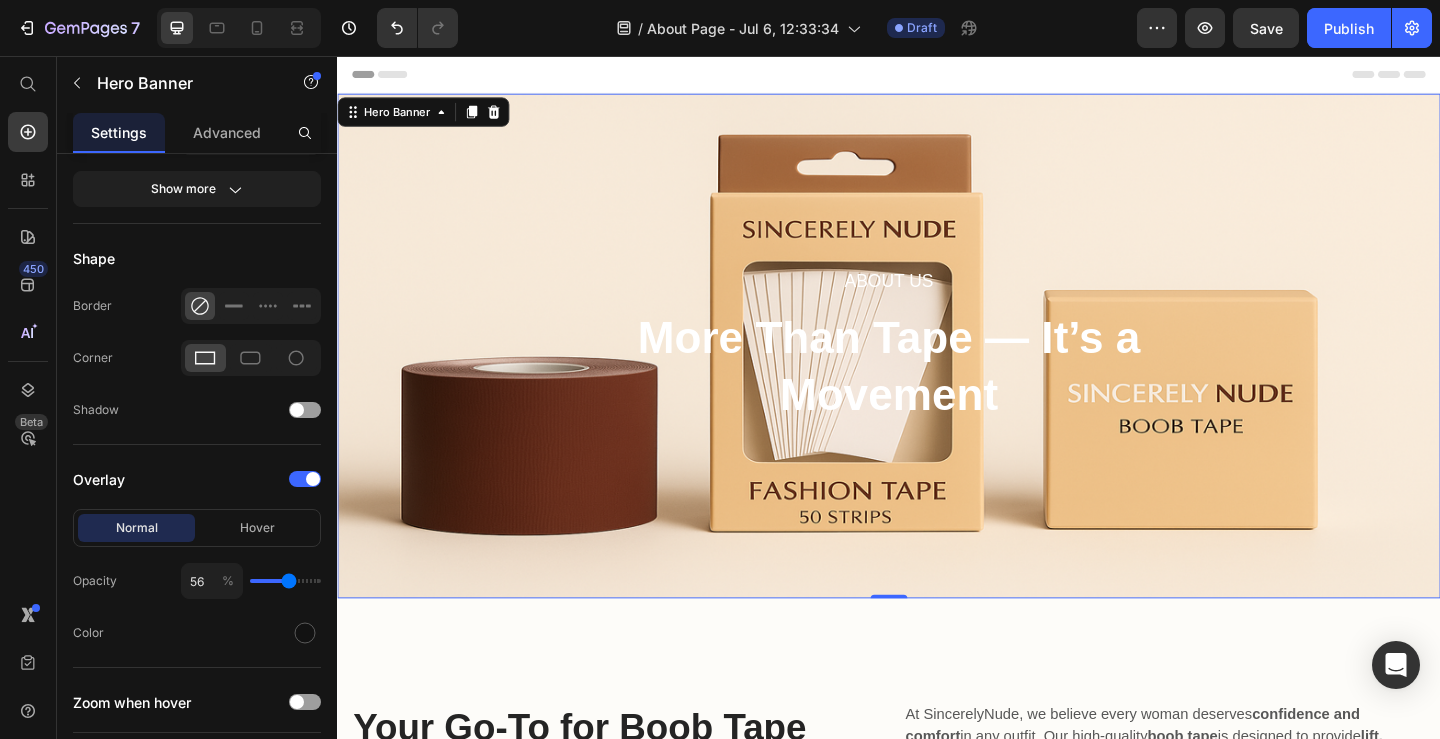 type on "58" 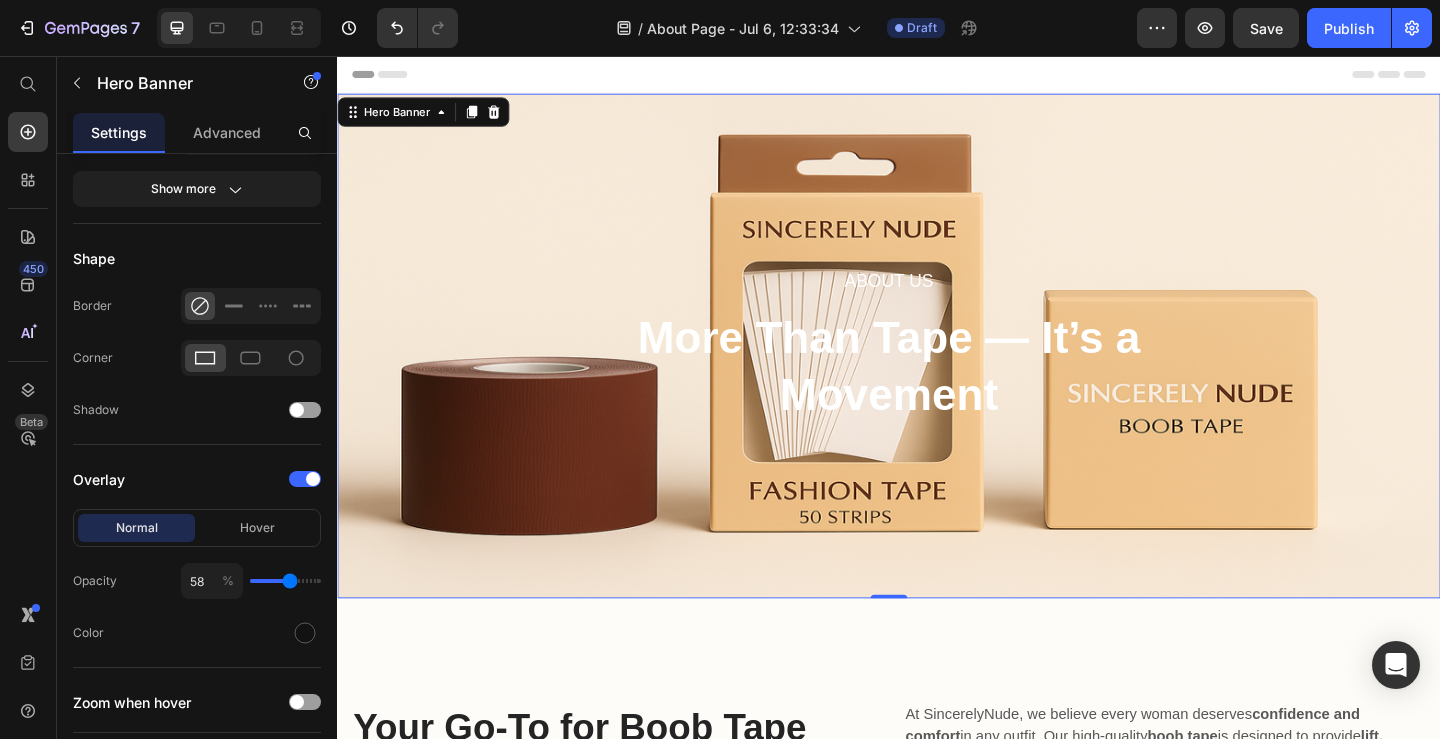 type on "59" 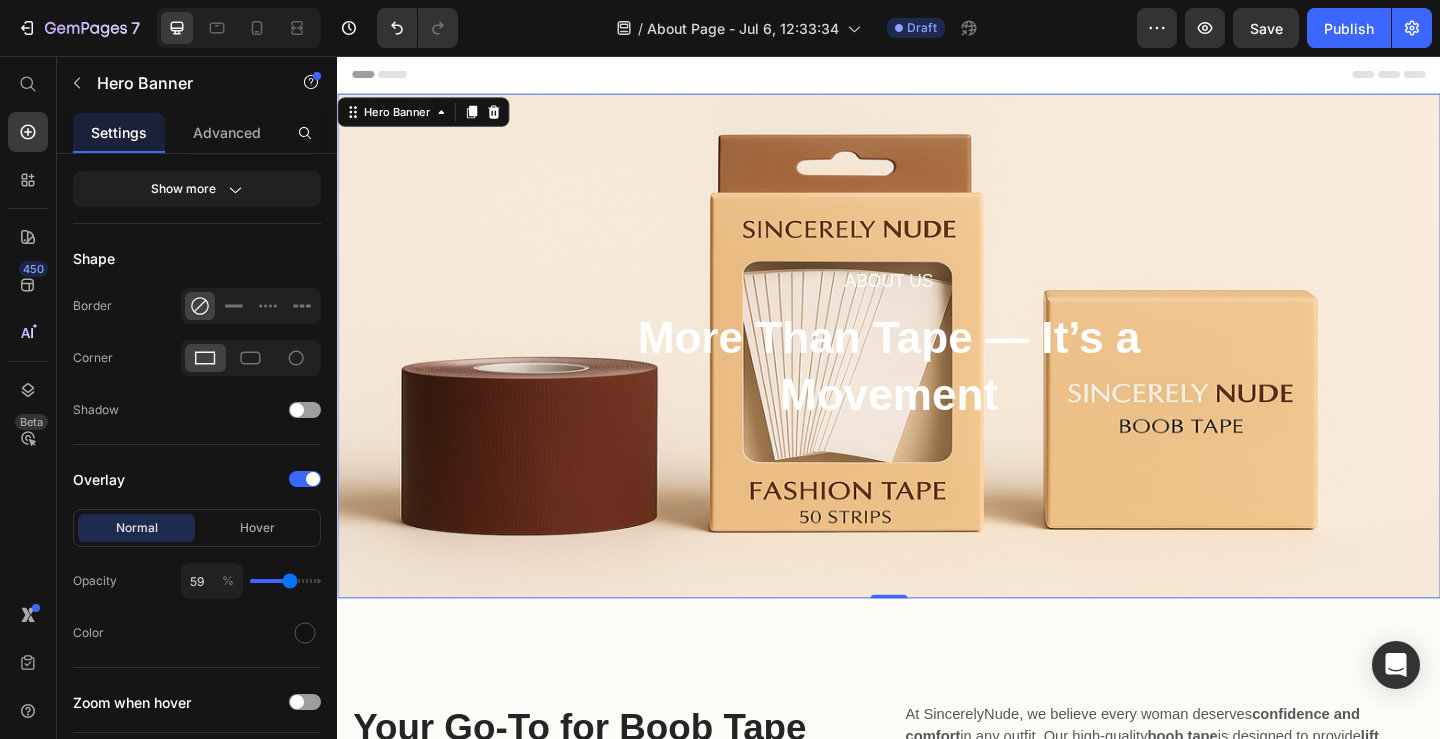 type on "60" 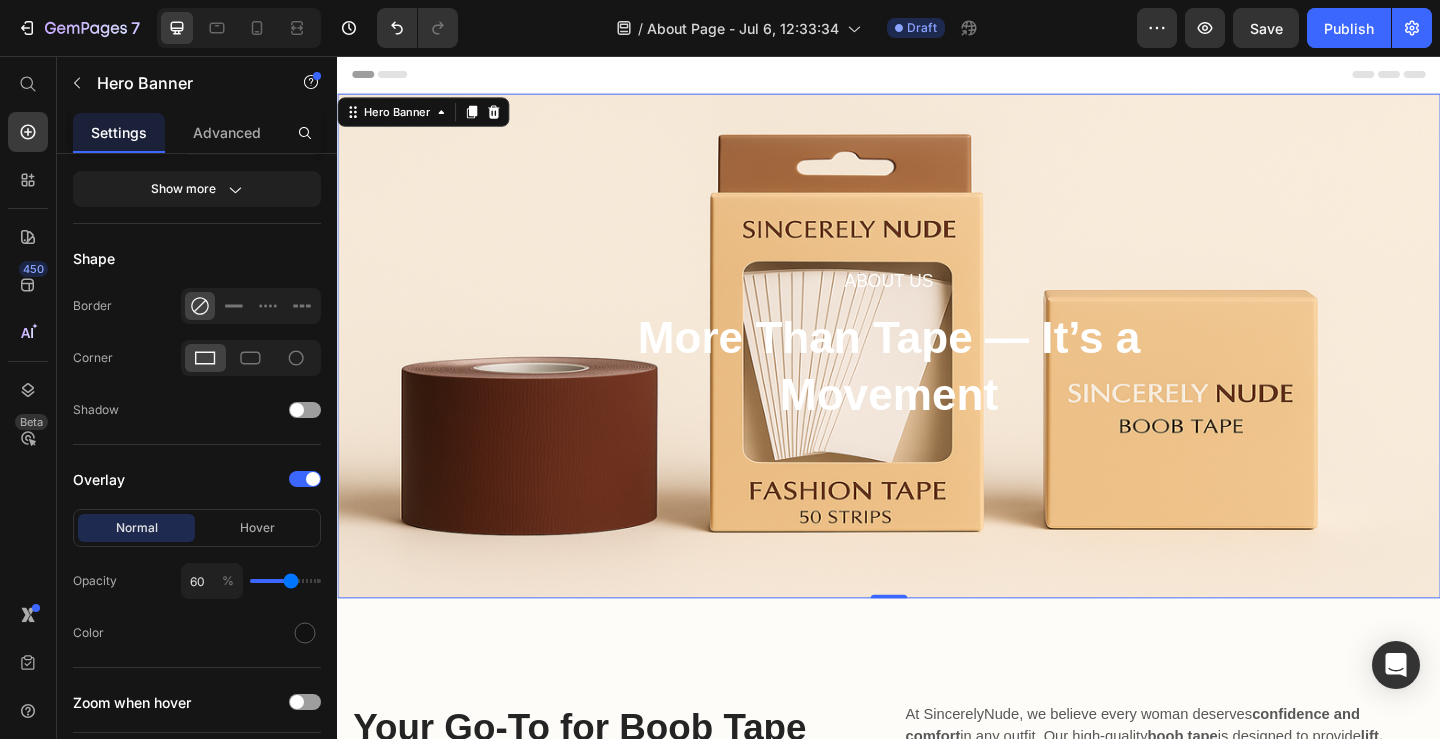 drag, startPoint x: 261, startPoint y: 578, endPoint x: 290, endPoint y: 580, distance: 29.068884 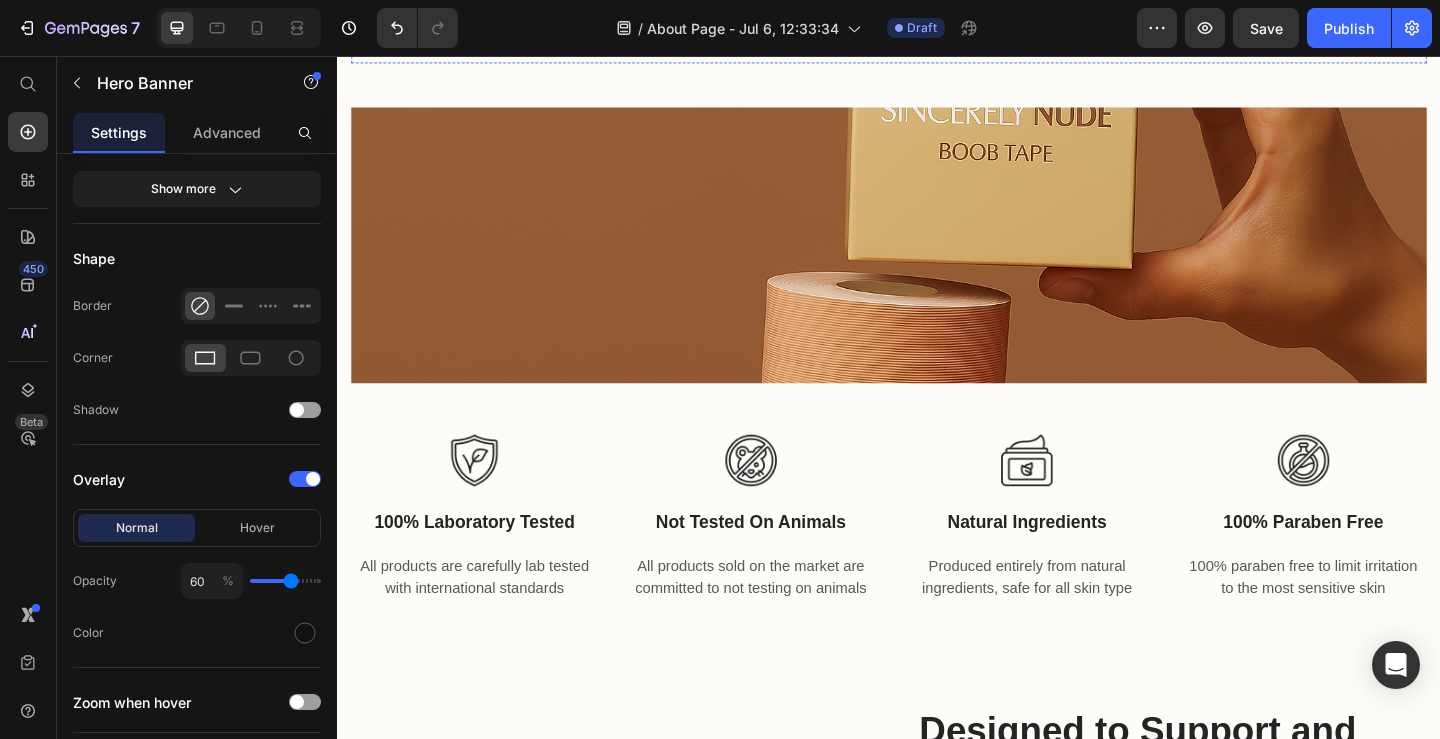 scroll, scrollTop: 862, scrollLeft: 0, axis: vertical 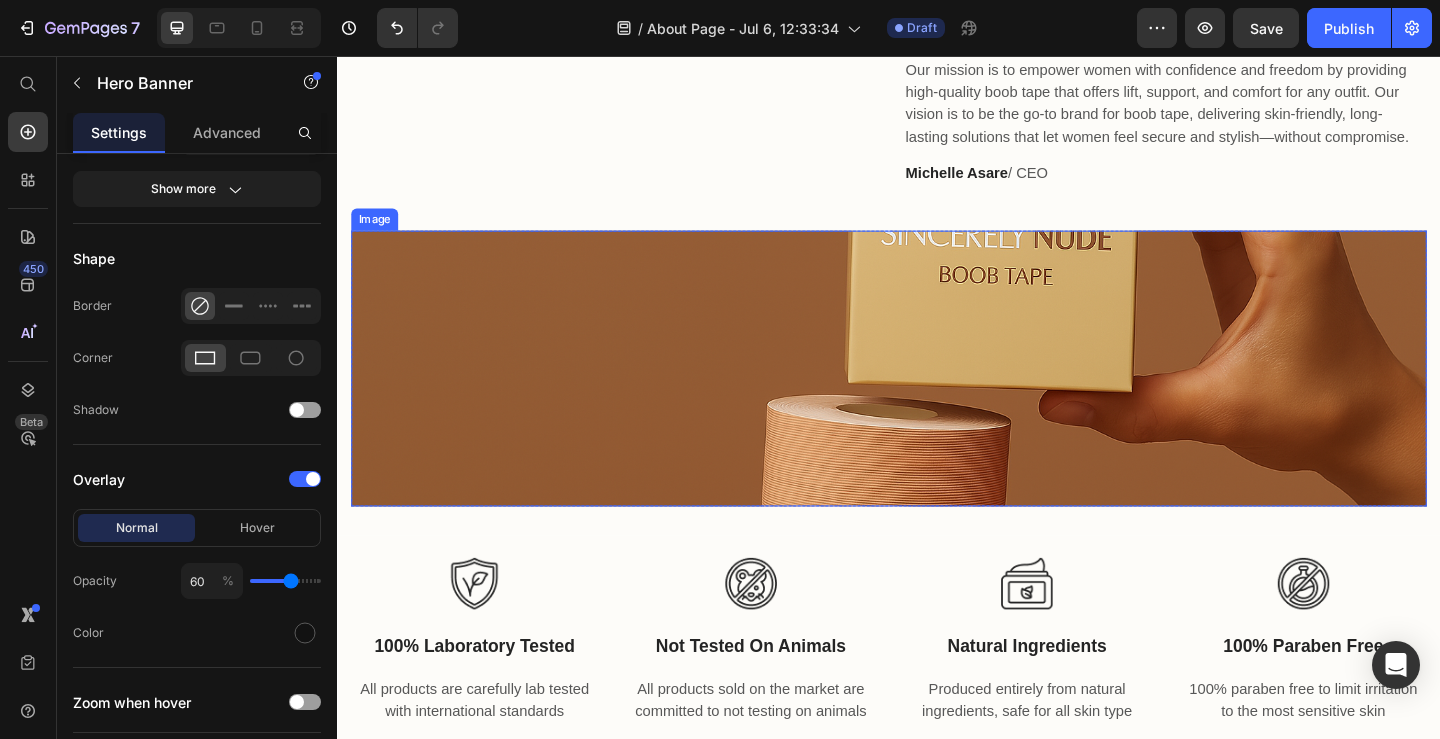 click at bounding box center (937, 396) 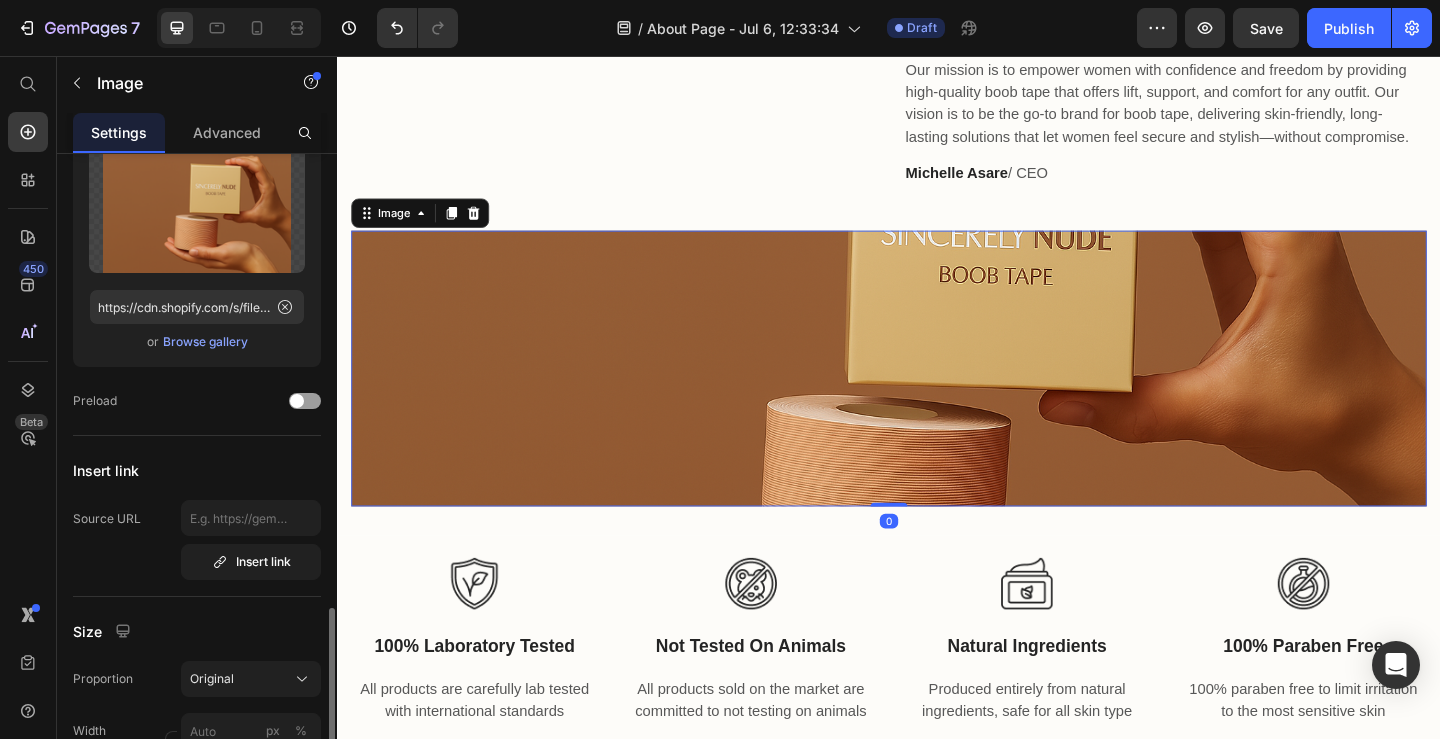scroll, scrollTop: 395, scrollLeft: 0, axis: vertical 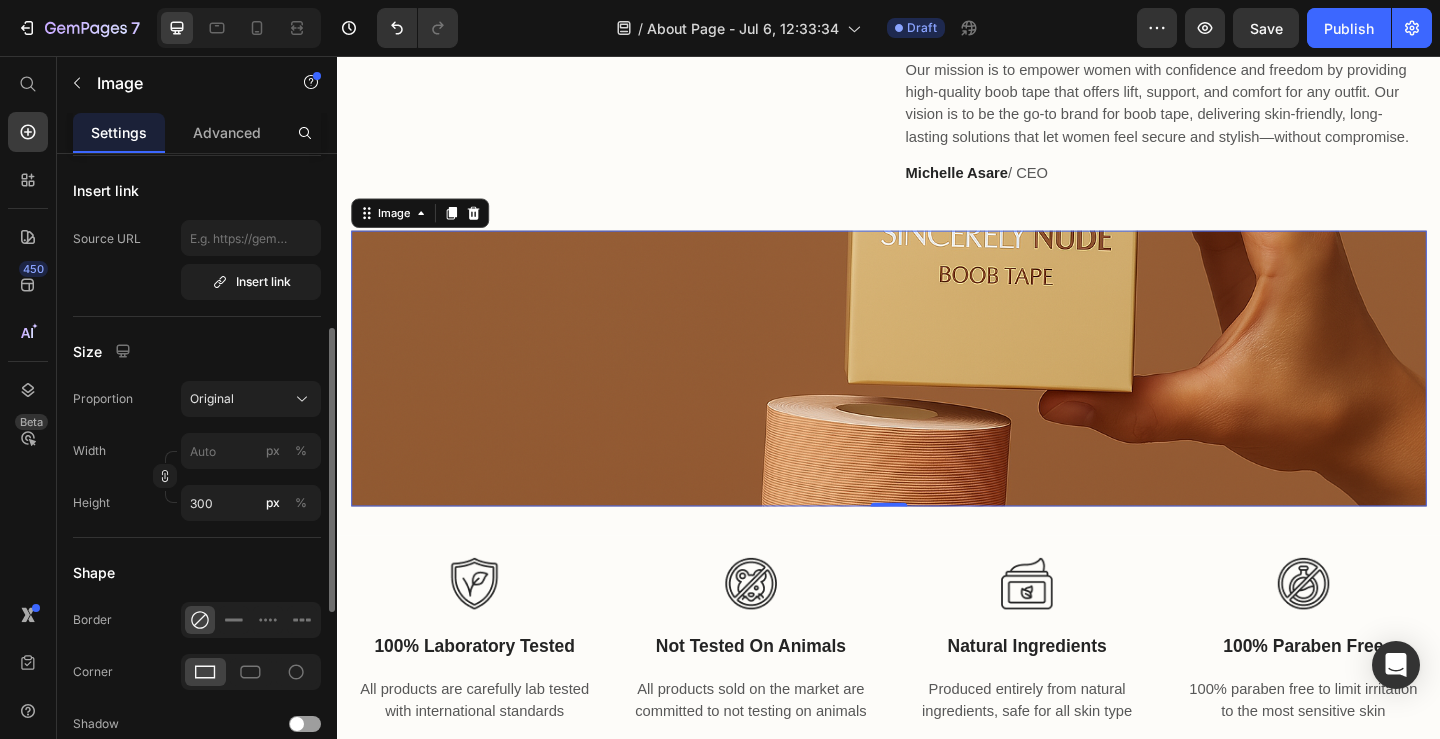 click on "Width px % Height 300 px %" 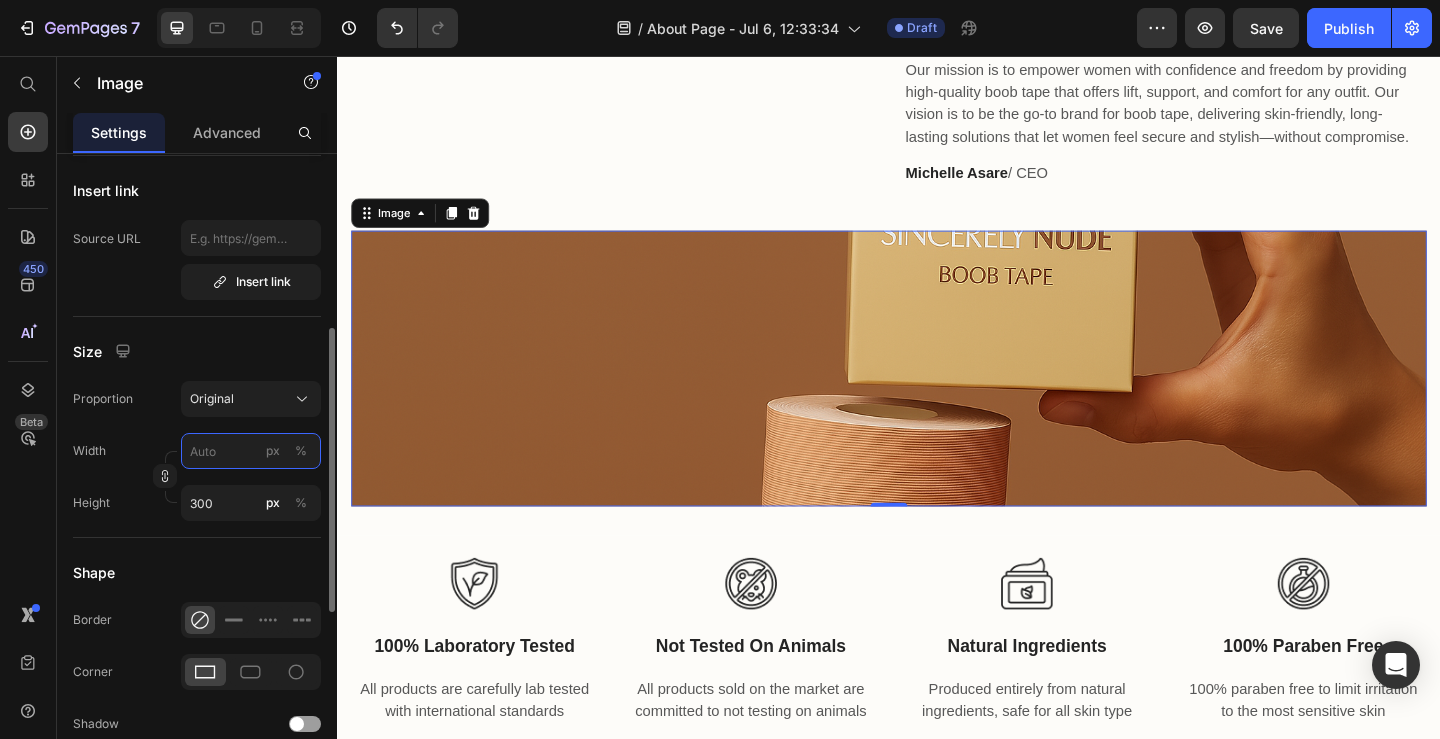 click on "px %" at bounding box center [251, 451] 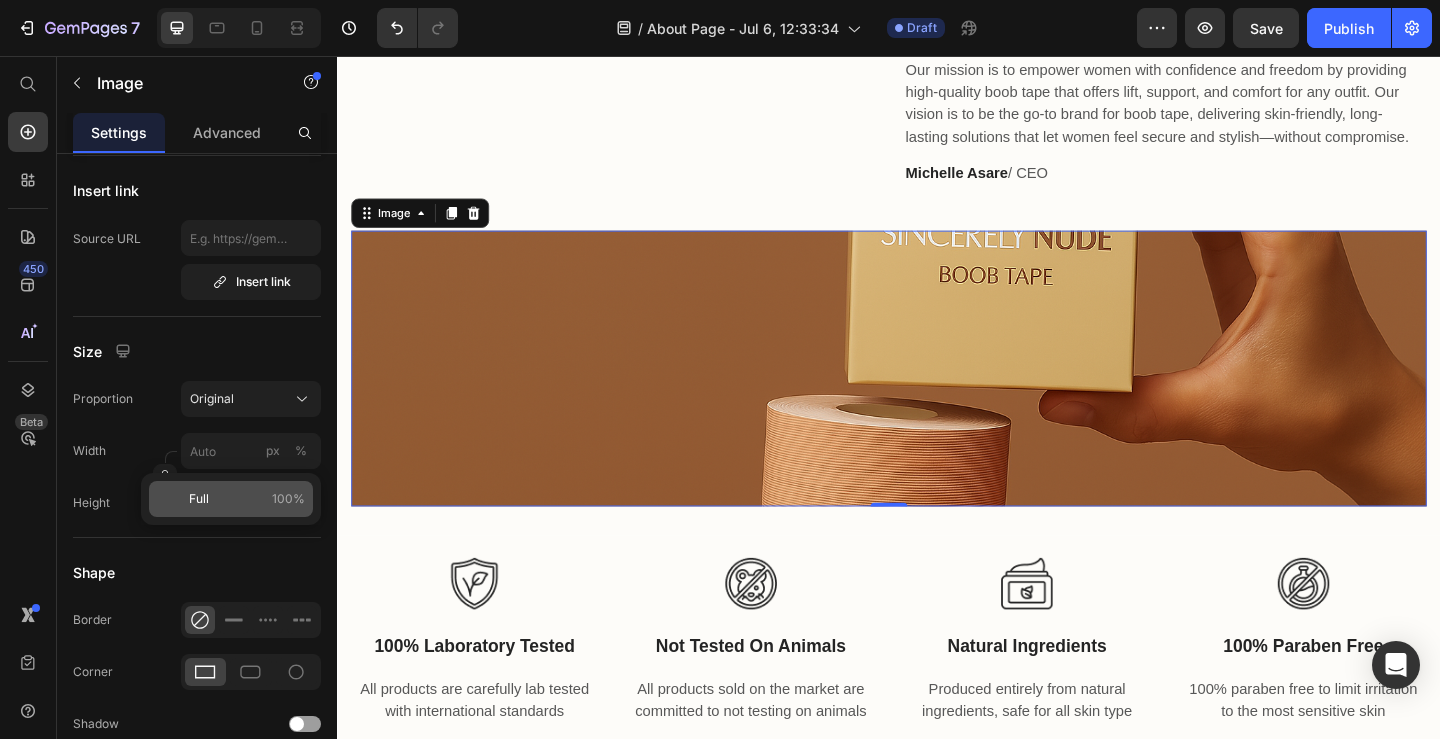 click on "Full" at bounding box center (199, 499) 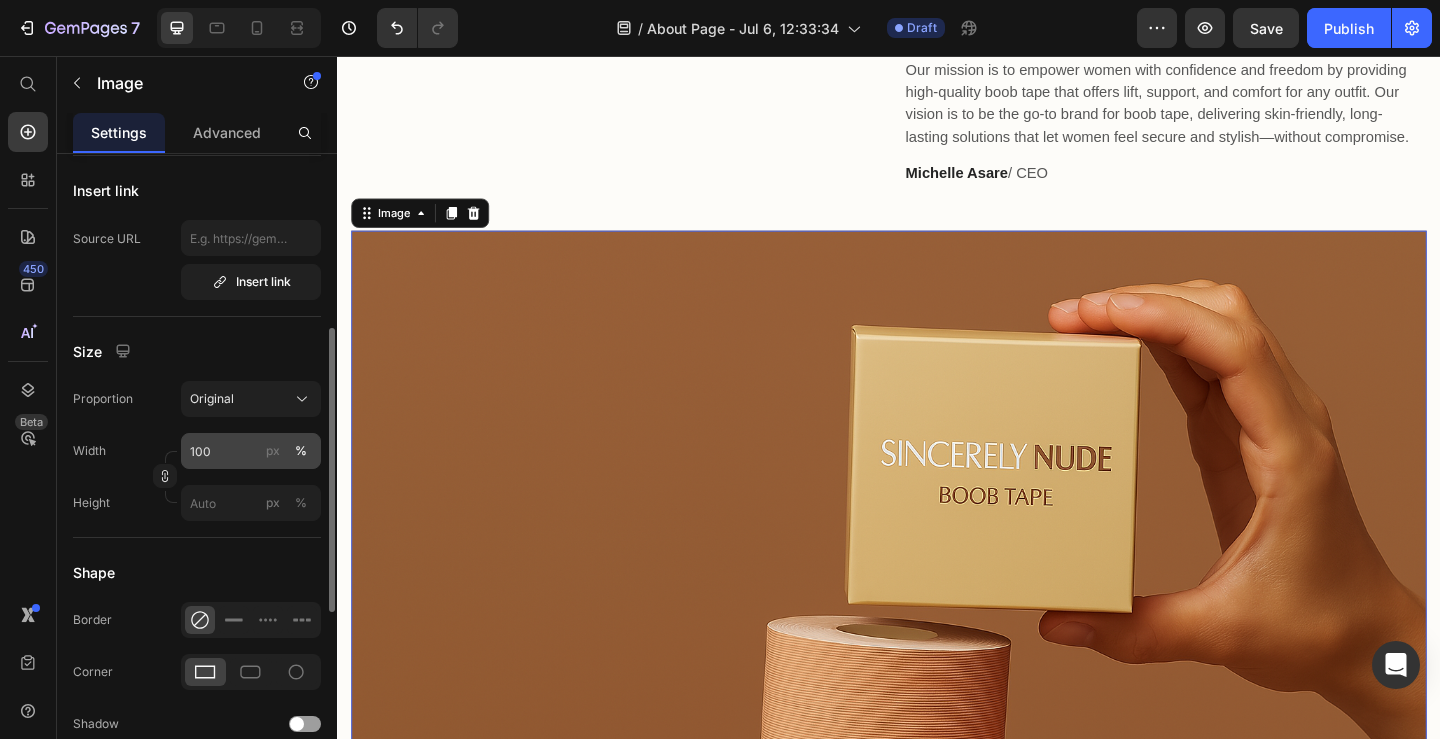 click on "px" at bounding box center (273, 451) 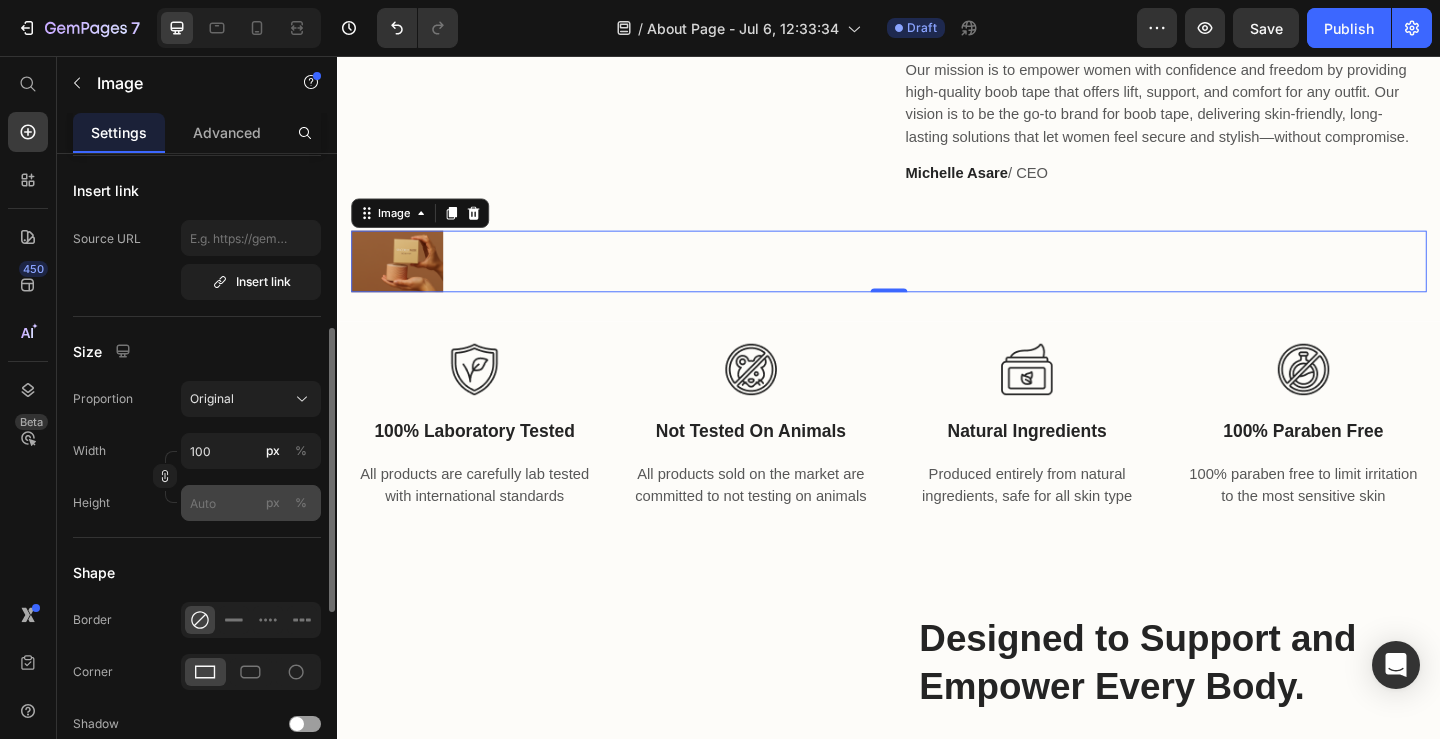 click on "px" at bounding box center [273, 503] 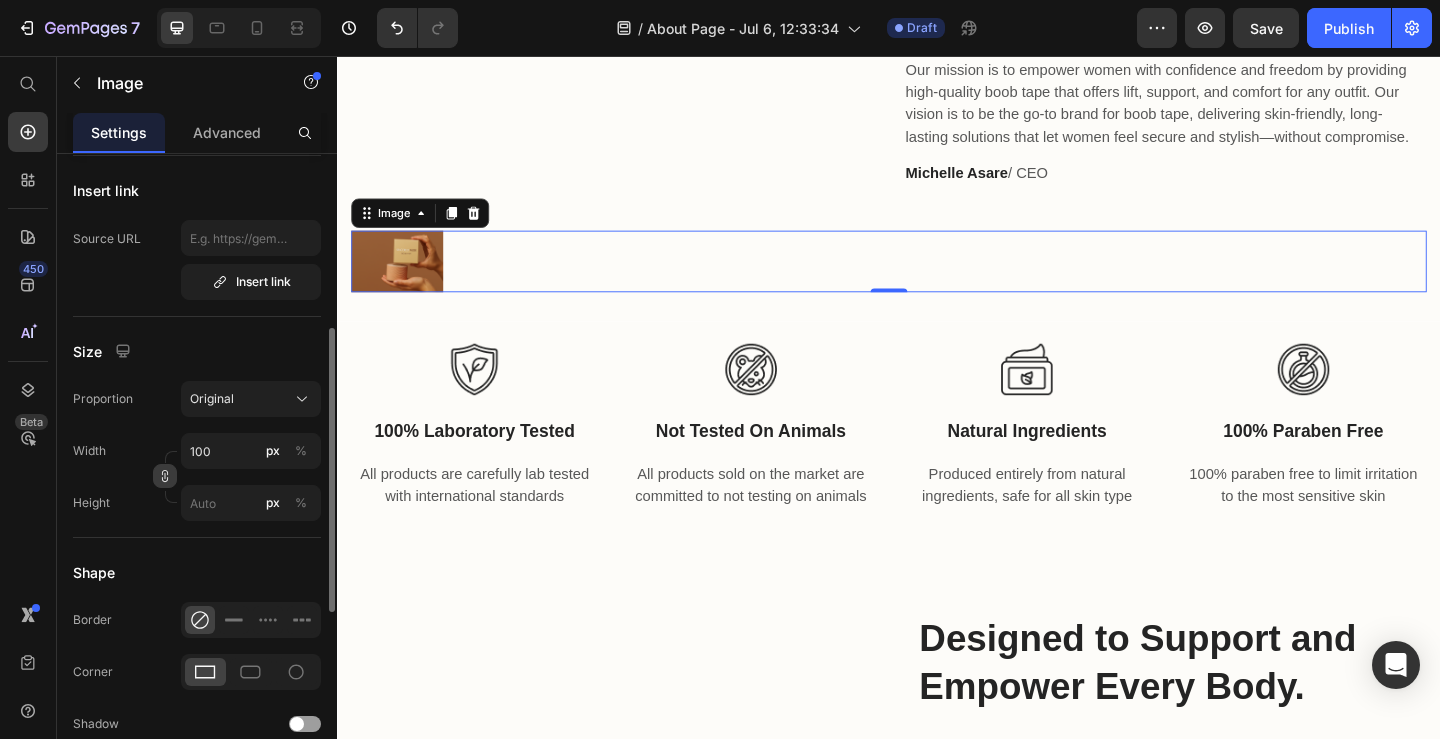 click 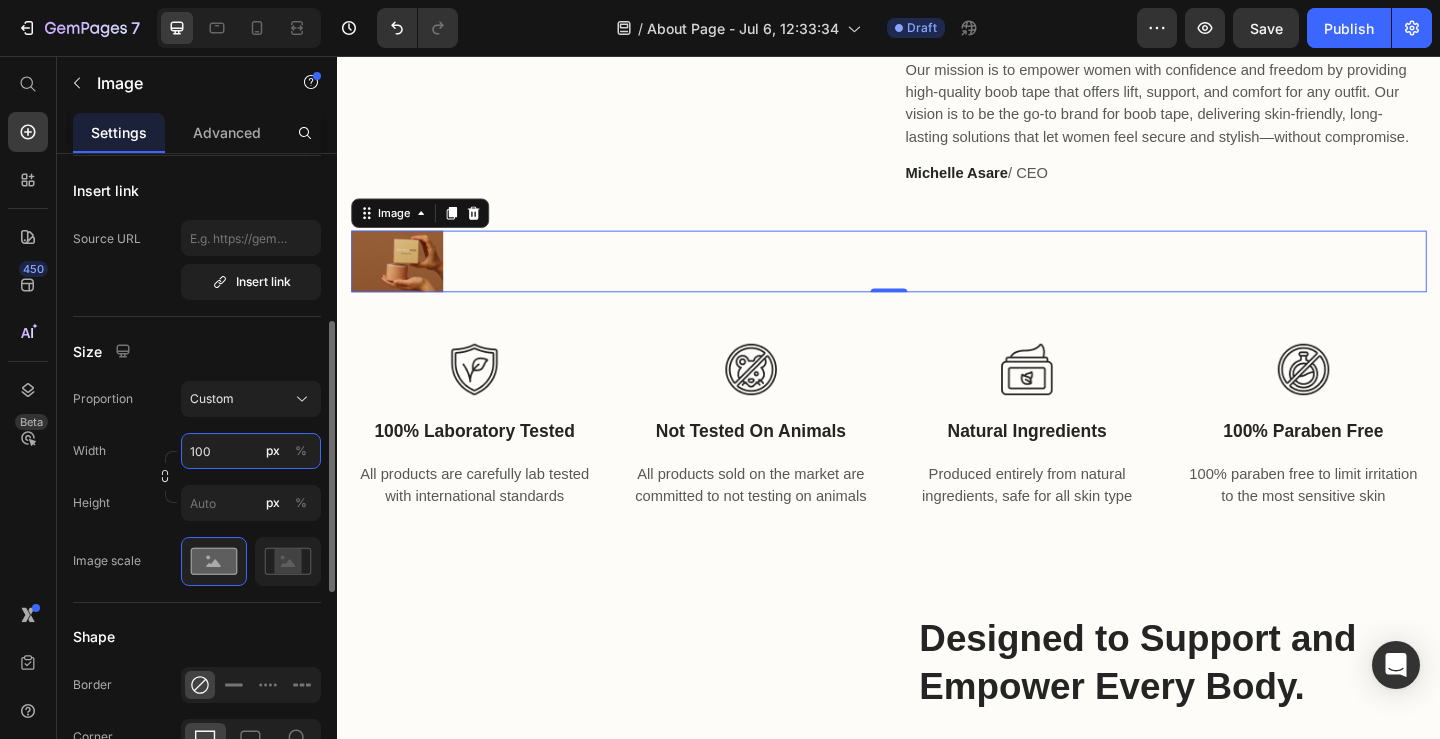 click on "100" at bounding box center [251, 451] 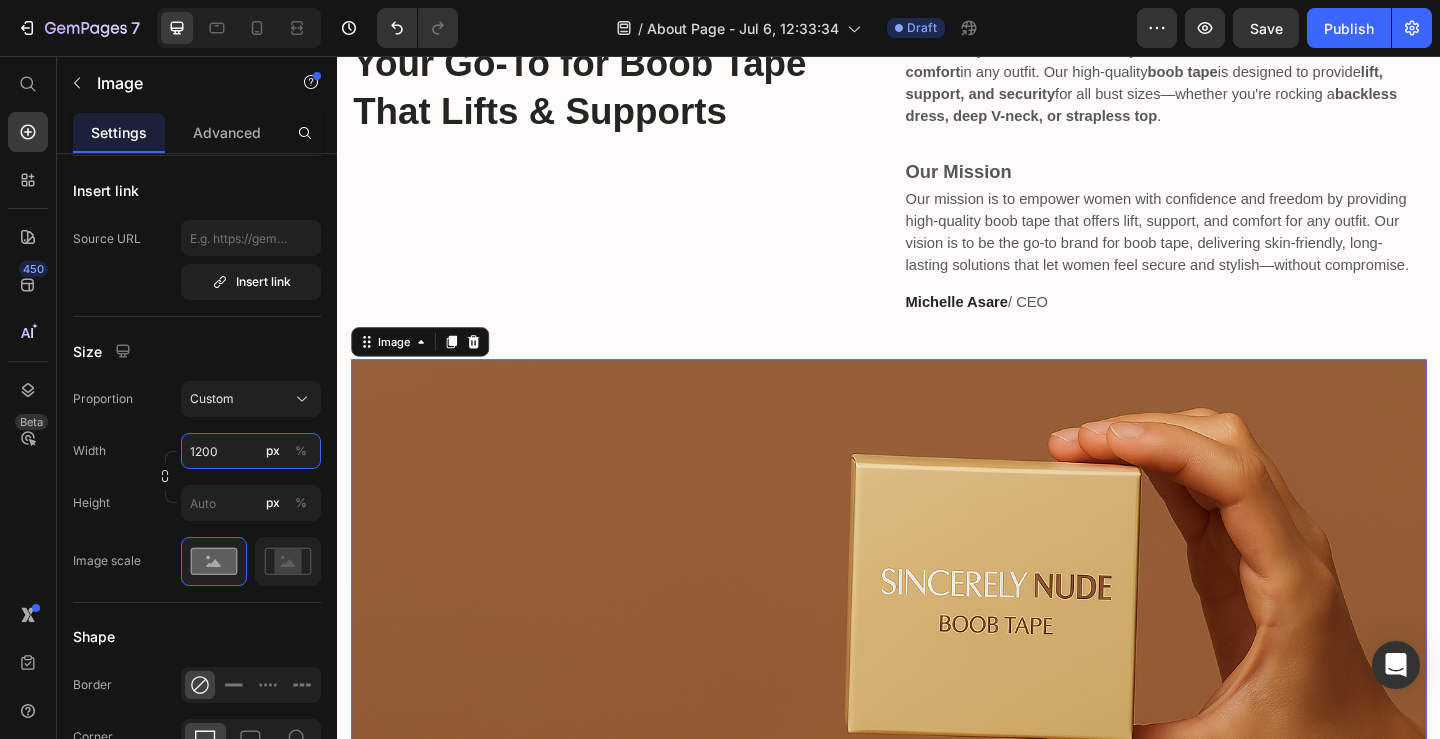 scroll, scrollTop: 804, scrollLeft: 0, axis: vertical 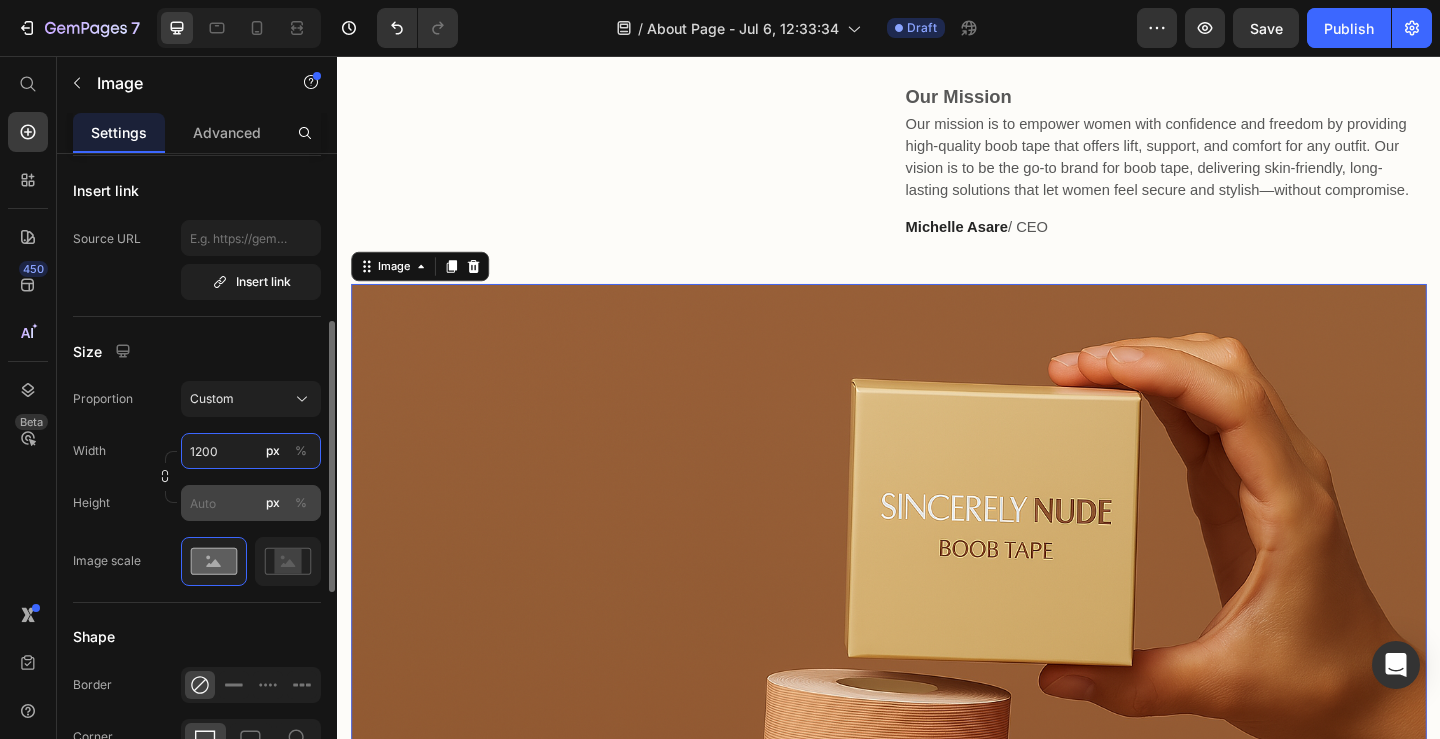 type on "1200" 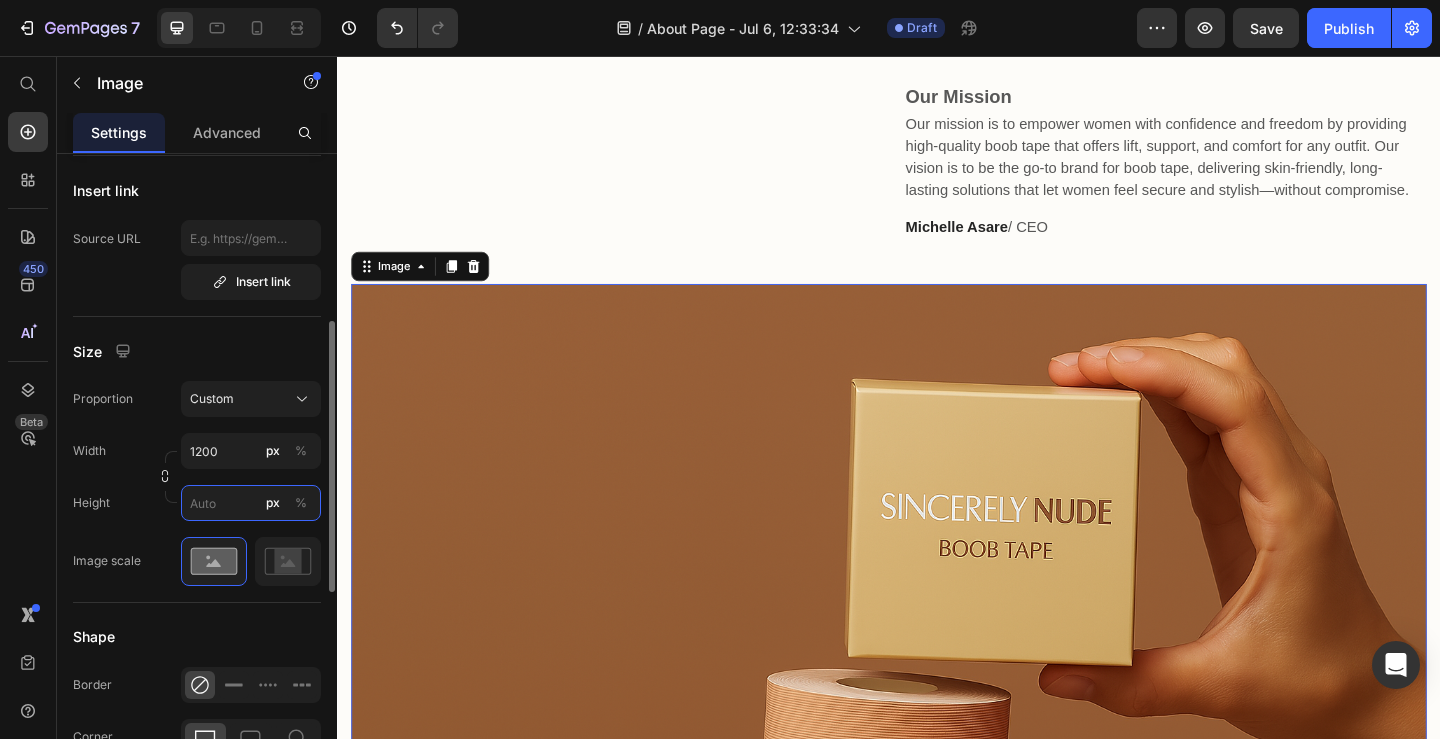 click on "px %" at bounding box center (251, 503) 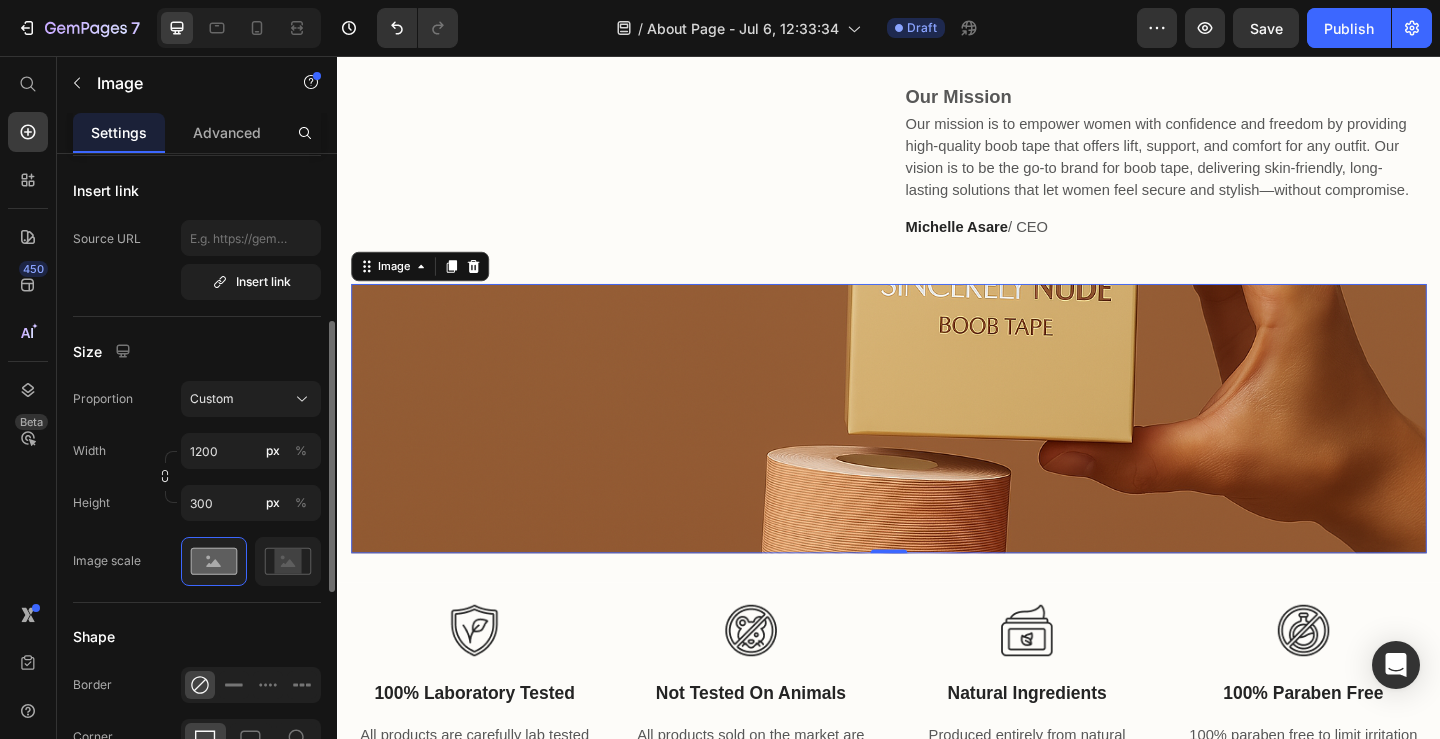 click on "Height 300 px %" at bounding box center (197, 503) 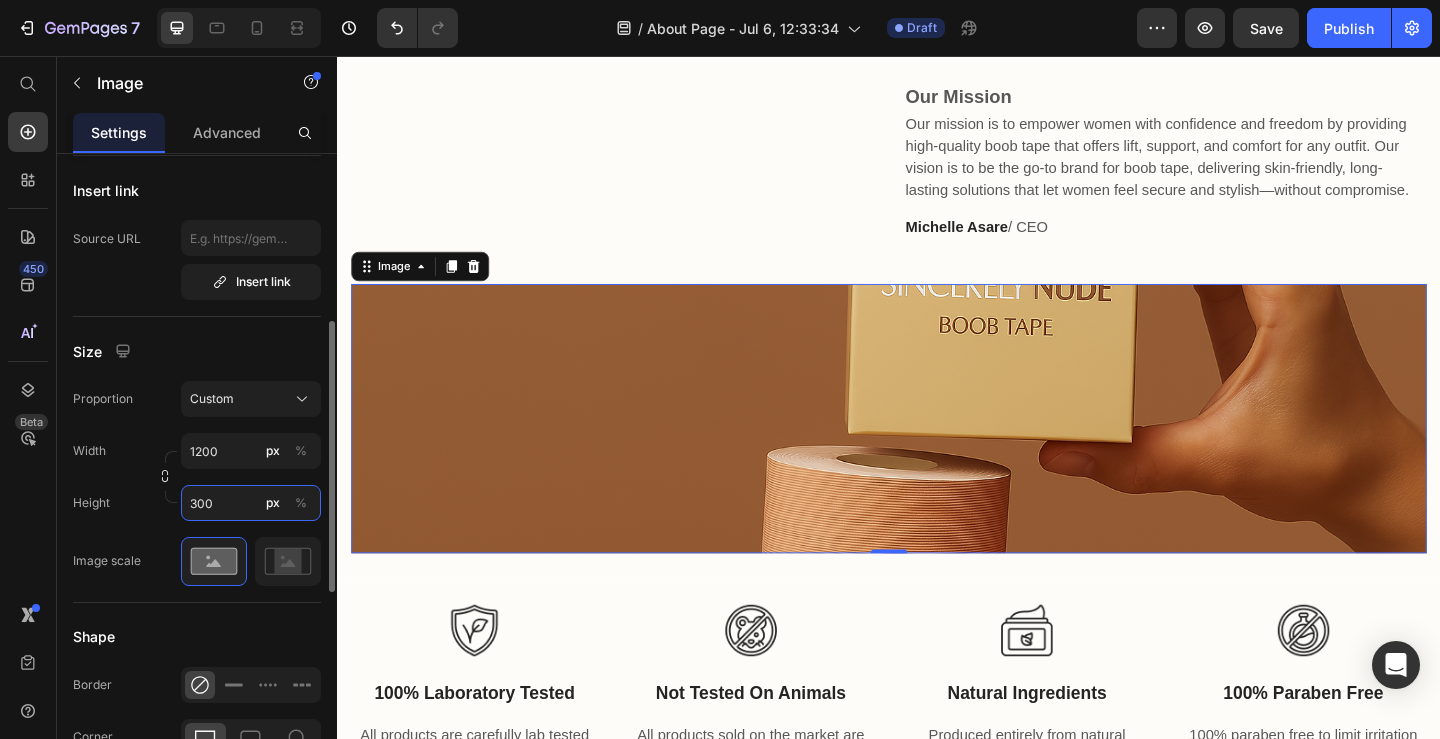 click on "300" at bounding box center (251, 503) 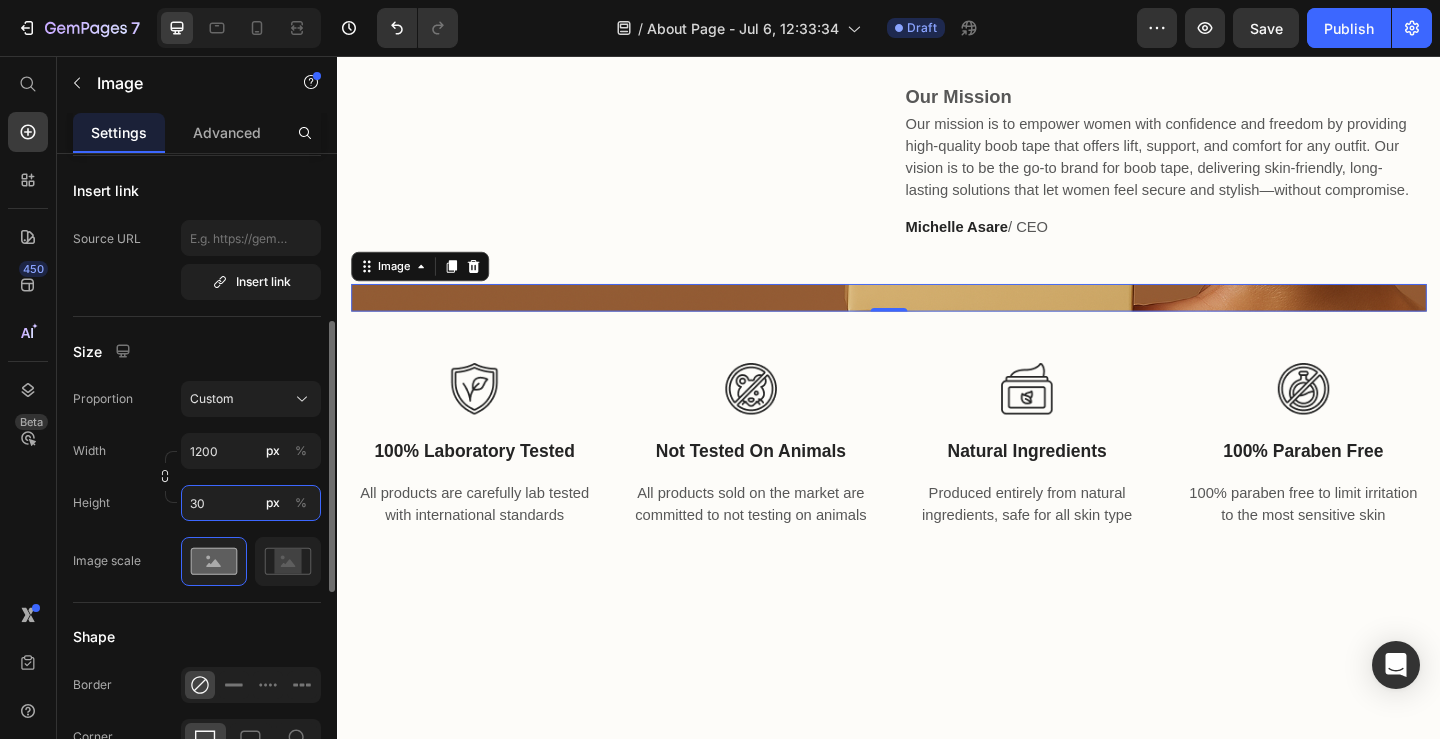 type on "300" 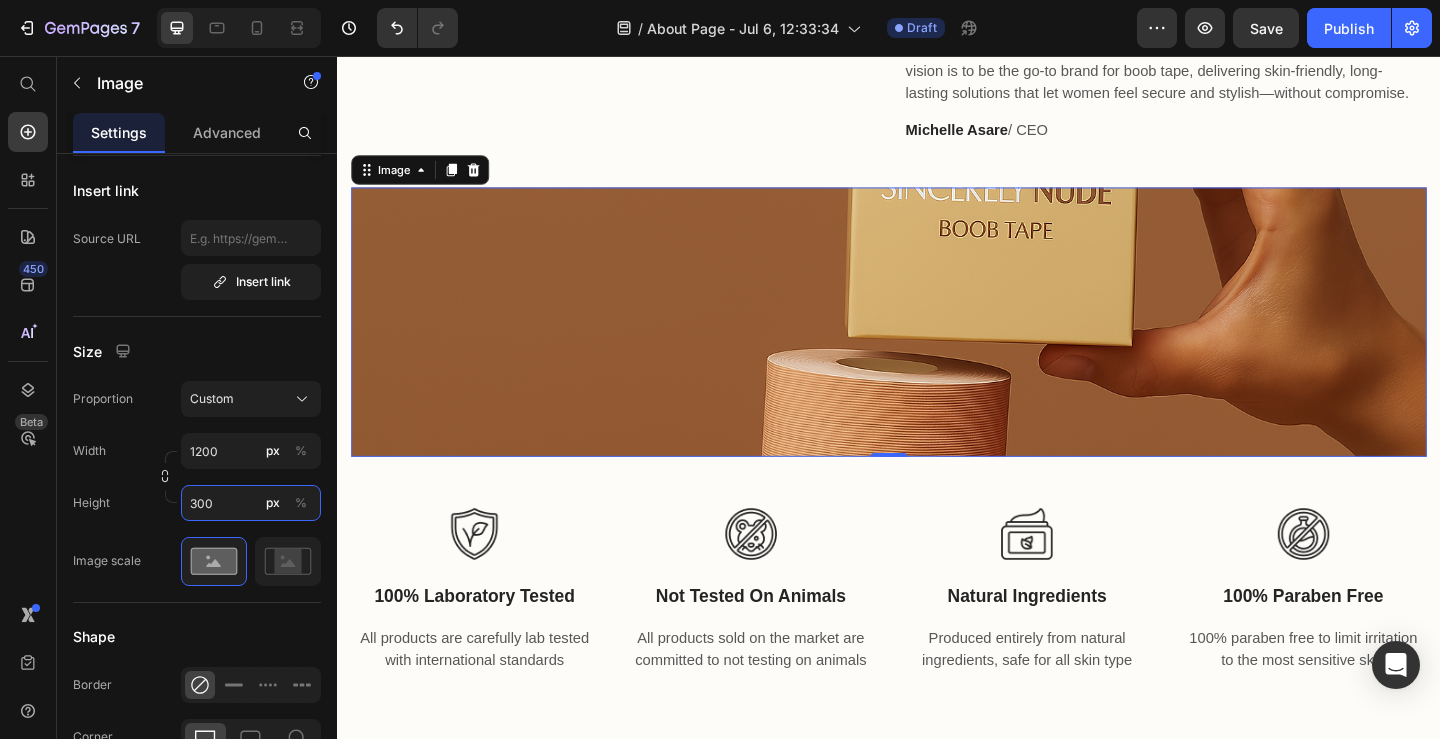 scroll, scrollTop: 816, scrollLeft: 0, axis: vertical 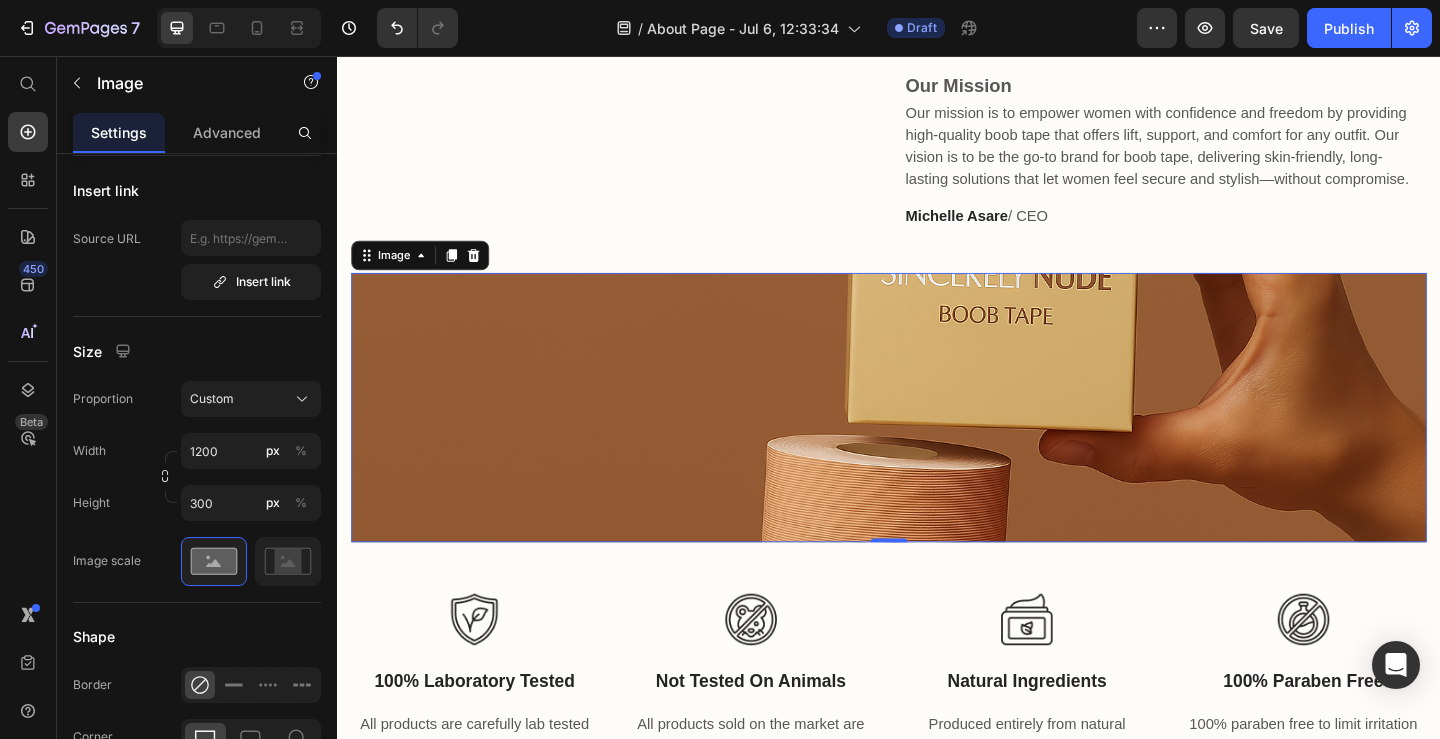 click at bounding box center (937, 438) 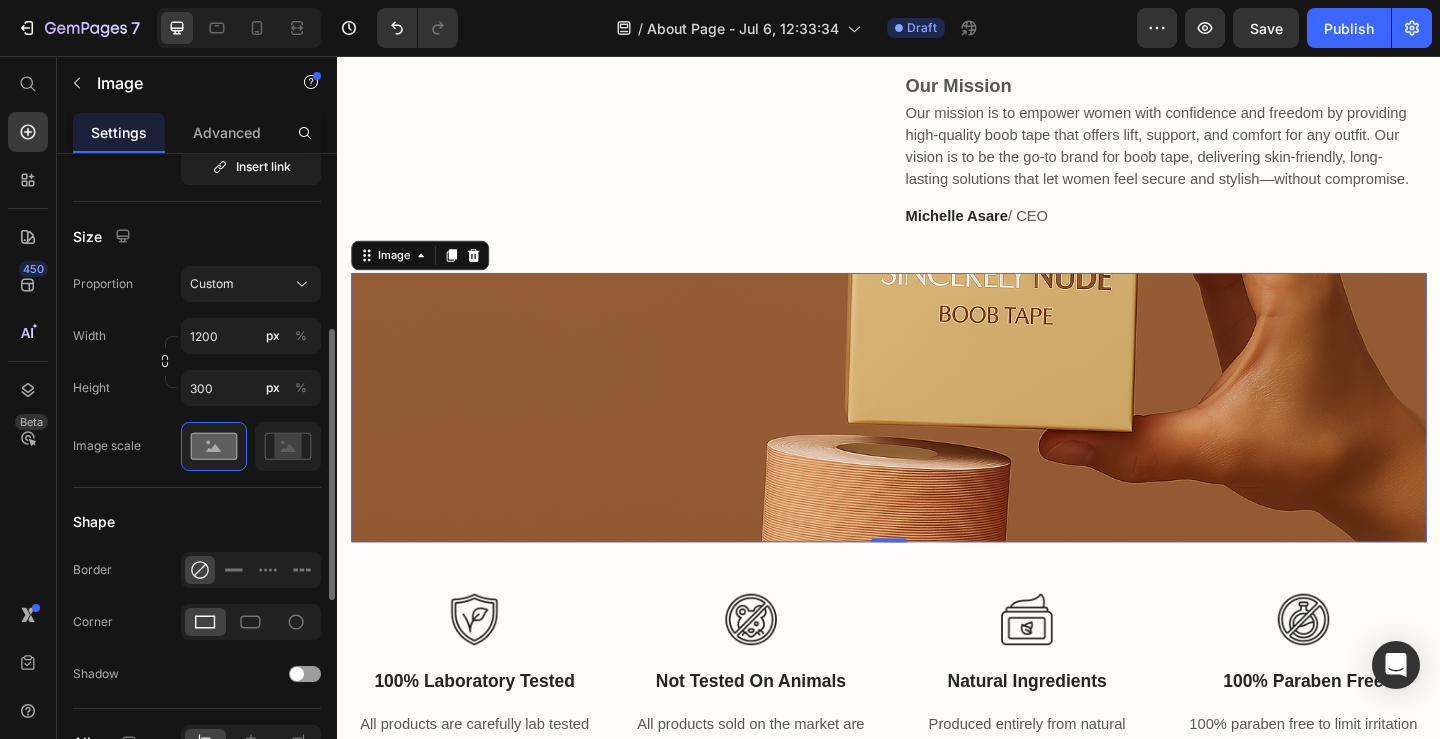 scroll, scrollTop: 389, scrollLeft: 0, axis: vertical 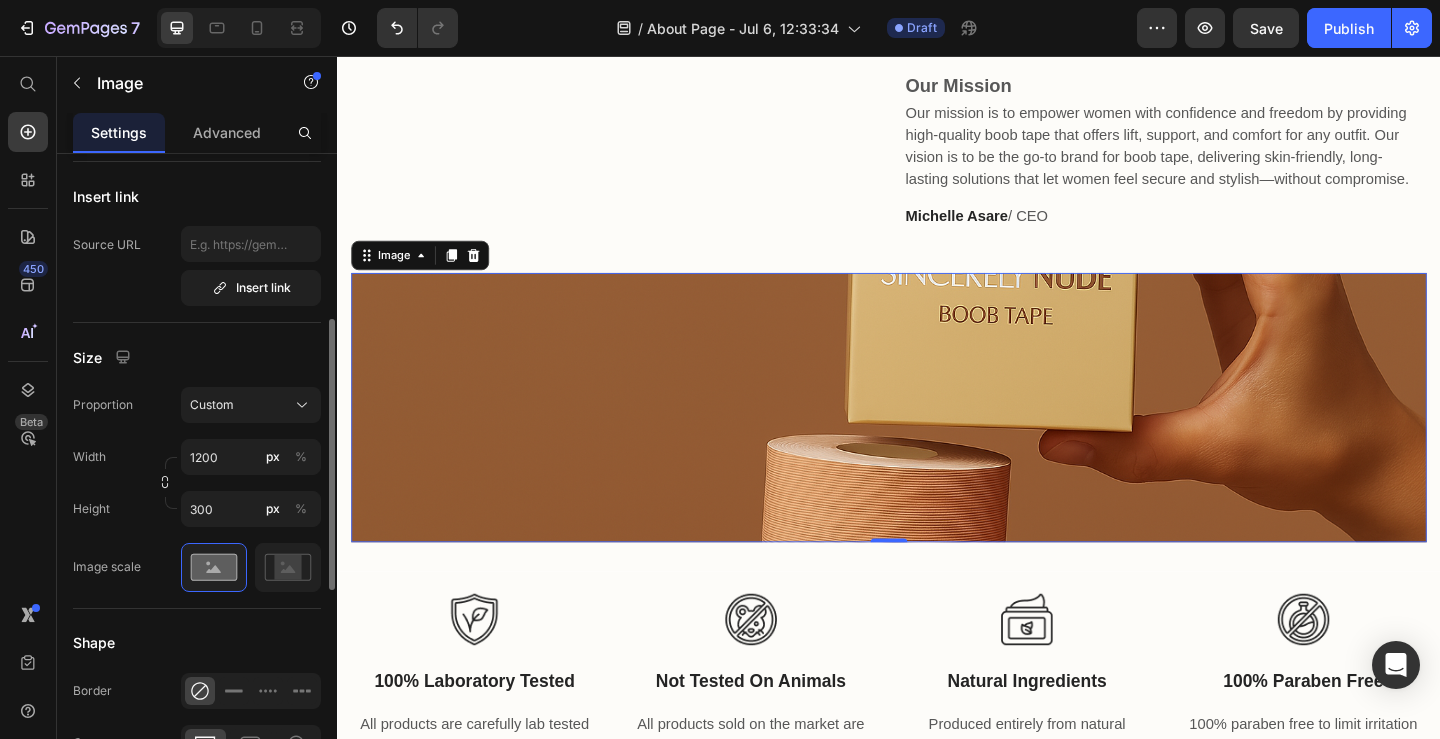 click at bounding box center (937, 438) 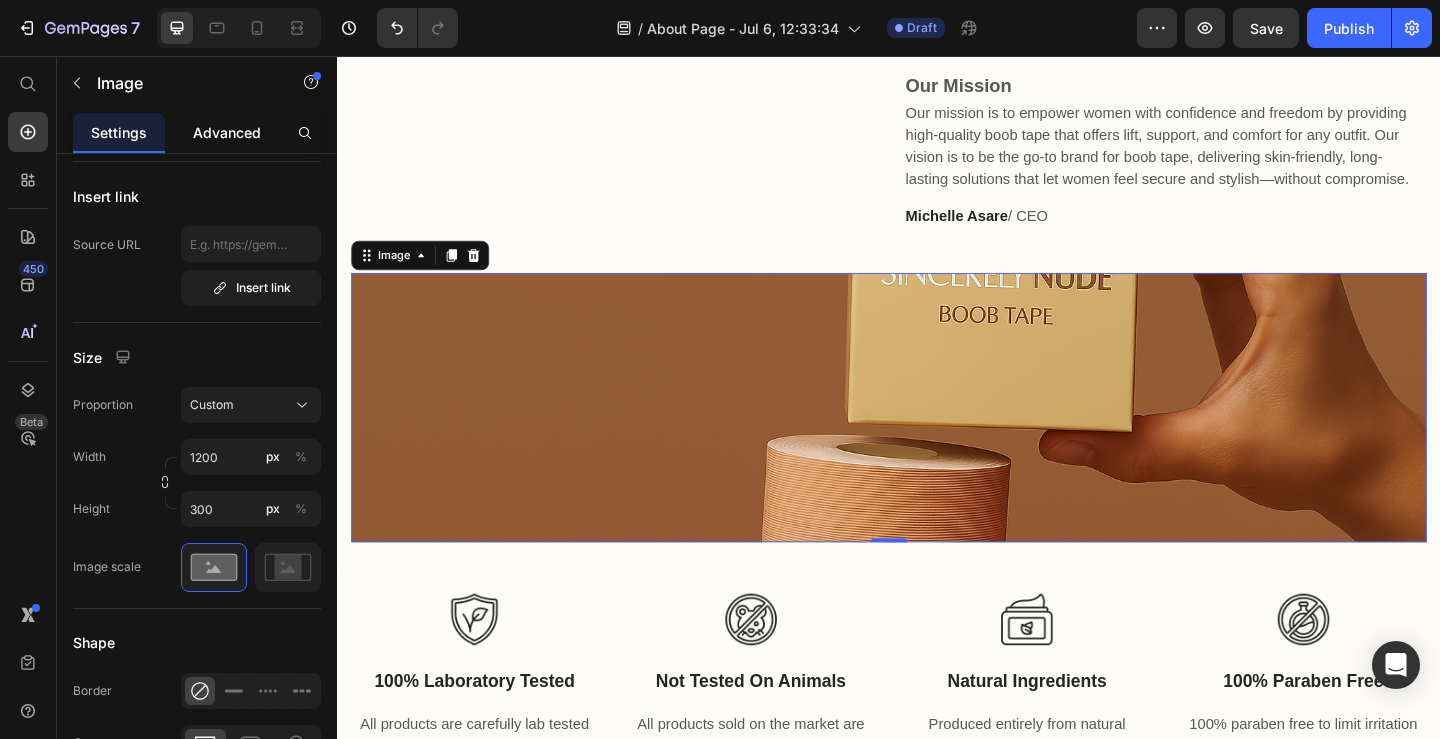 click on "Advanced" 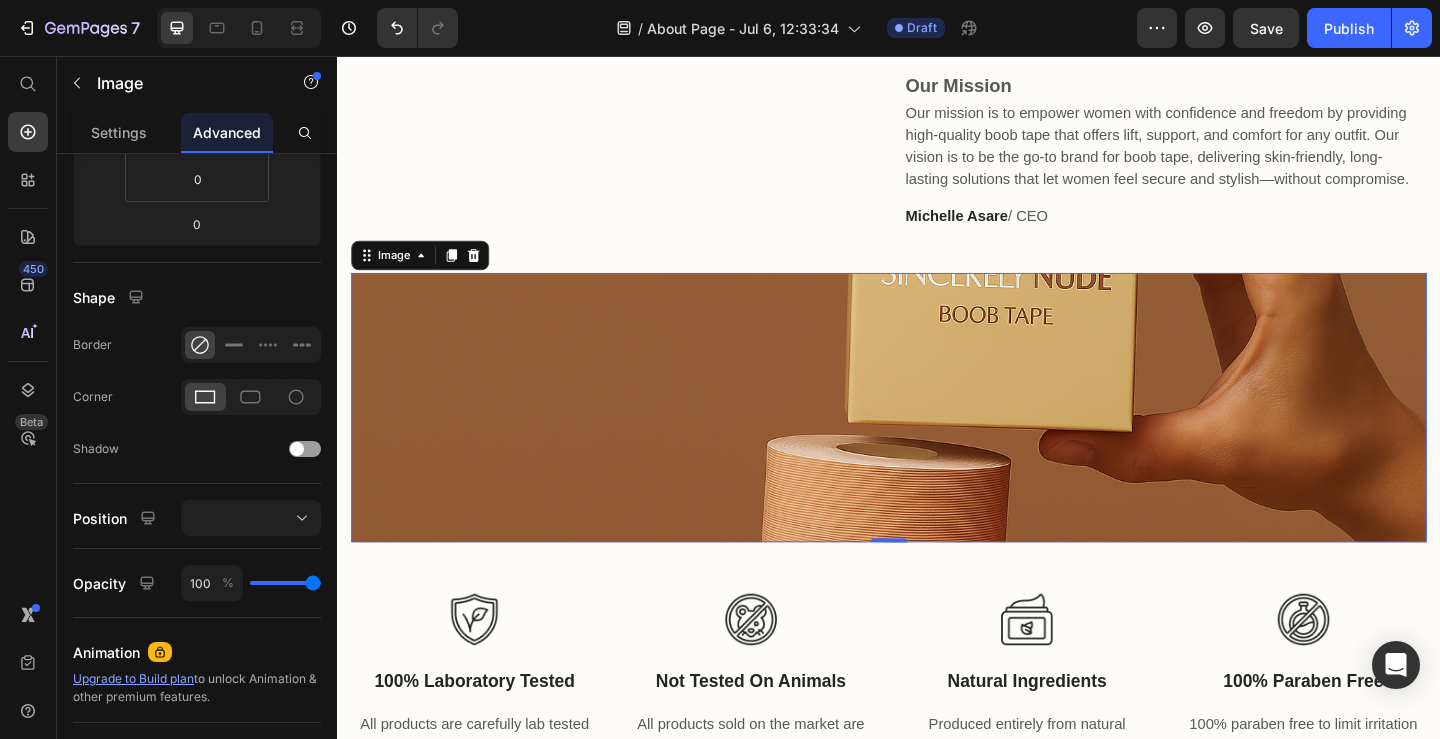 scroll, scrollTop: 0, scrollLeft: 0, axis: both 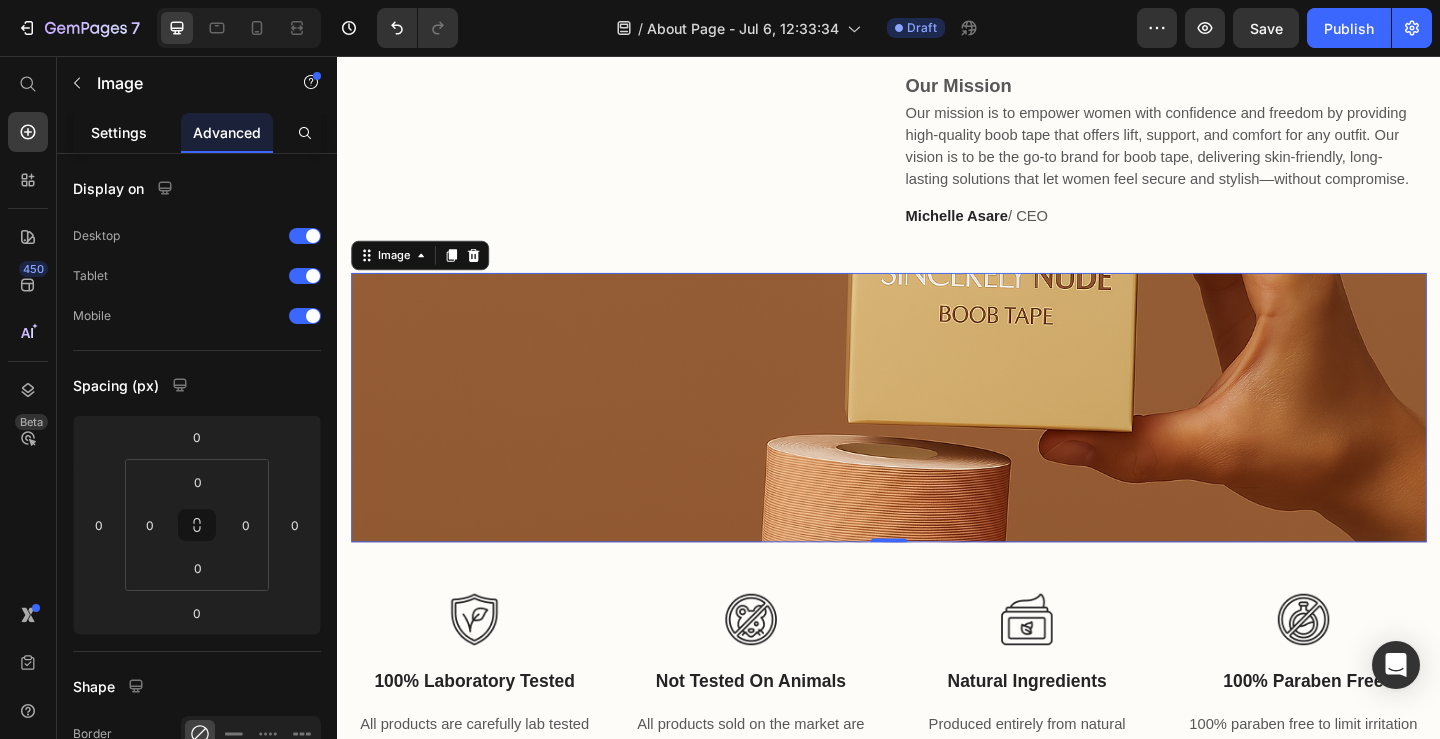 click on "Settings" at bounding box center [119, 132] 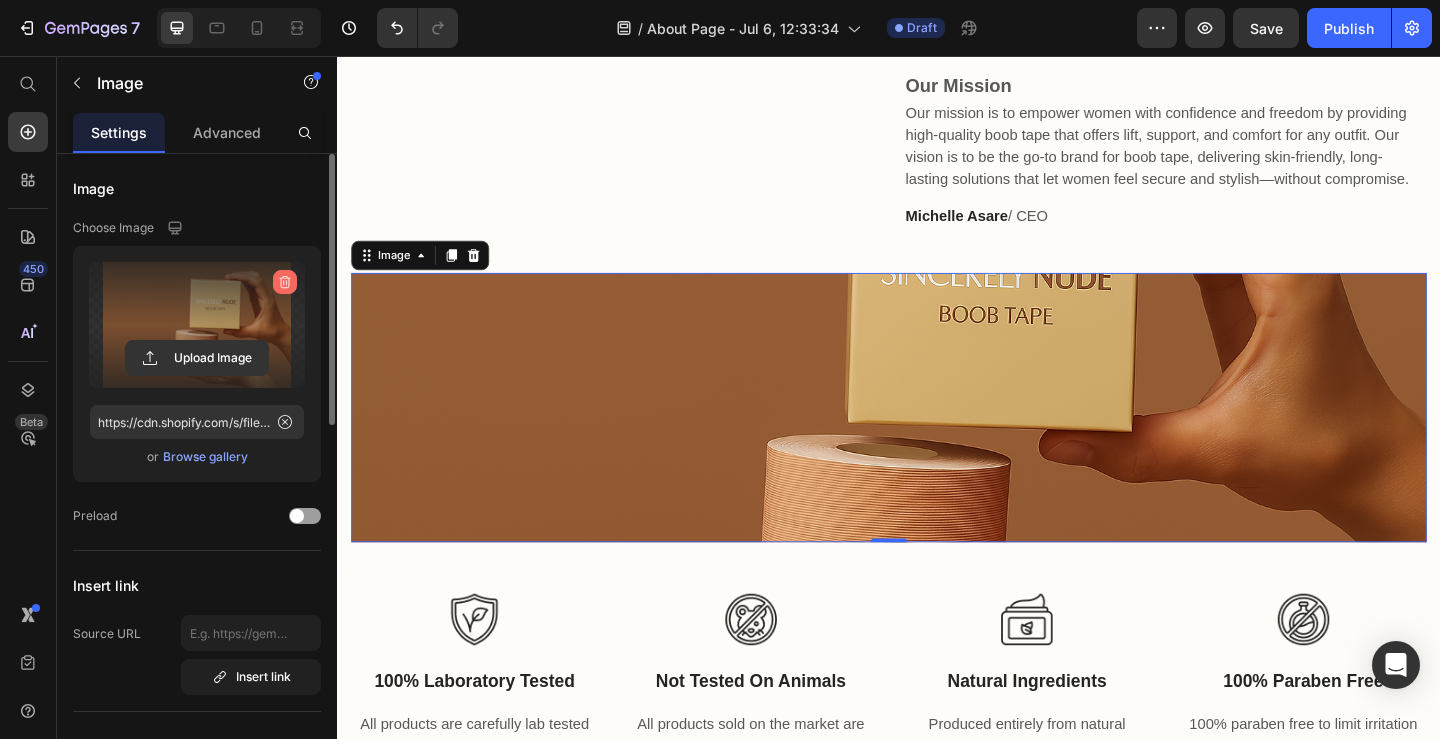 click 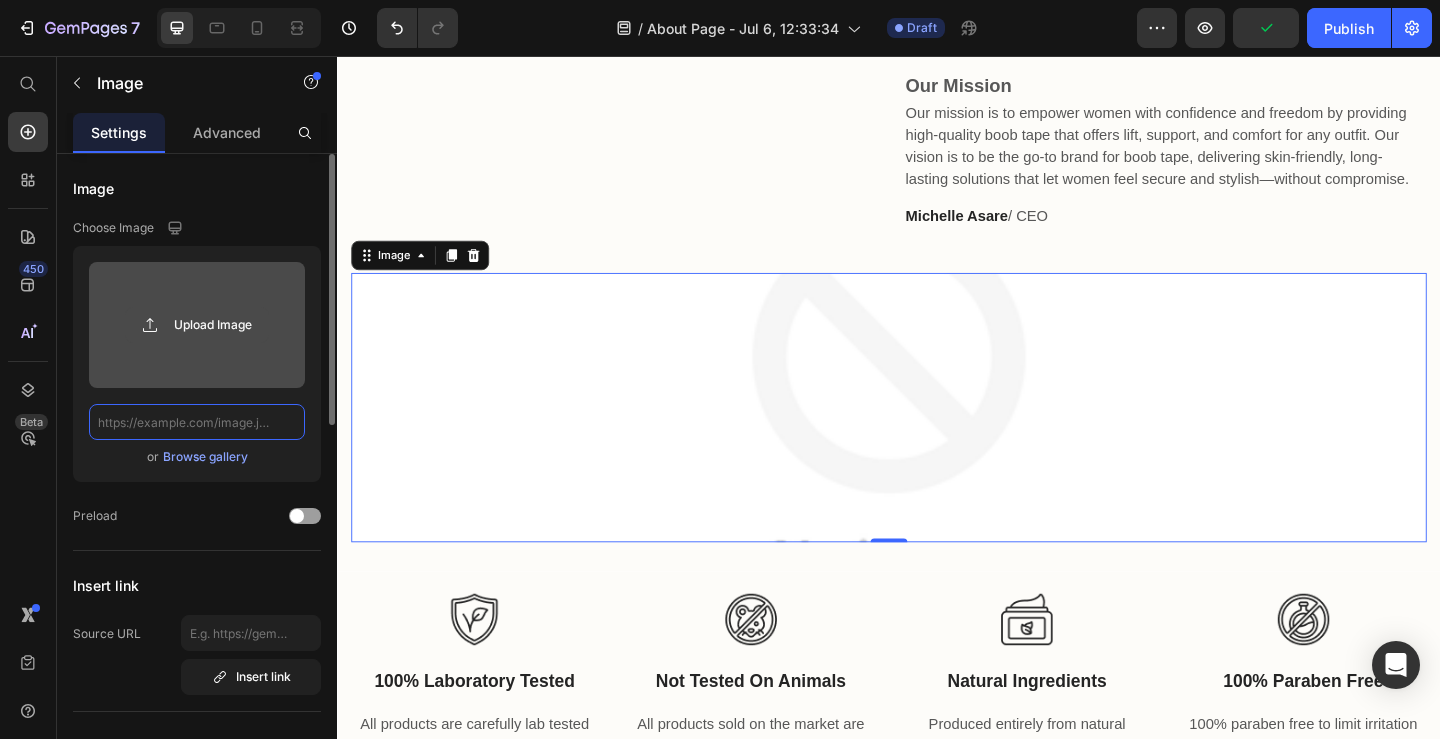 scroll, scrollTop: 0, scrollLeft: 0, axis: both 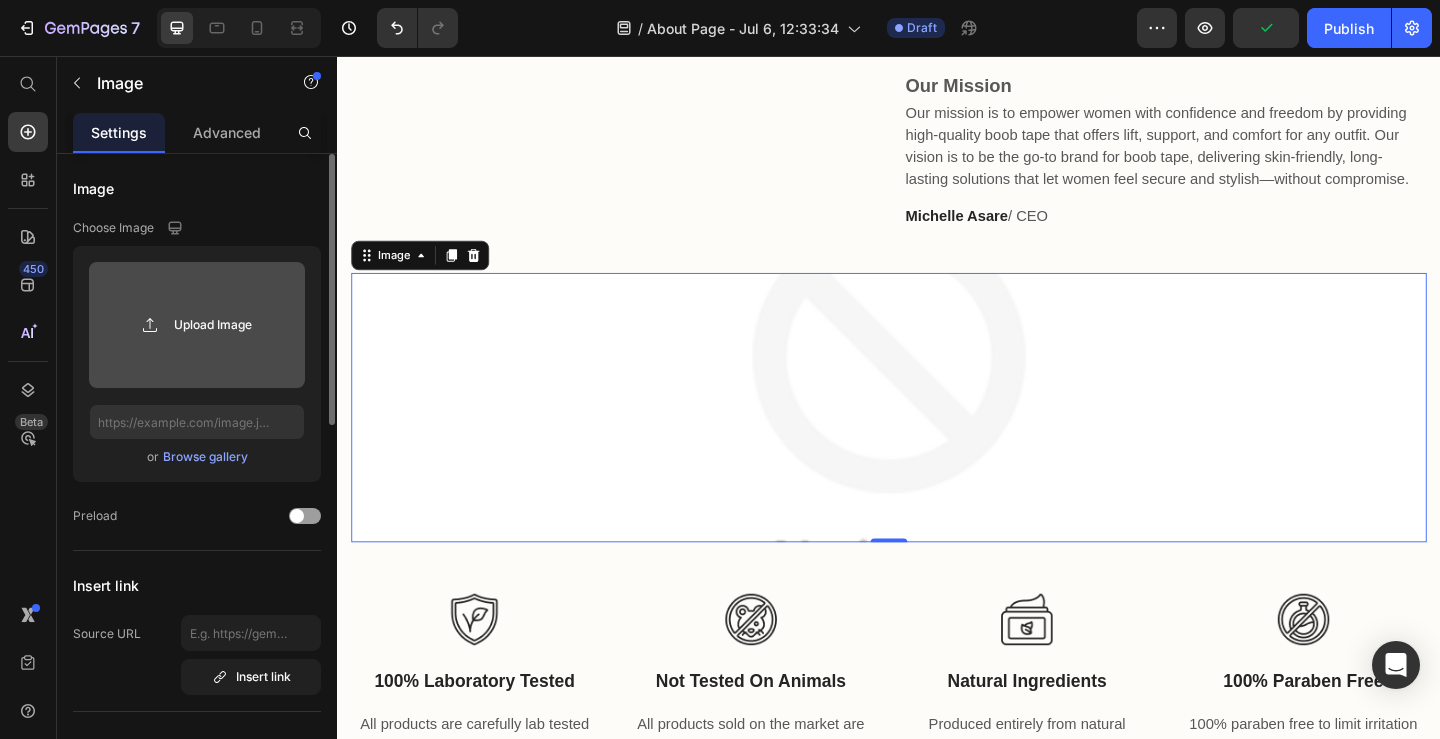 click 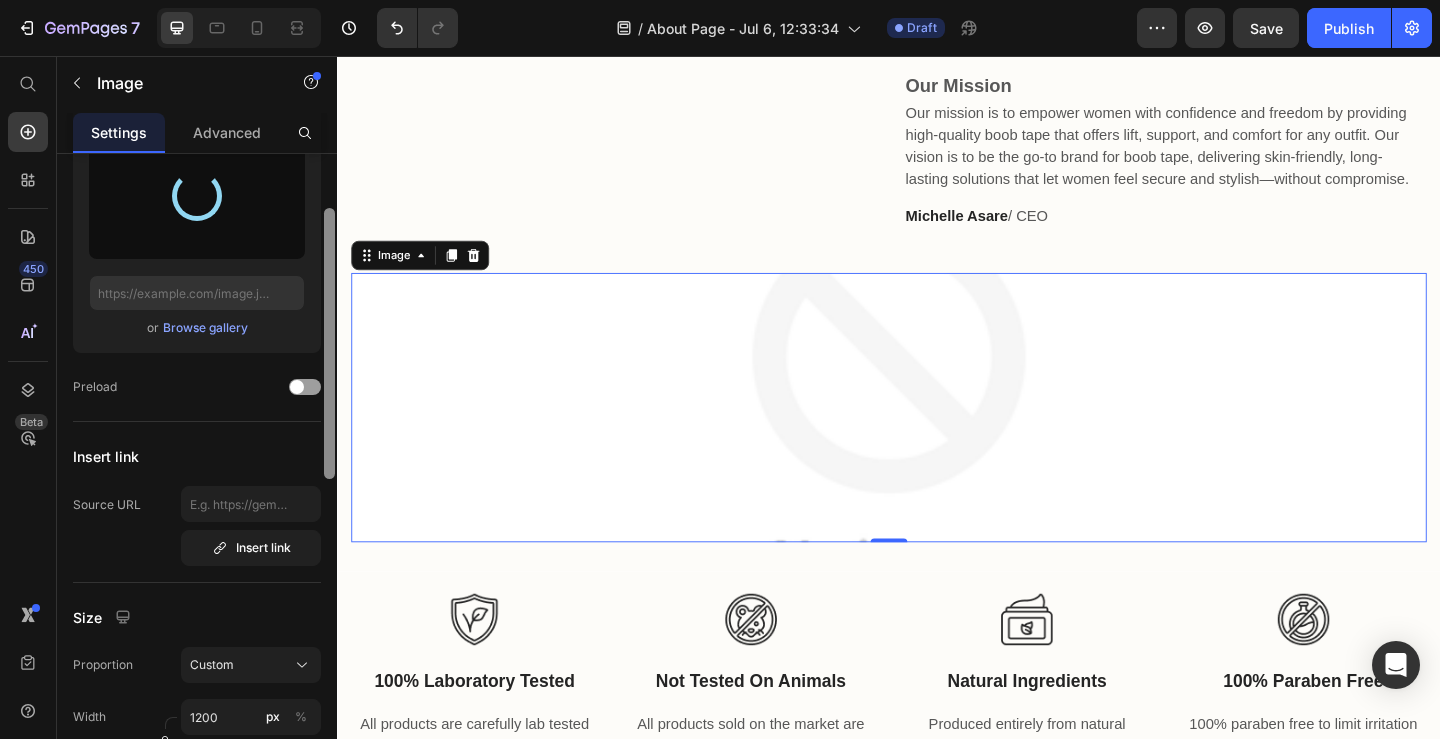 scroll, scrollTop: 0, scrollLeft: 0, axis: both 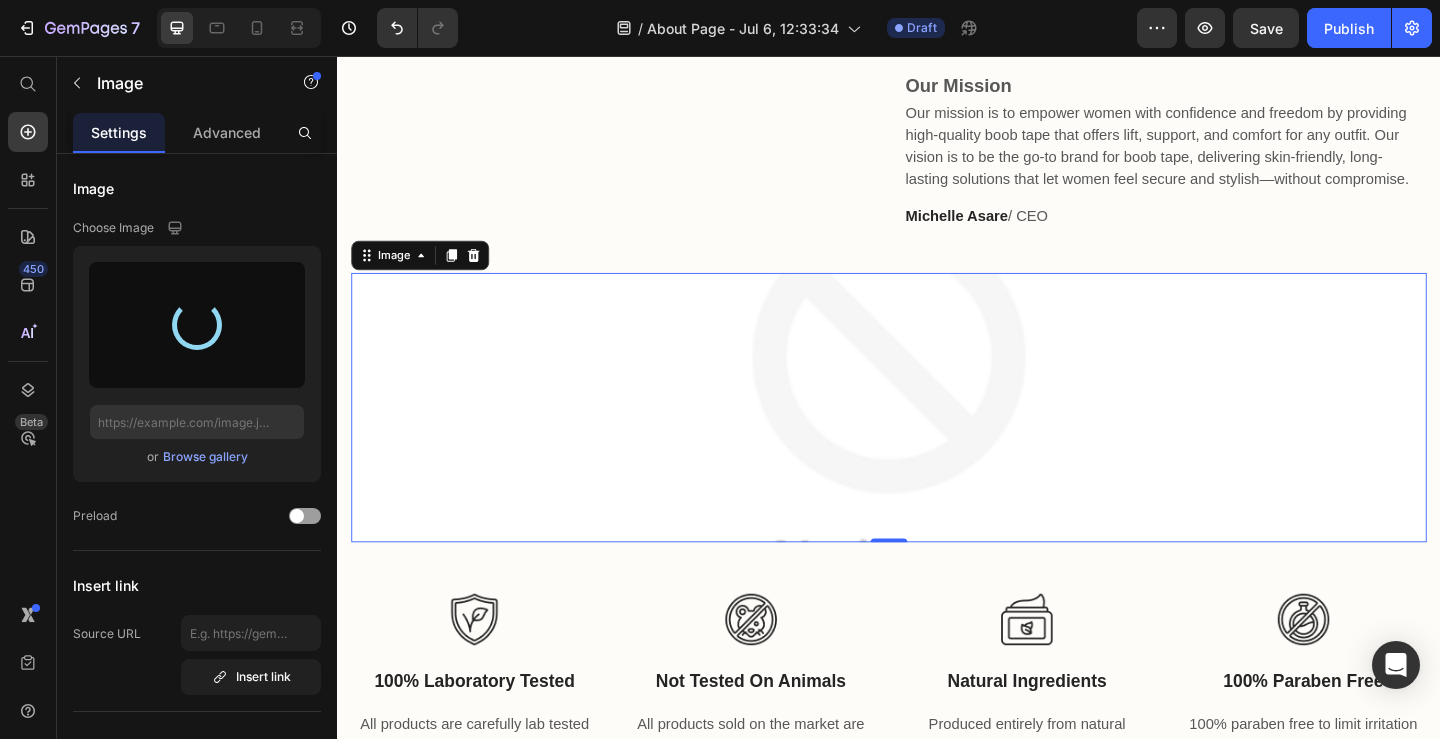 click at bounding box center (937, 438) 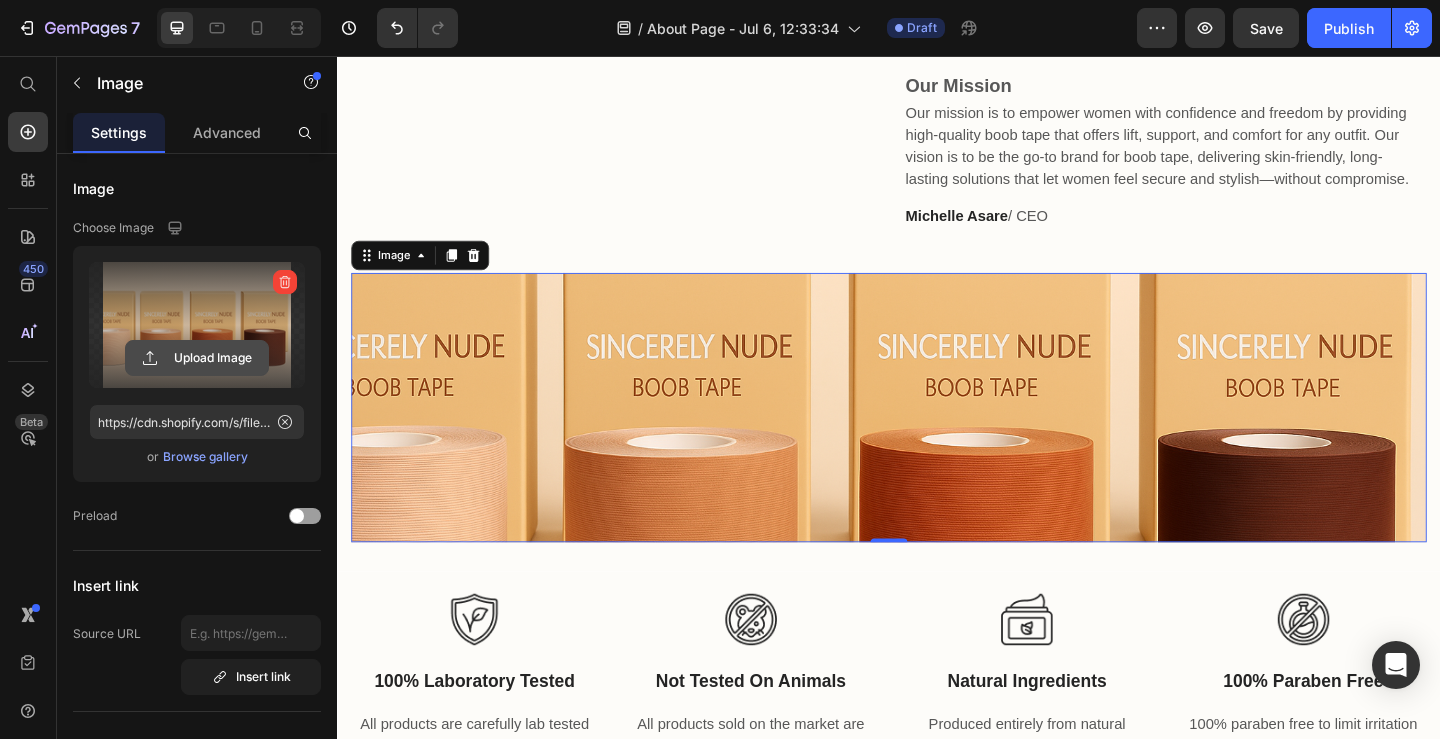click 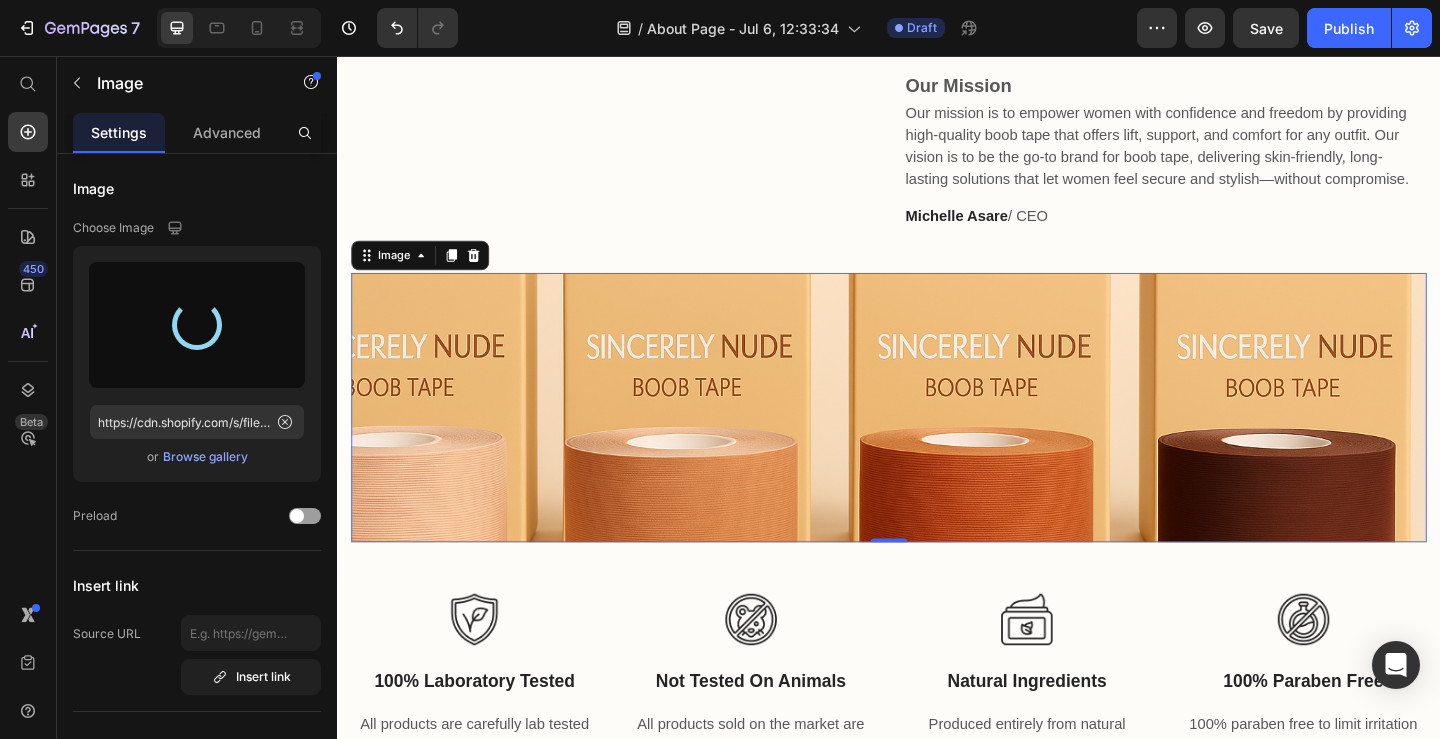 type on "https://cdn.shopify.com/s/files/1/2136/5861/files/gempages_573969731904603184-df9c2875-51fe-4b3e-9761-d4b4caed9e0b.webp" 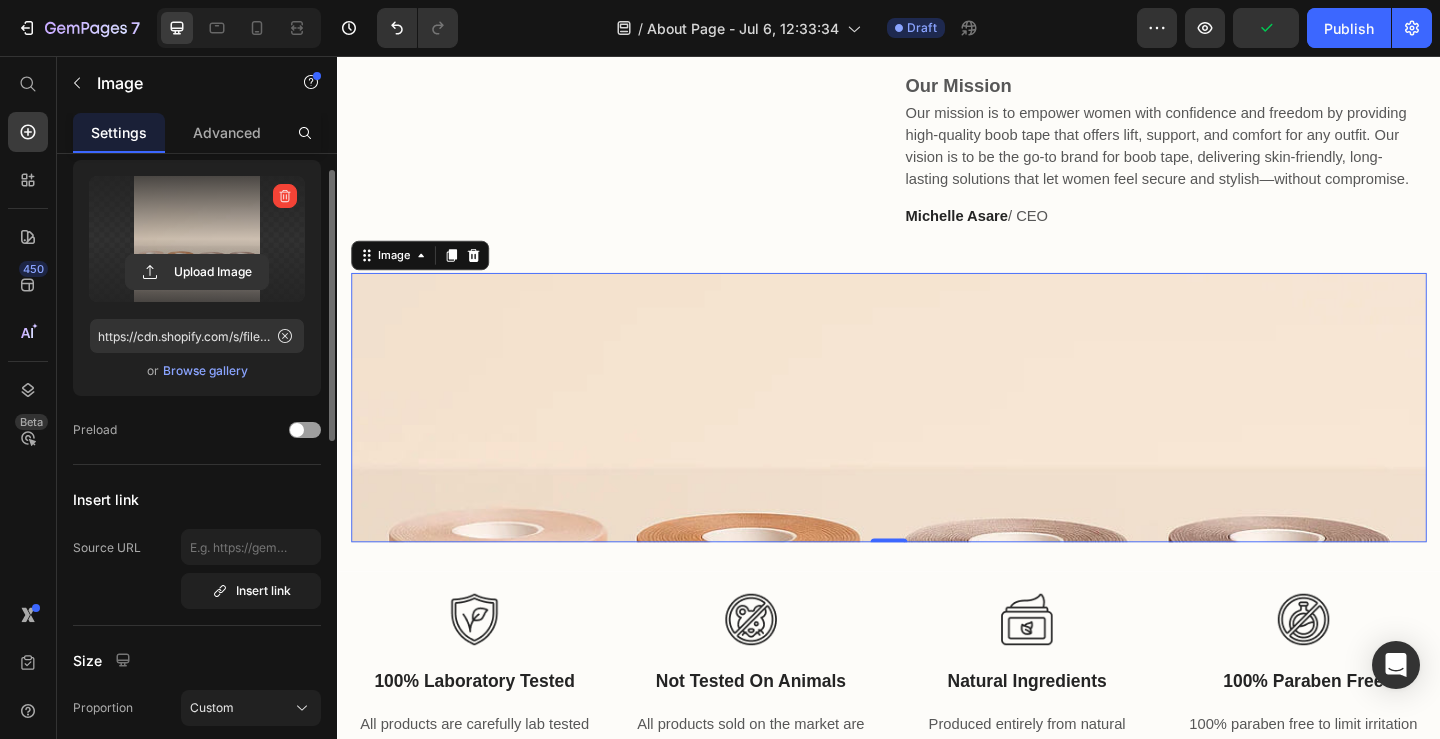 scroll, scrollTop: 26, scrollLeft: 0, axis: vertical 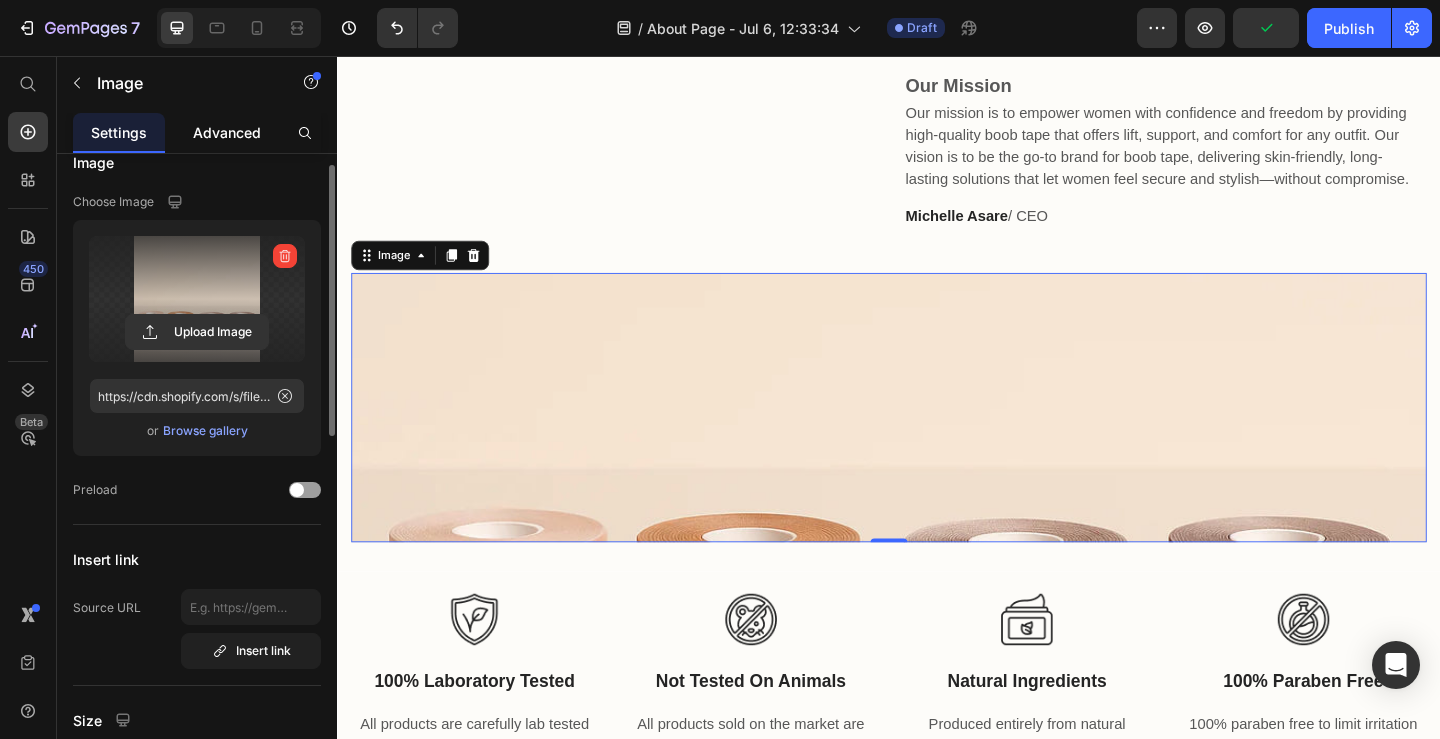 click on "Advanced" 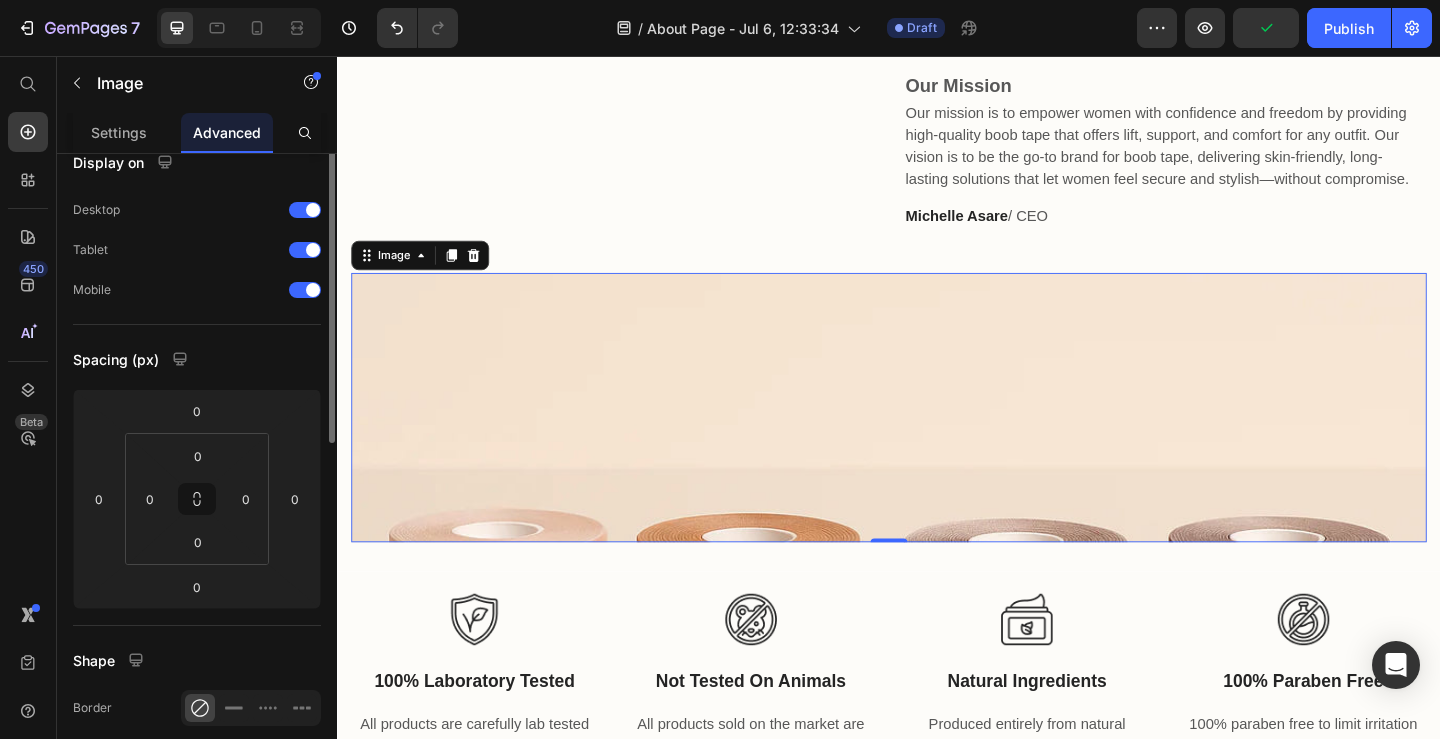 scroll, scrollTop: 0, scrollLeft: 0, axis: both 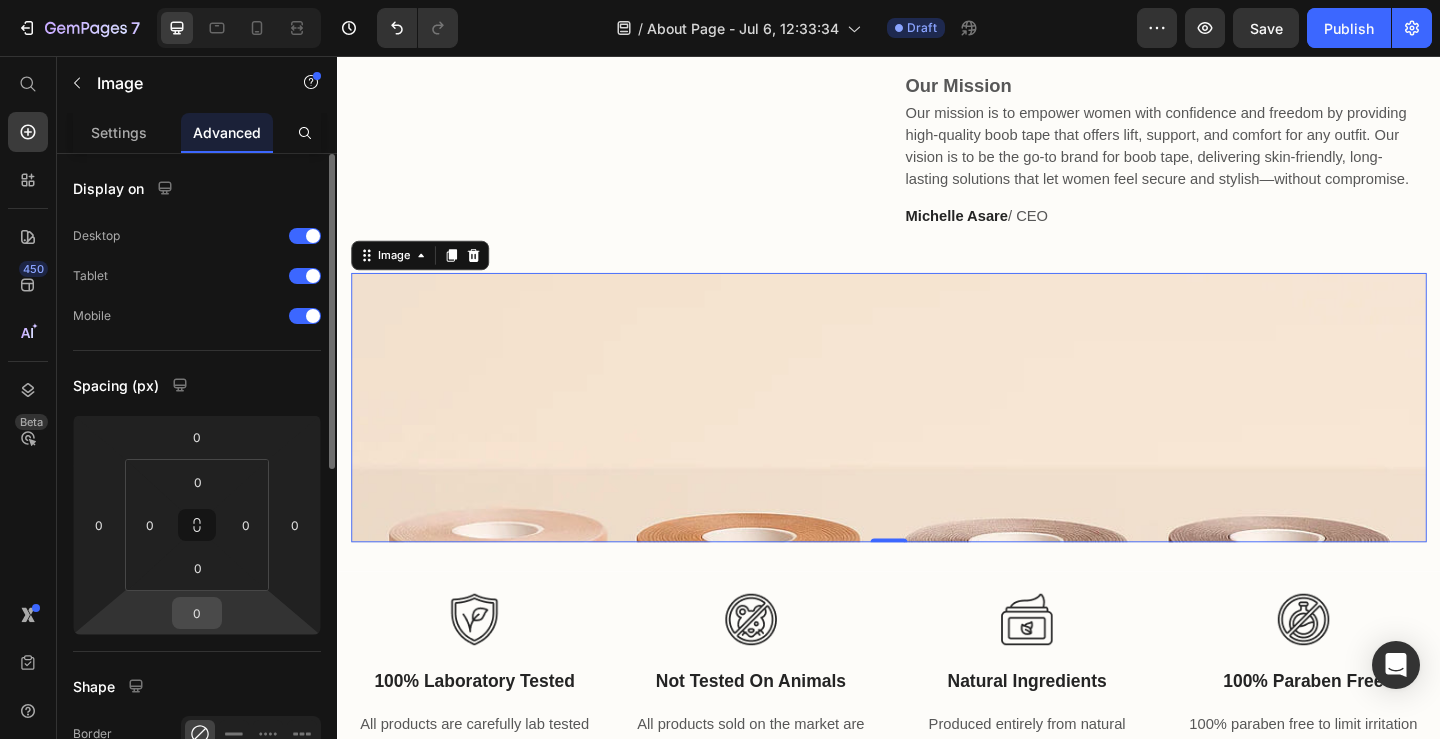 click on "0" at bounding box center (197, 613) 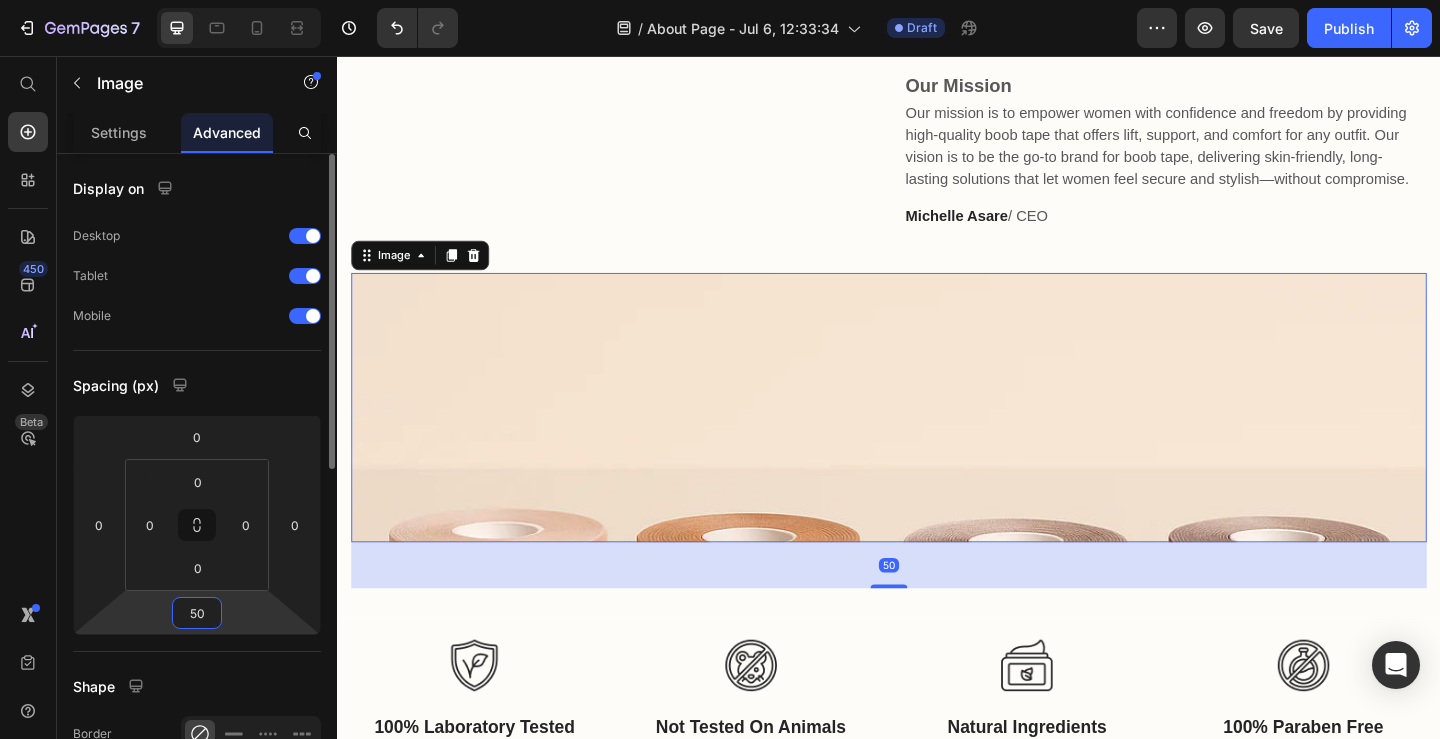 type on "5" 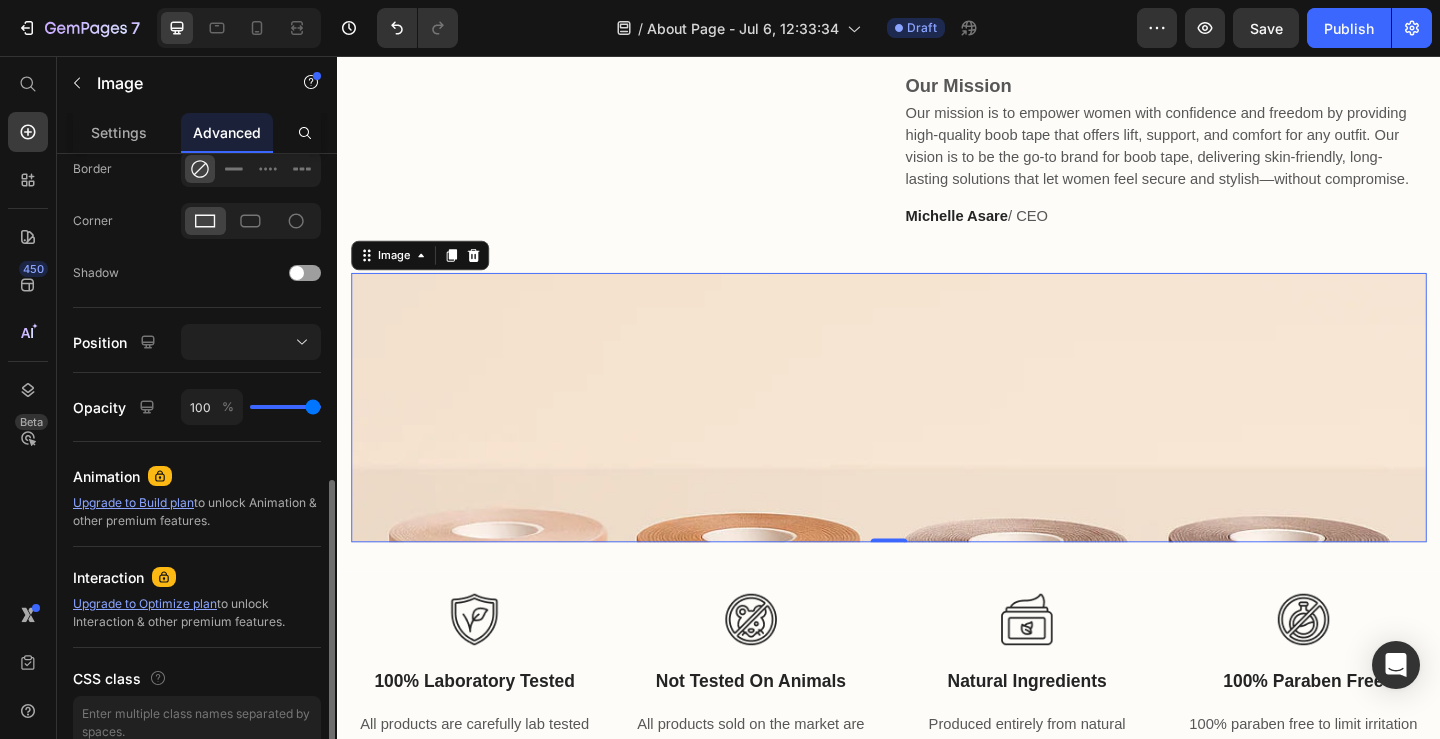 scroll, scrollTop: 604, scrollLeft: 0, axis: vertical 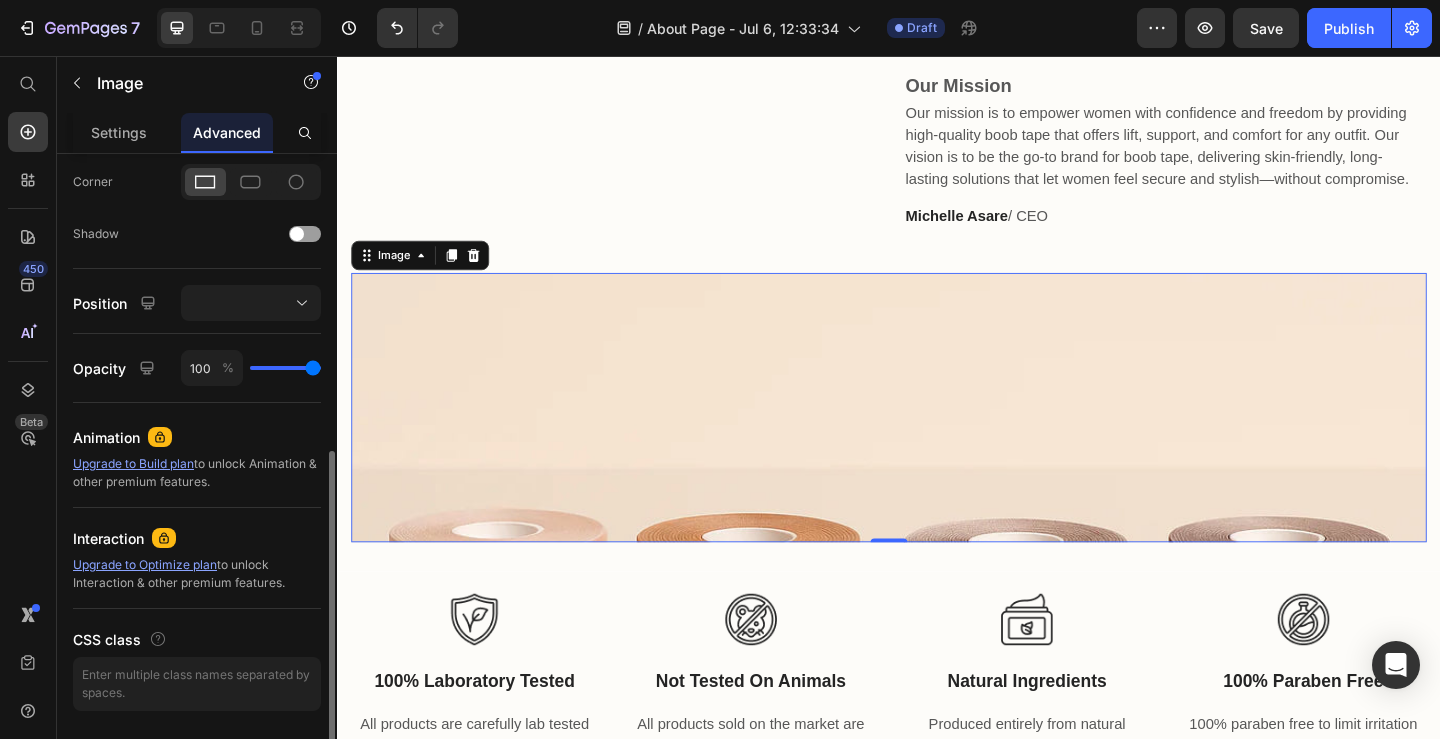type on "0" 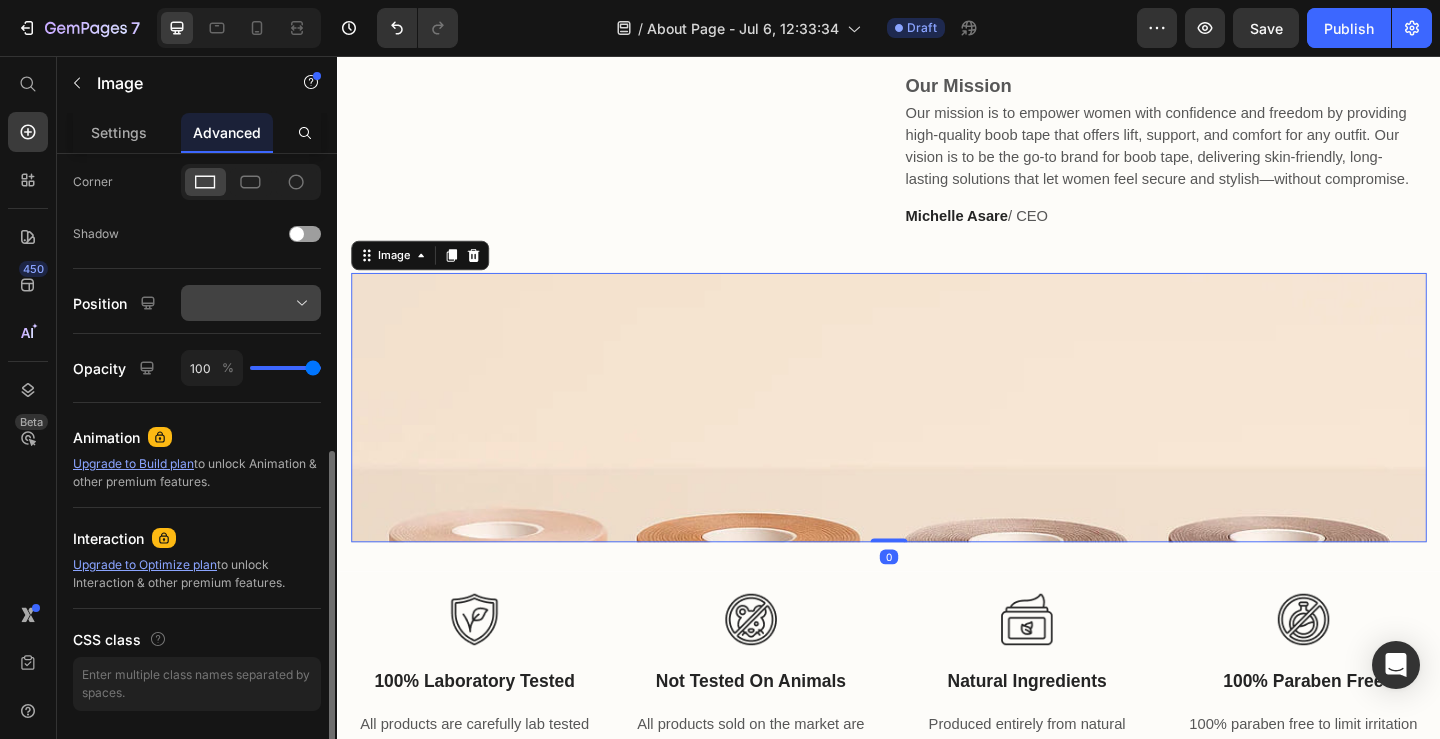 click at bounding box center (251, 303) 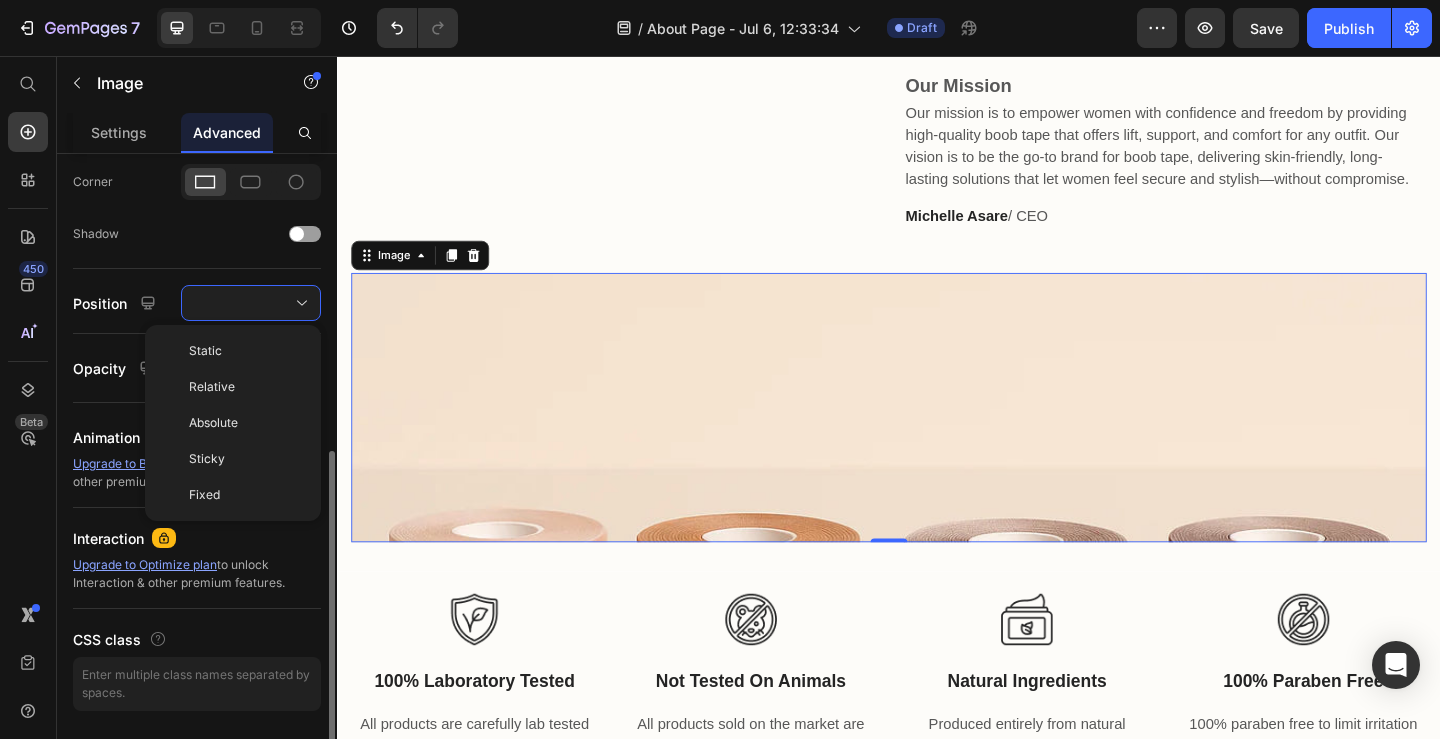 click on "Position" at bounding box center (116, 303) 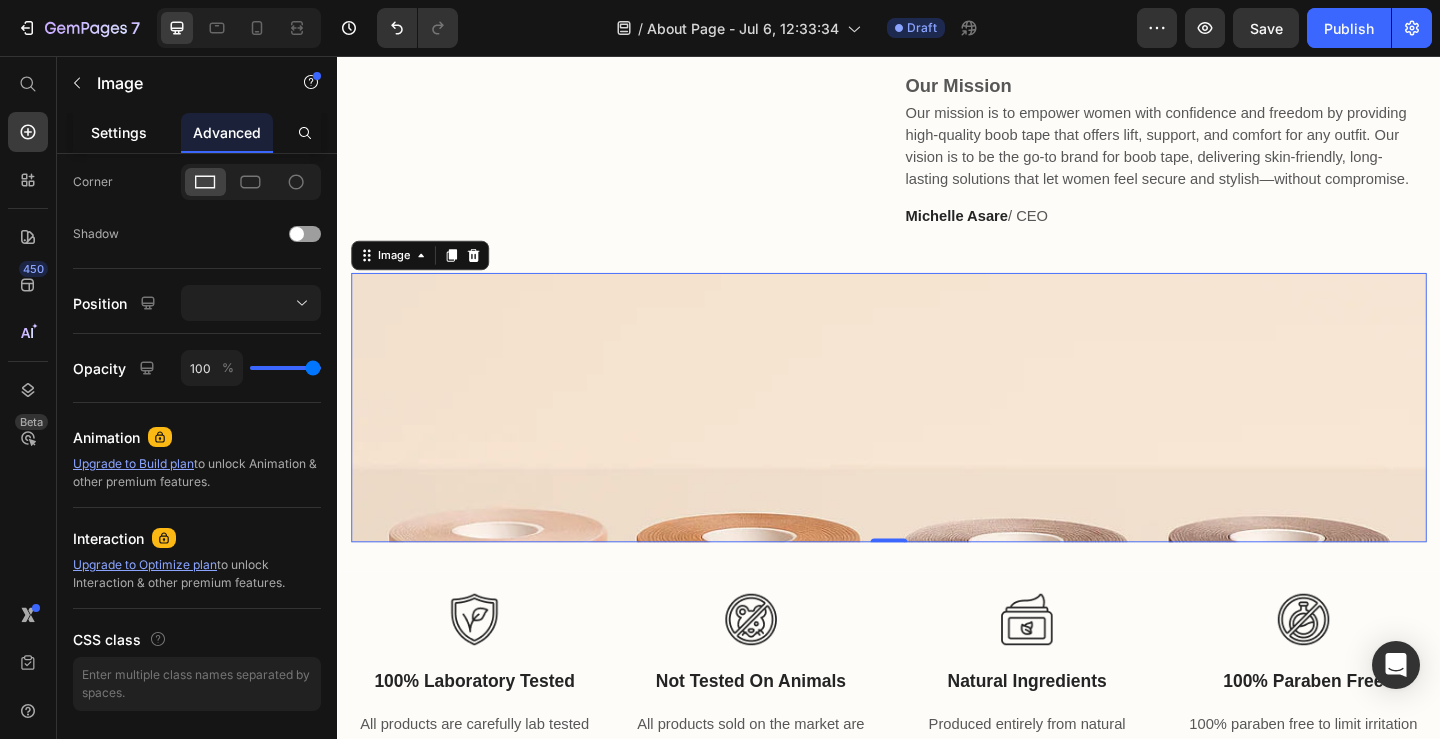 click on "Settings" 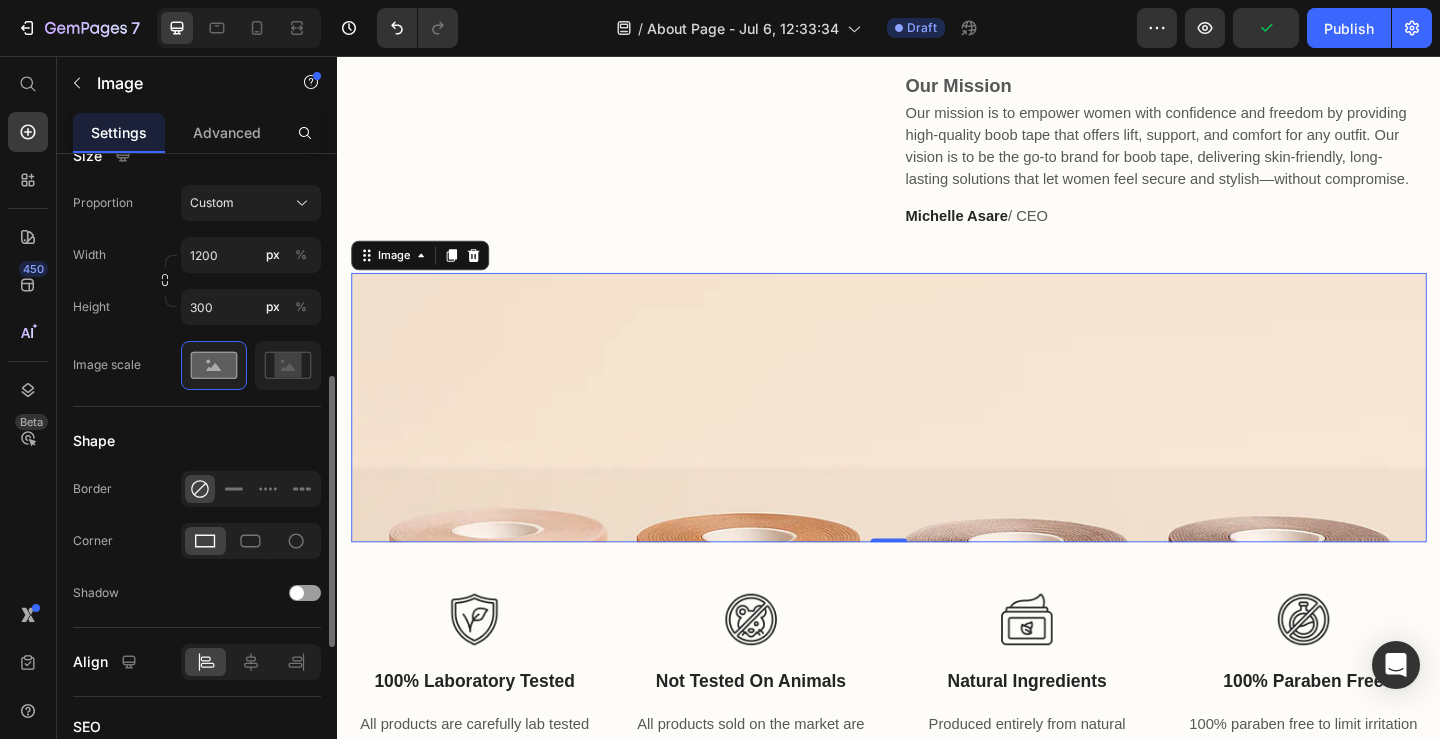 scroll, scrollTop: 592, scrollLeft: 0, axis: vertical 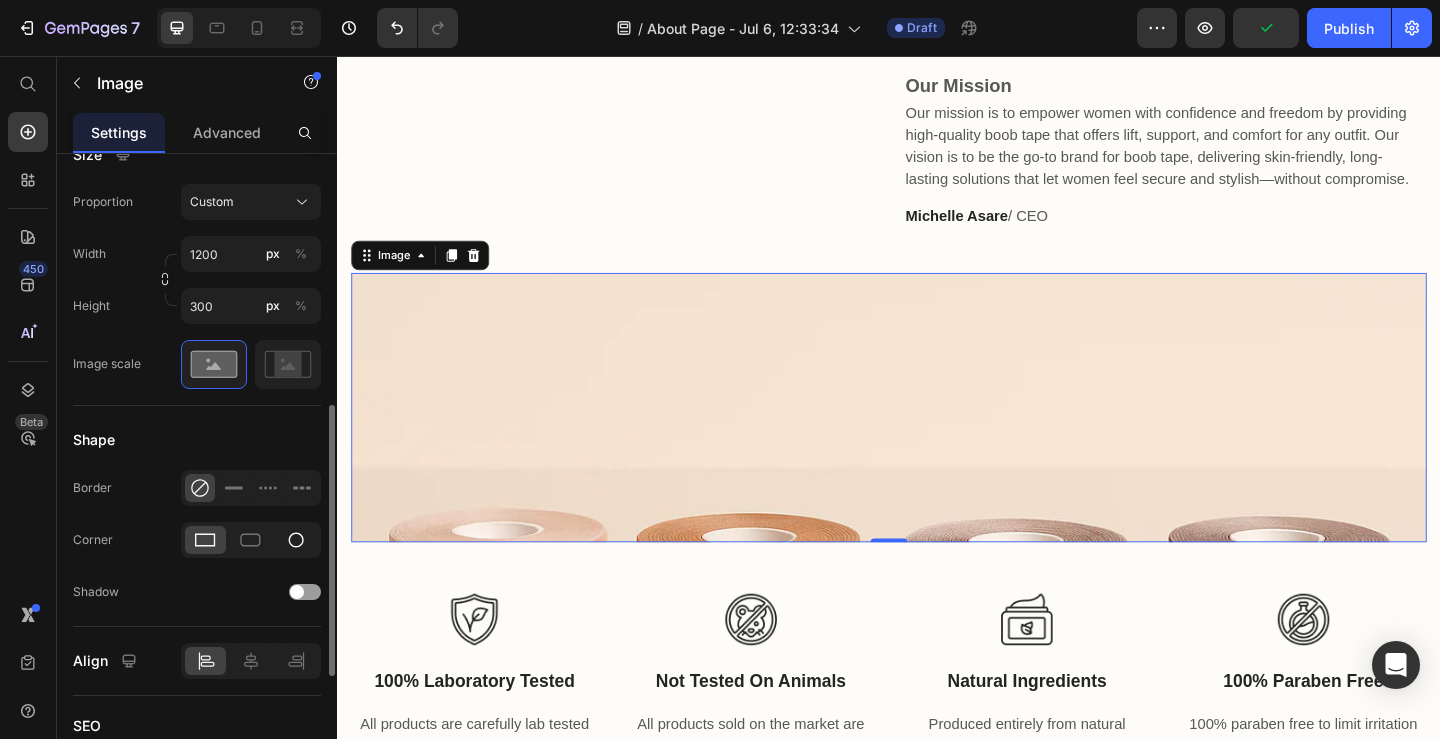 click 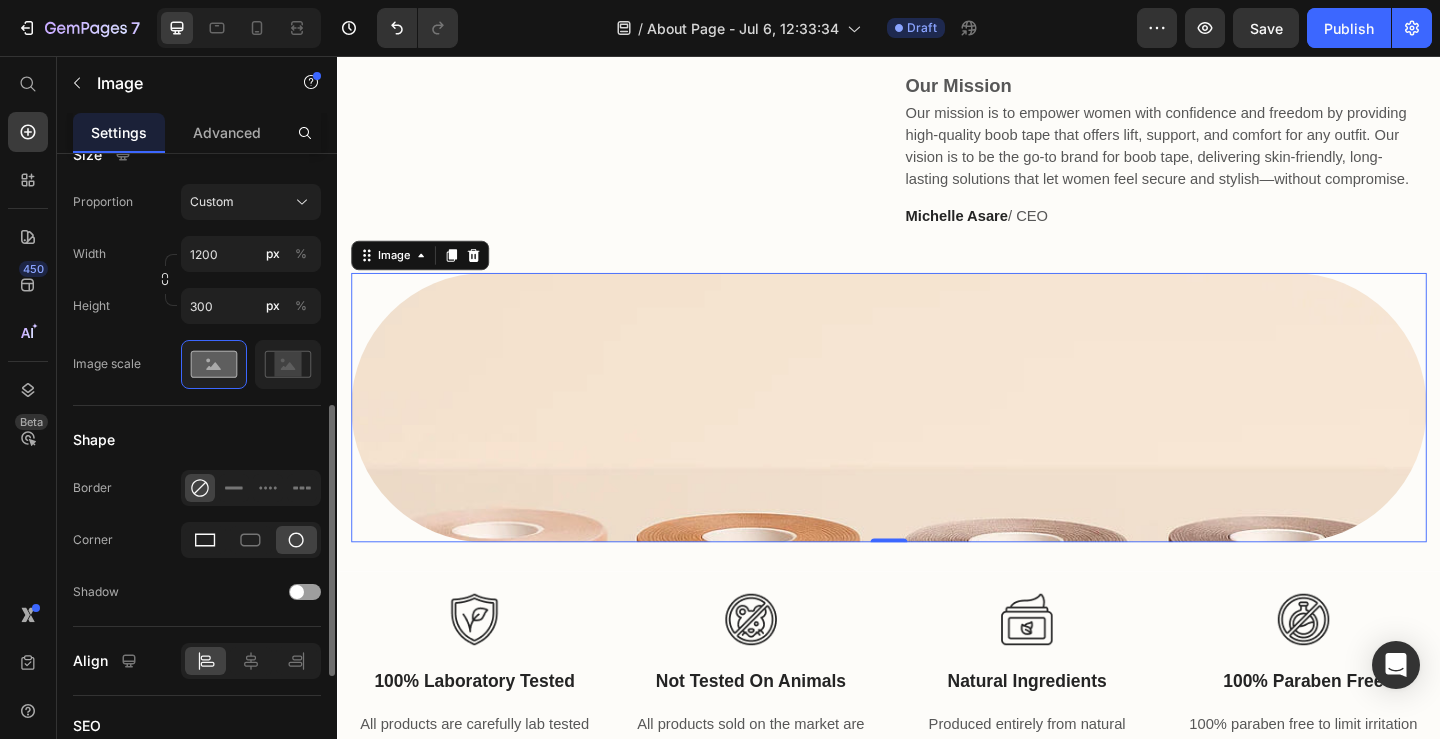 click 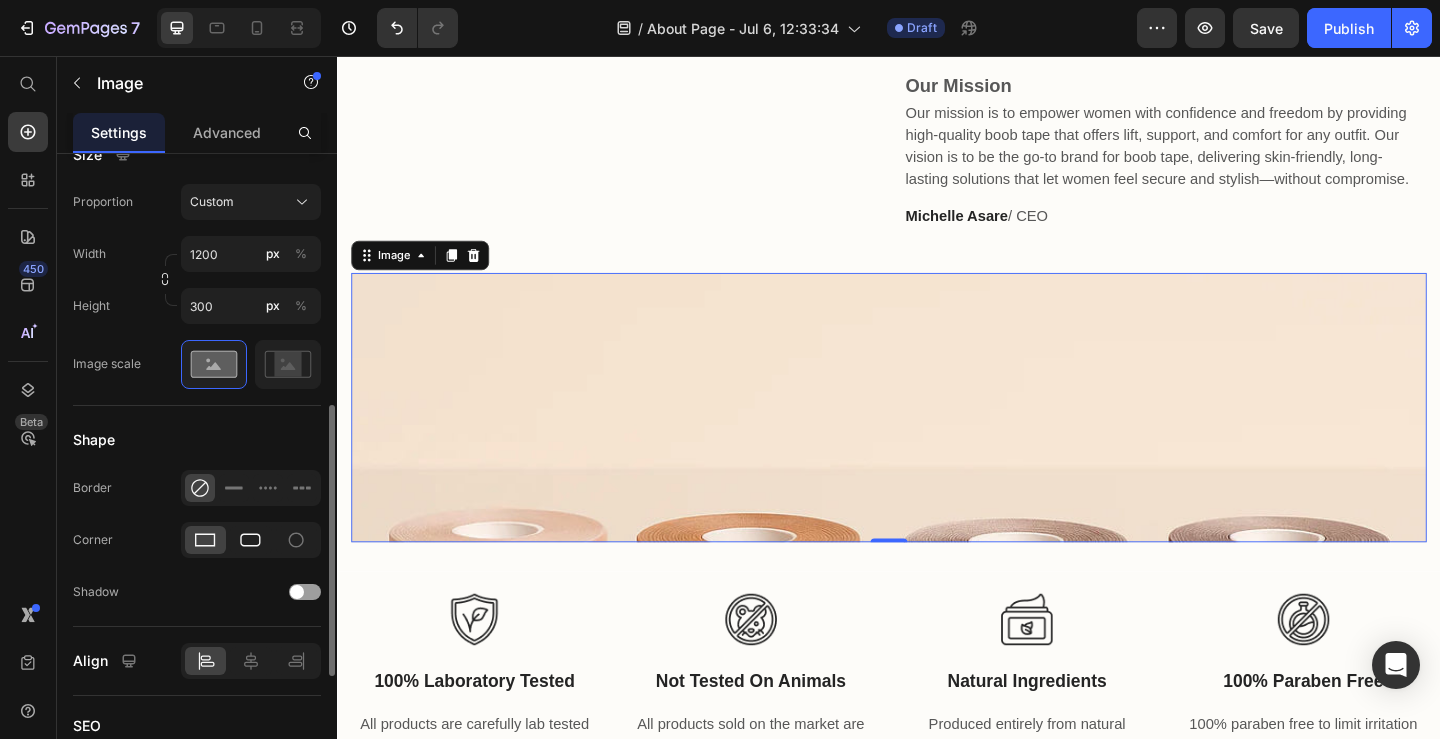 click 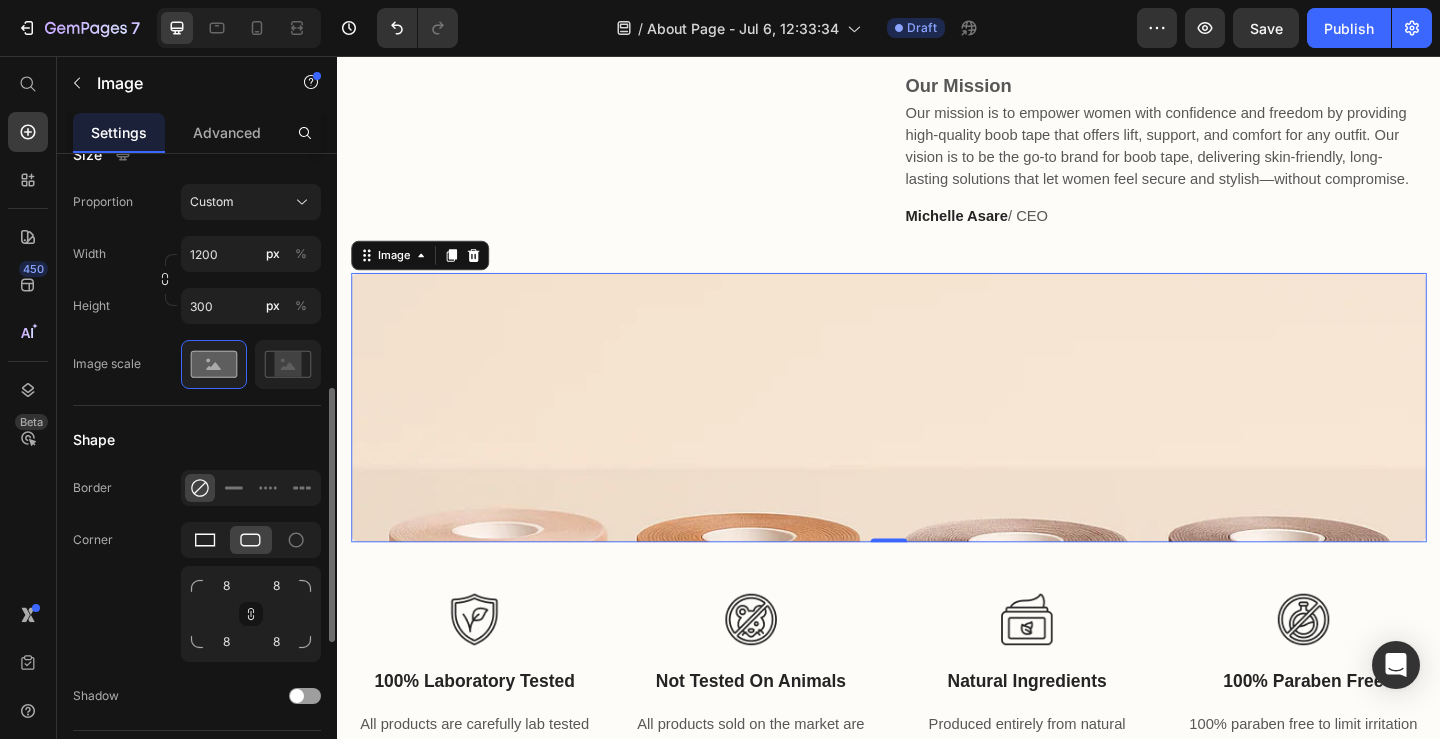 click 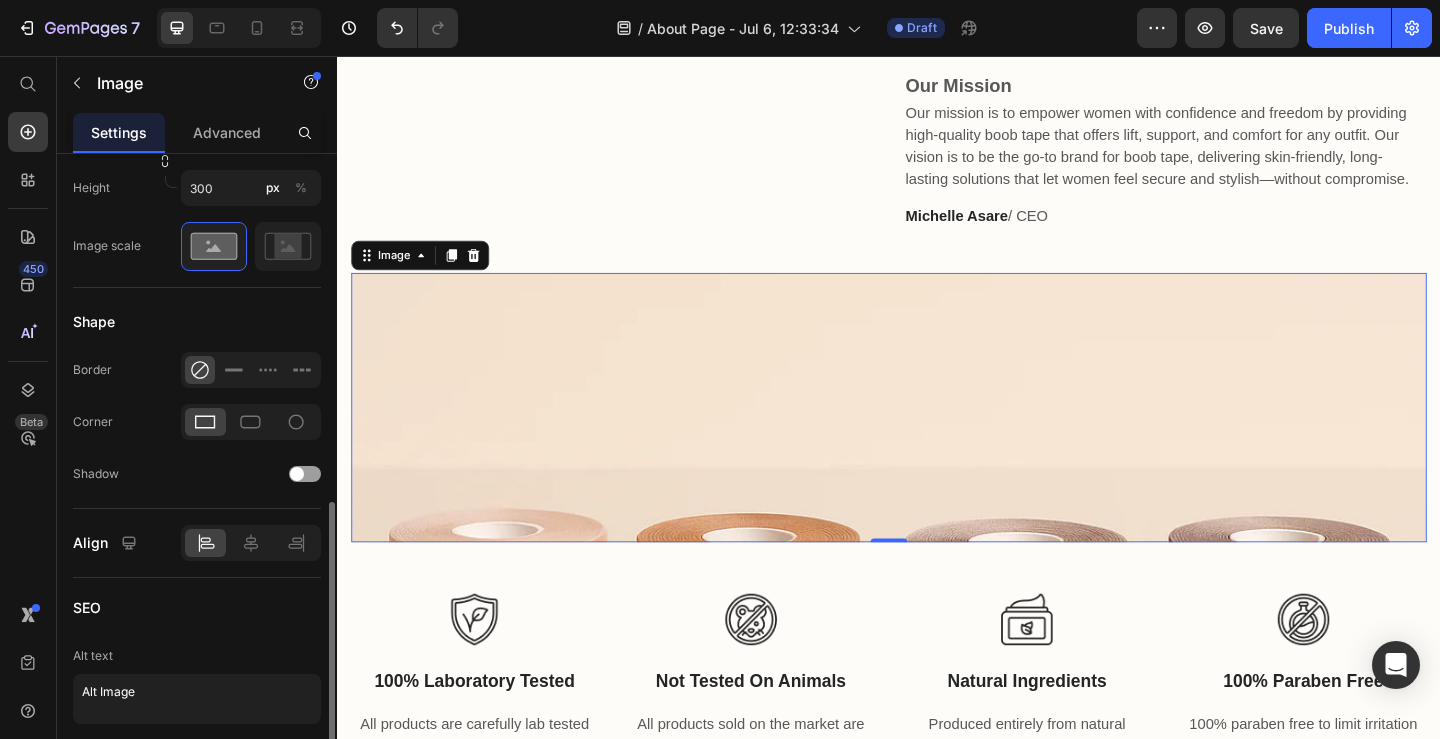 scroll, scrollTop: 746, scrollLeft: 0, axis: vertical 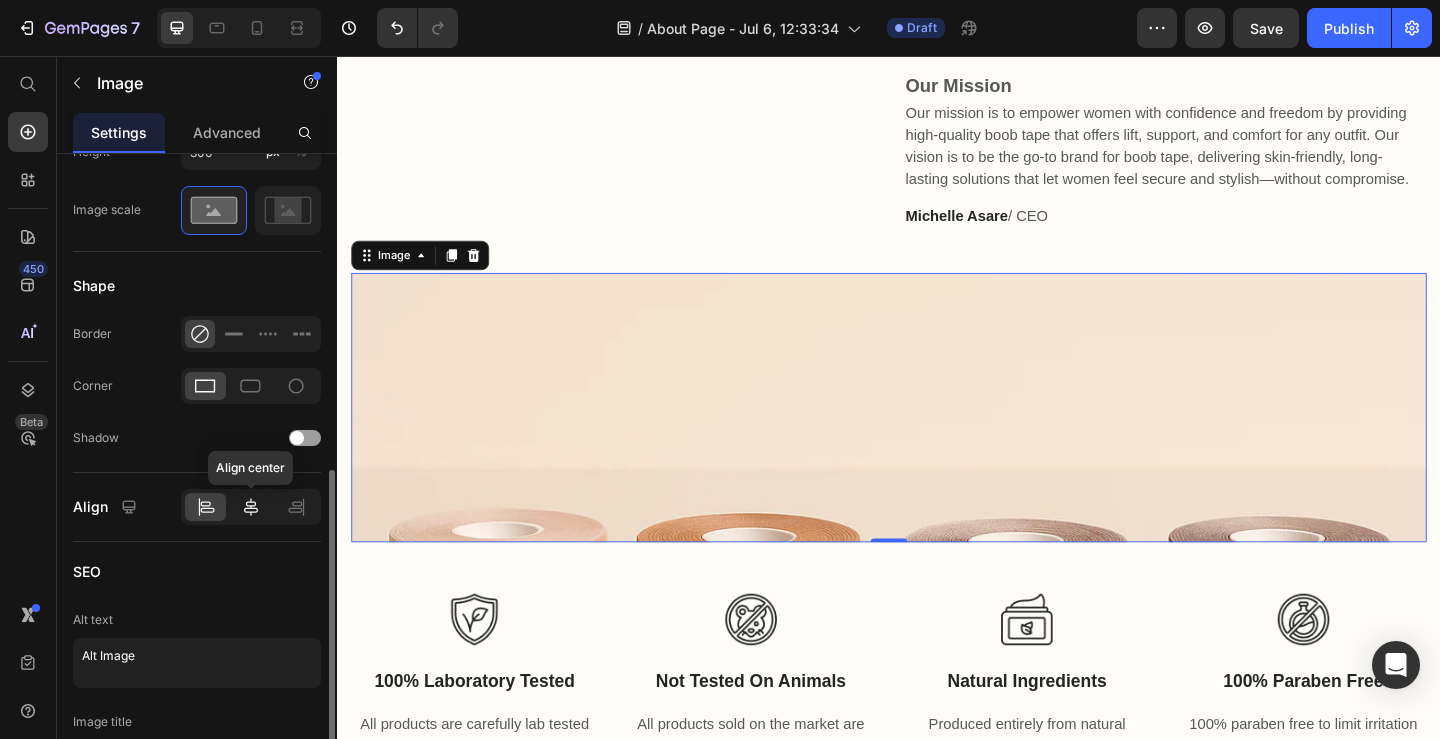 click 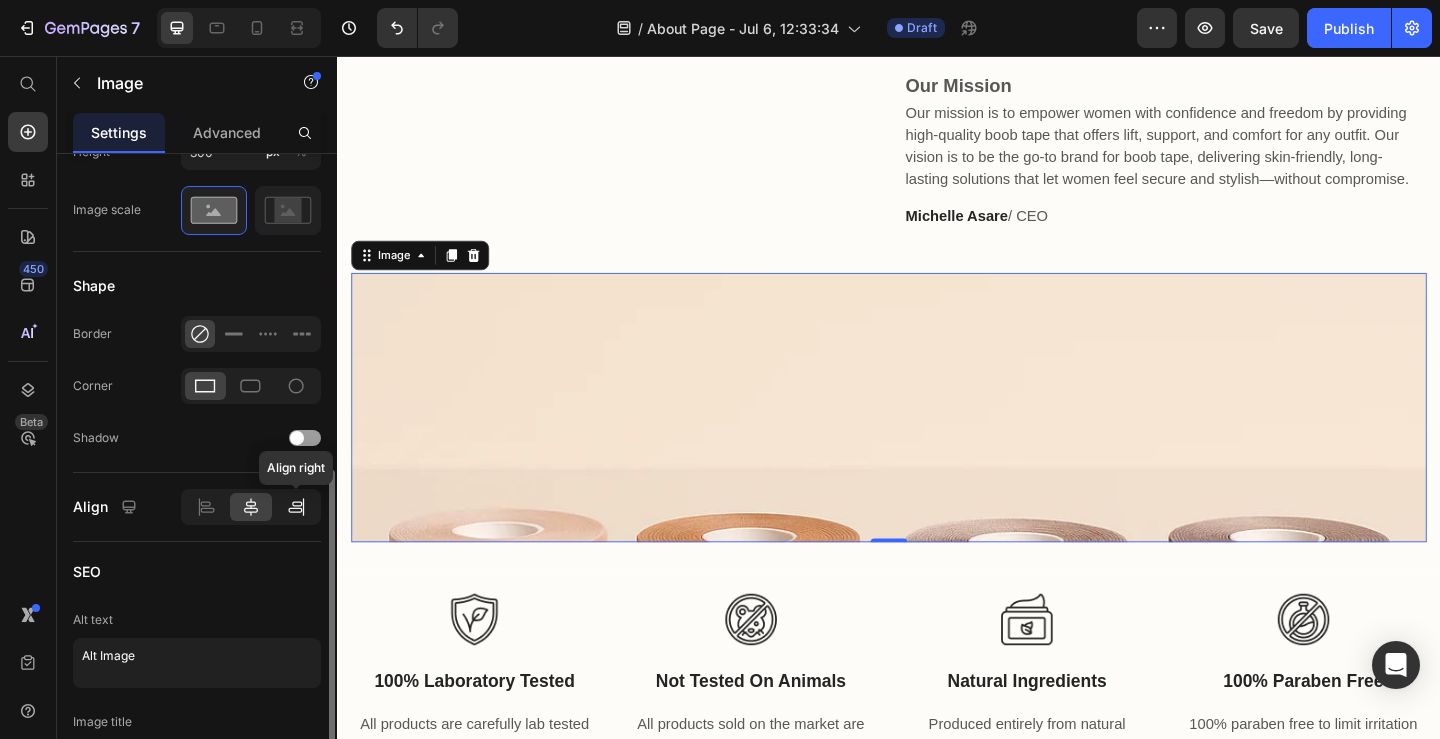 click 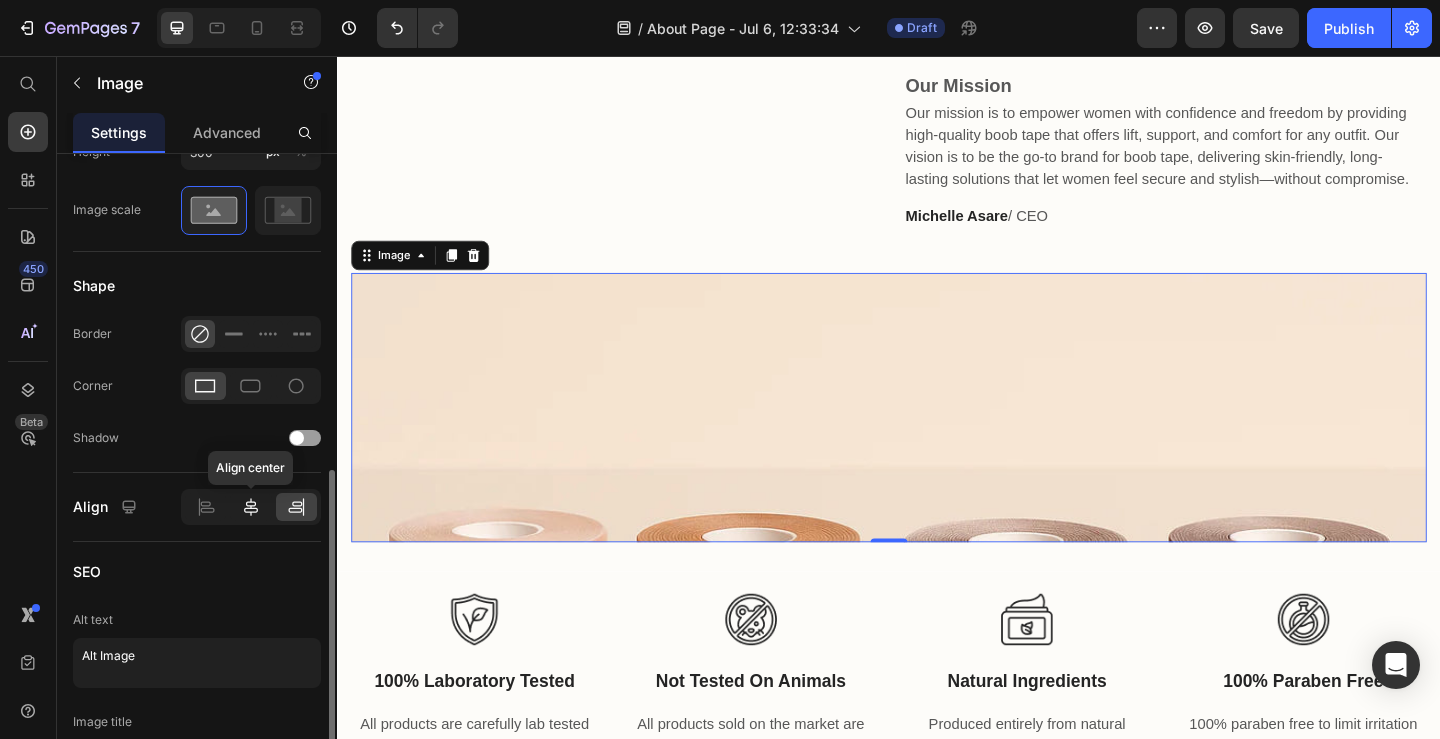 click 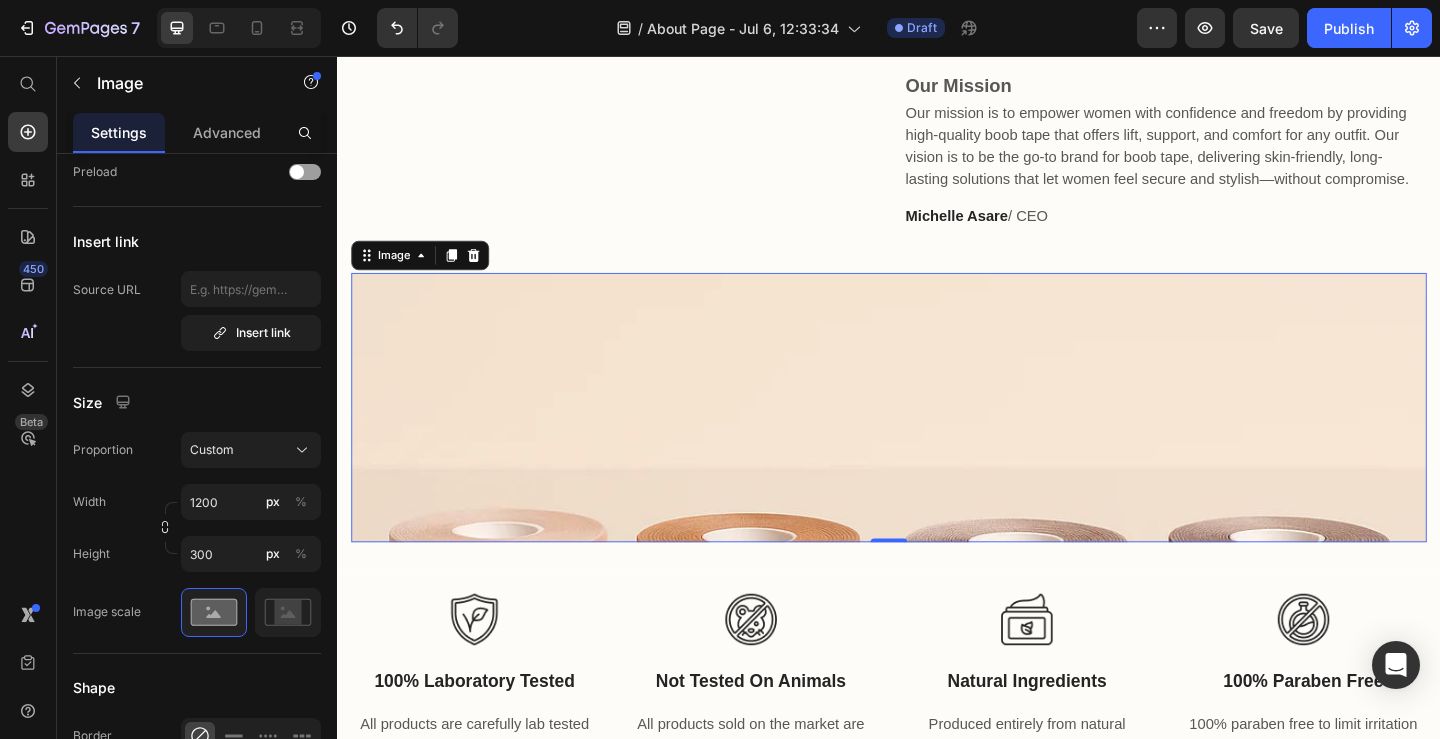 scroll, scrollTop: 0, scrollLeft: 0, axis: both 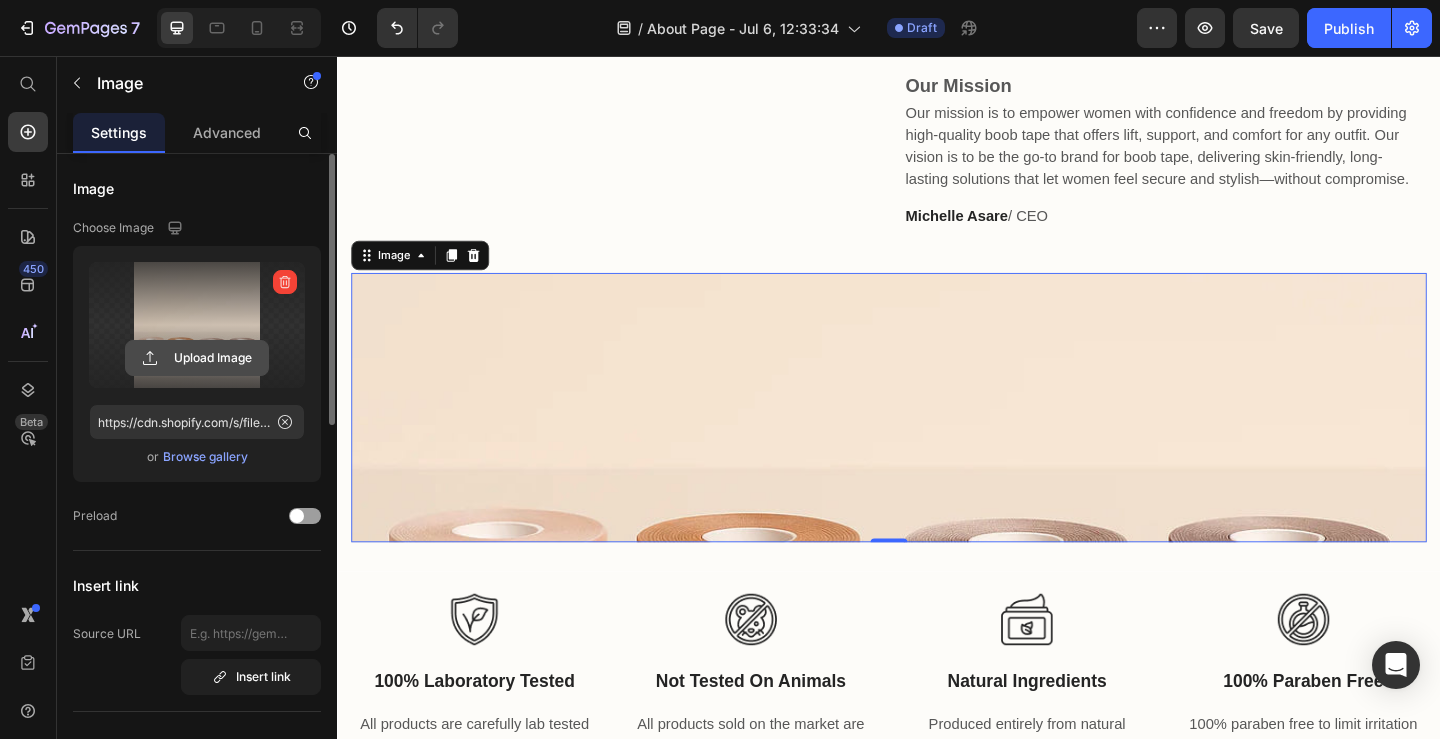 click 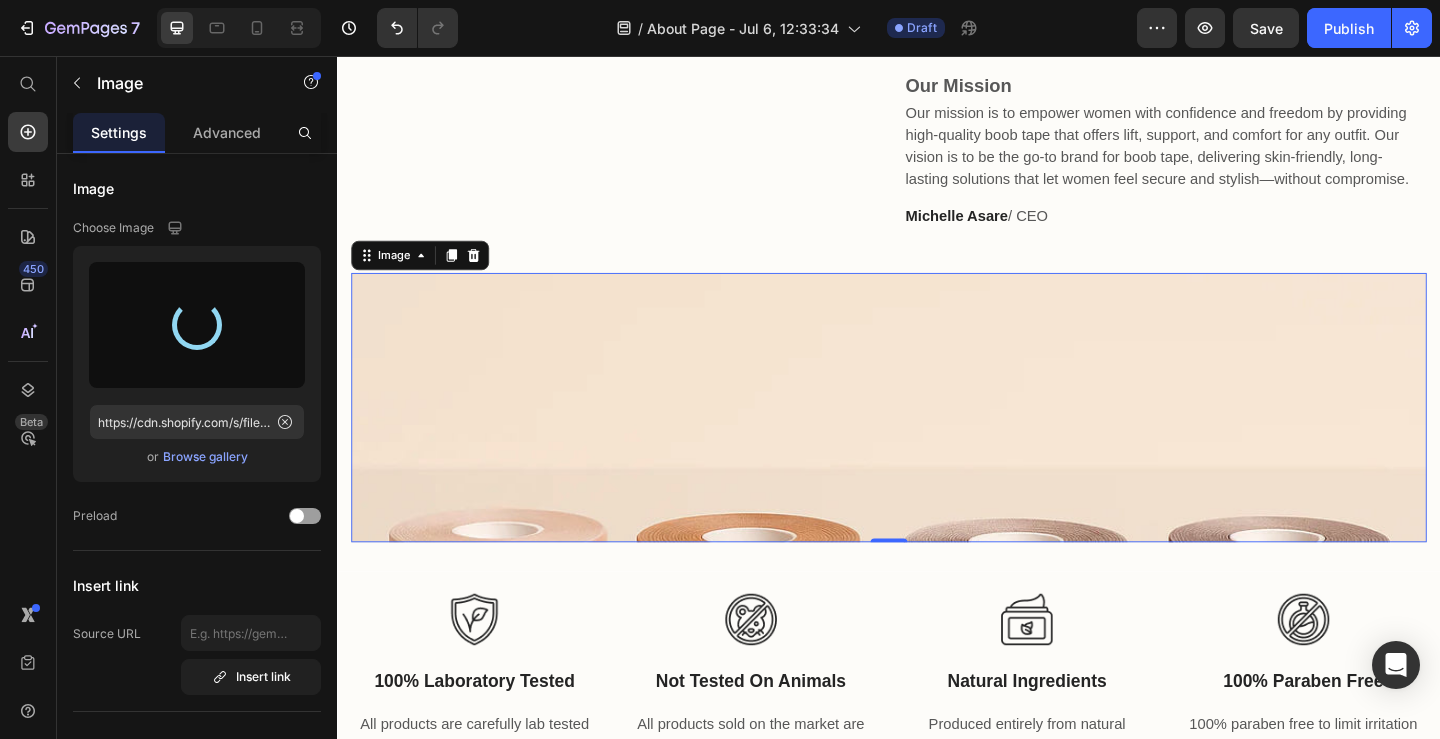 type on "https://cdn.shopify.com/s/files/1/2136/5861/files/gempages_573969731904603184-11dc606d-2d42-43e7-8db5-e8e32b27f4f9.png" 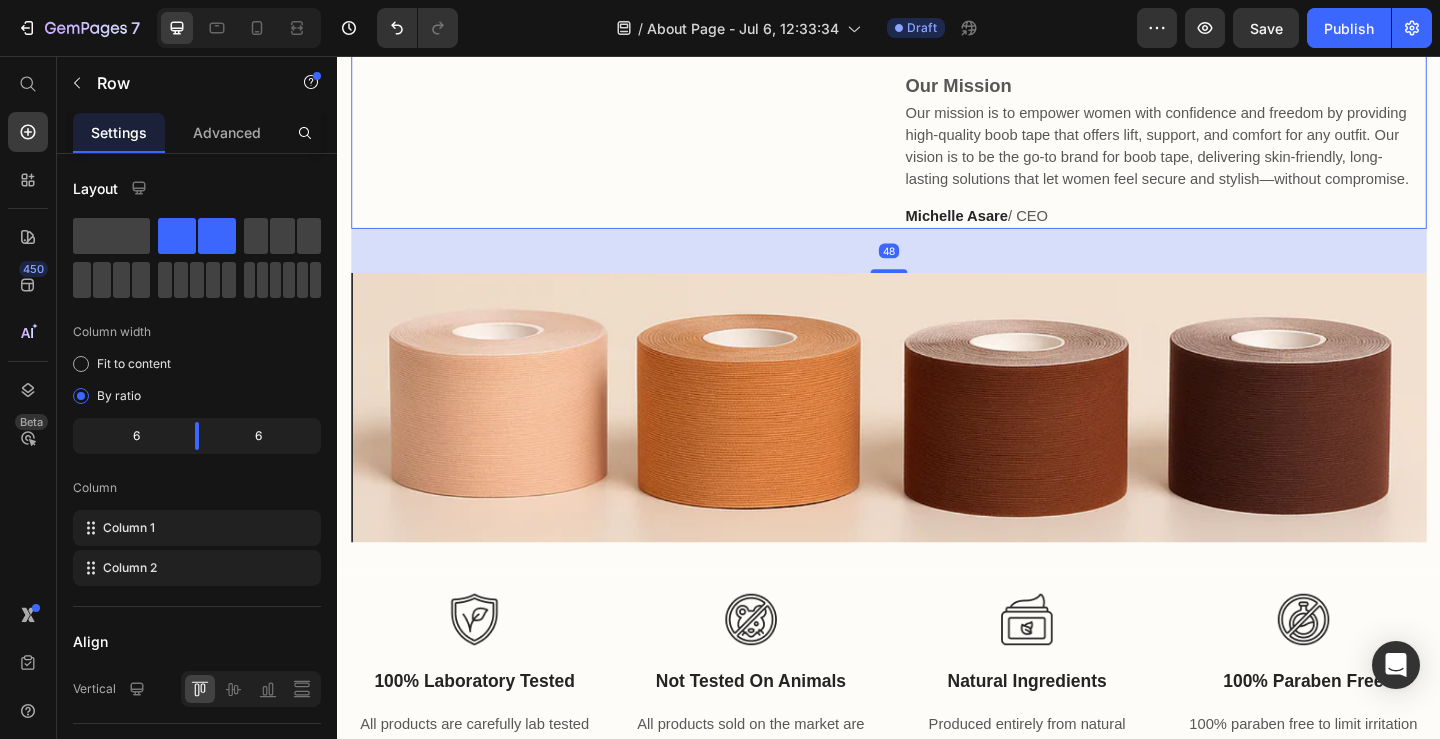 click on "Your Go-To for Boob Tape That Lifts & Supports Heading" at bounding box center [636, 93] 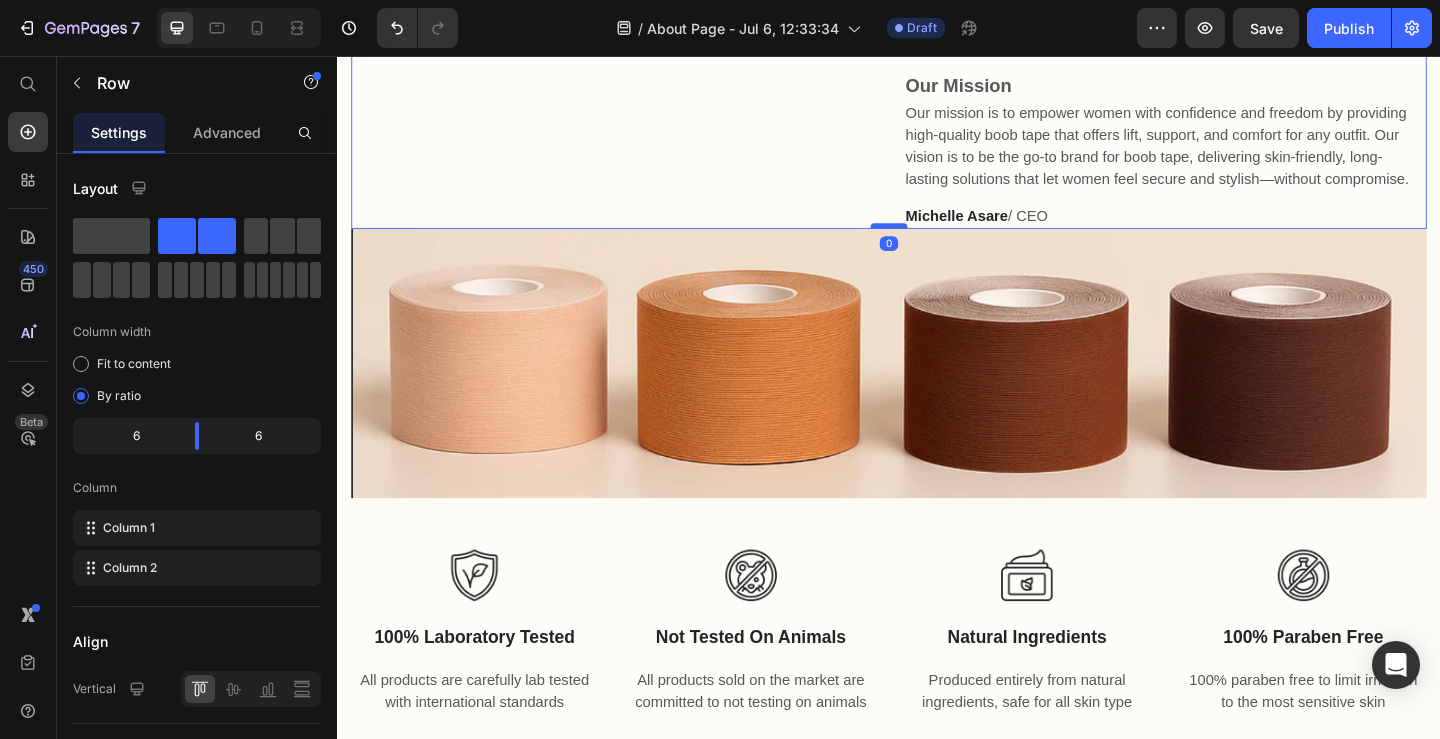 drag, startPoint x: 932, startPoint y: 290, endPoint x: 936, endPoint y: 241, distance: 49.162994 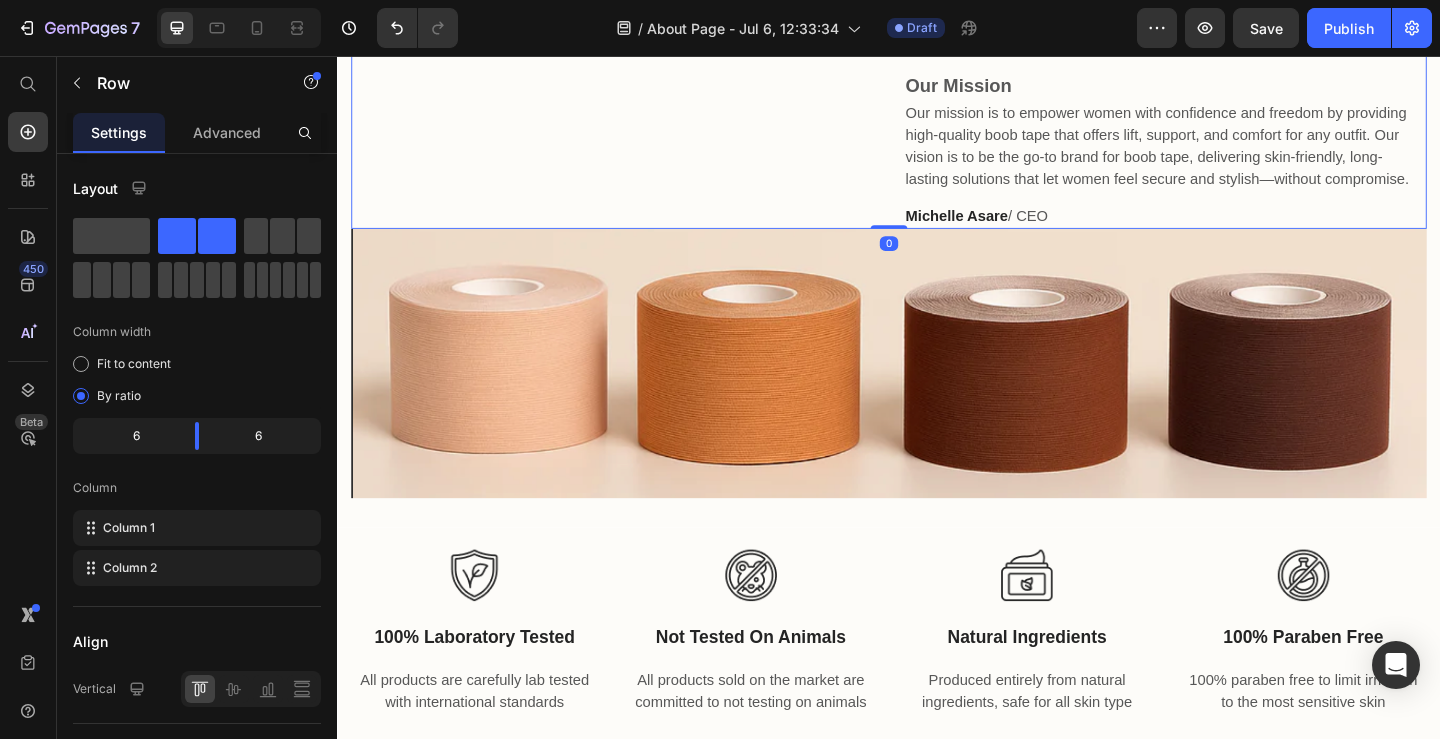 click on "Your Go-To for Boob Tape That Lifts & Supports Heading" at bounding box center [636, 93] 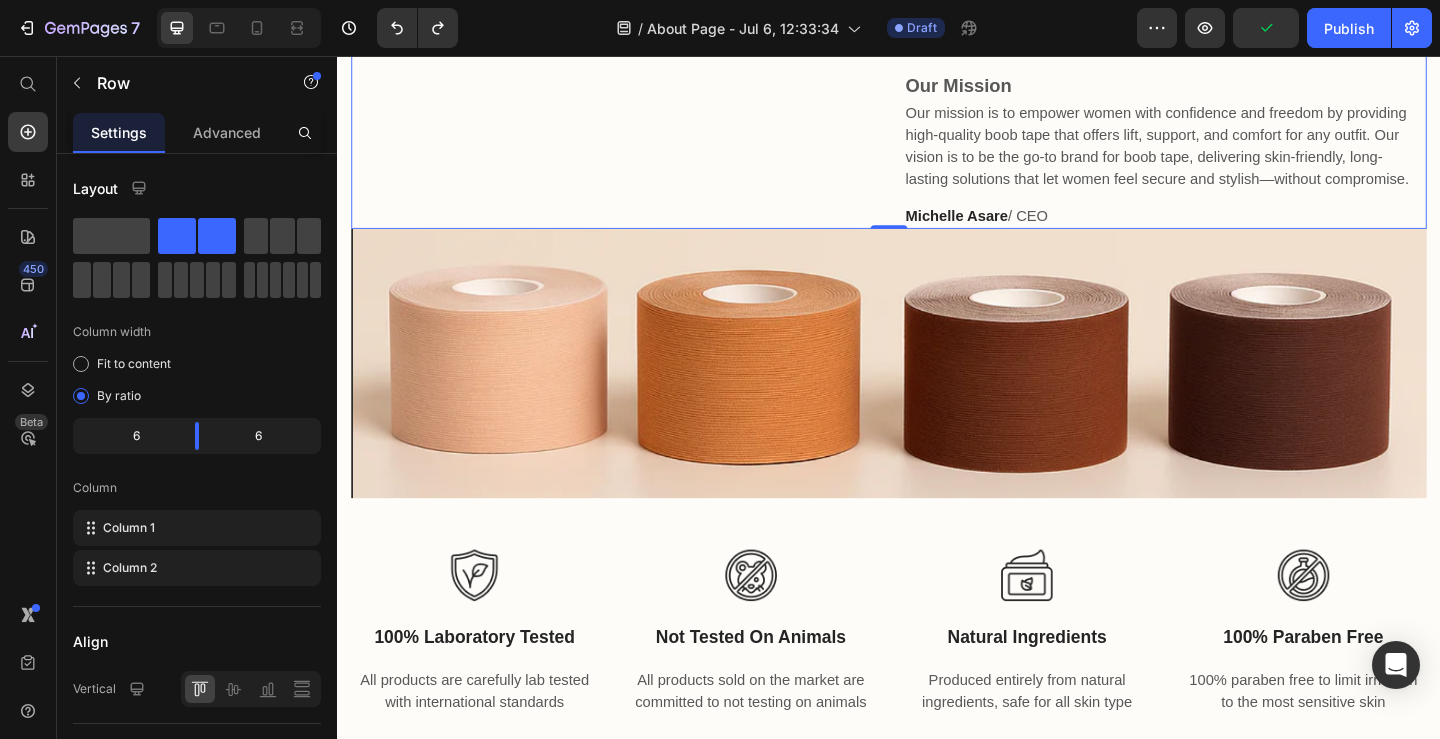 click on "Your Go-To for Boob Tape That Lifts & Supports Heading" at bounding box center [636, 93] 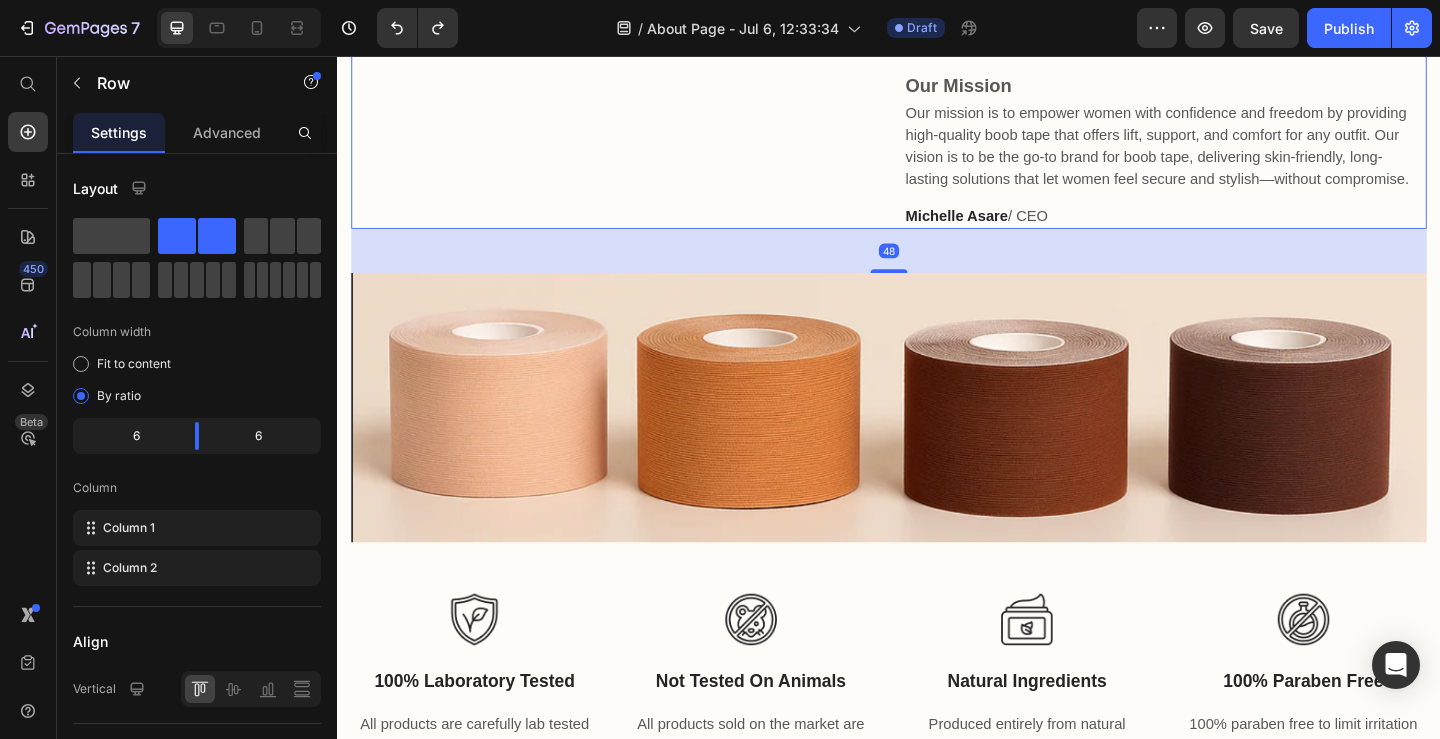 click on "Your Go-To for Boob Tape That Lifts & Supports Heading" at bounding box center (636, 93) 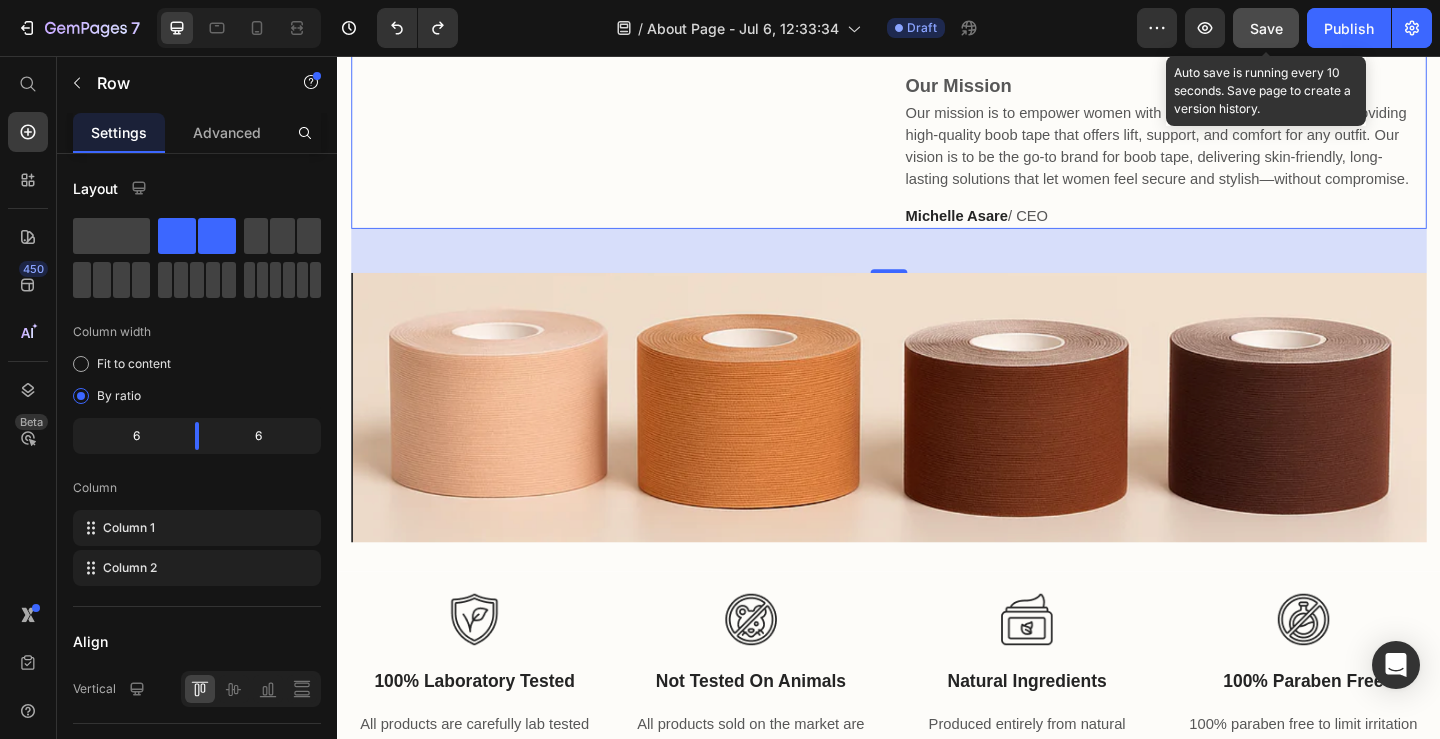 click on "Save" 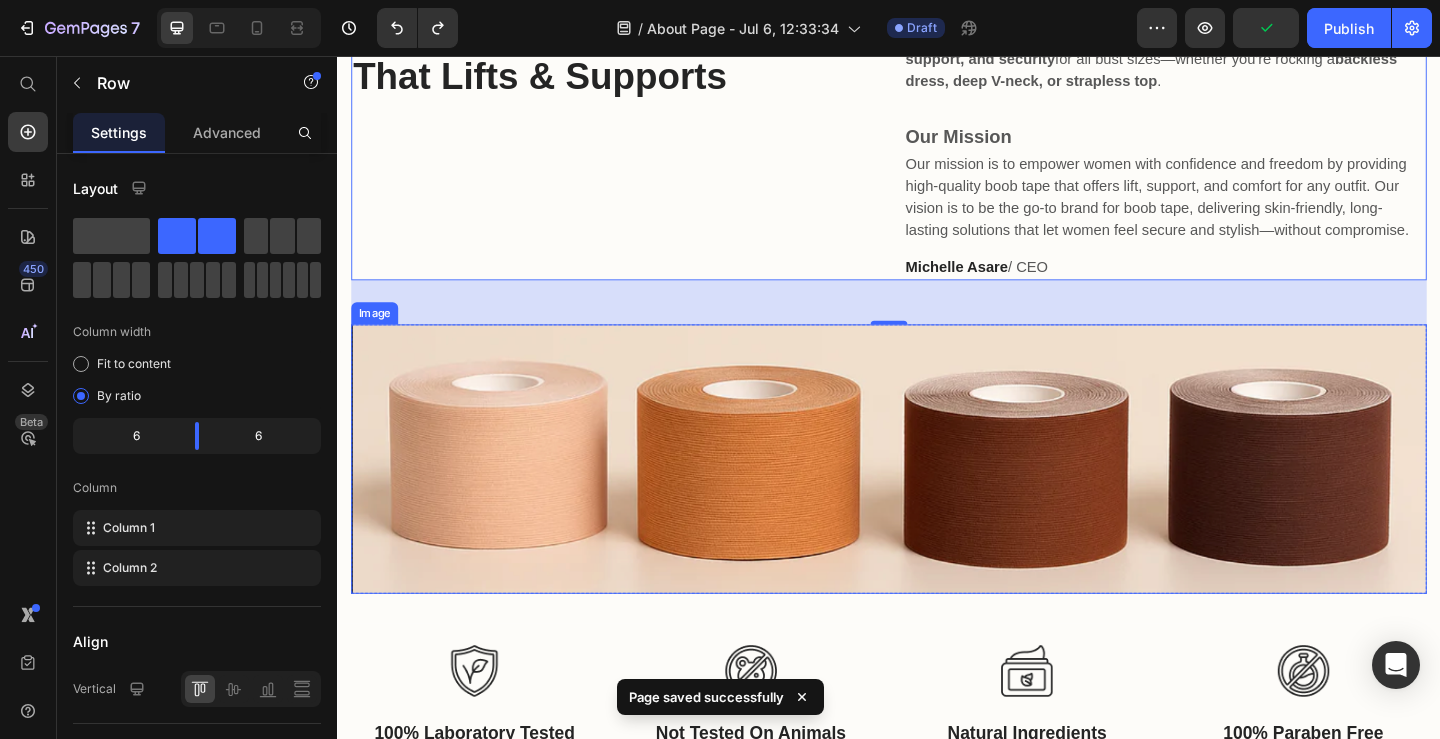 scroll, scrollTop: 689, scrollLeft: 0, axis: vertical 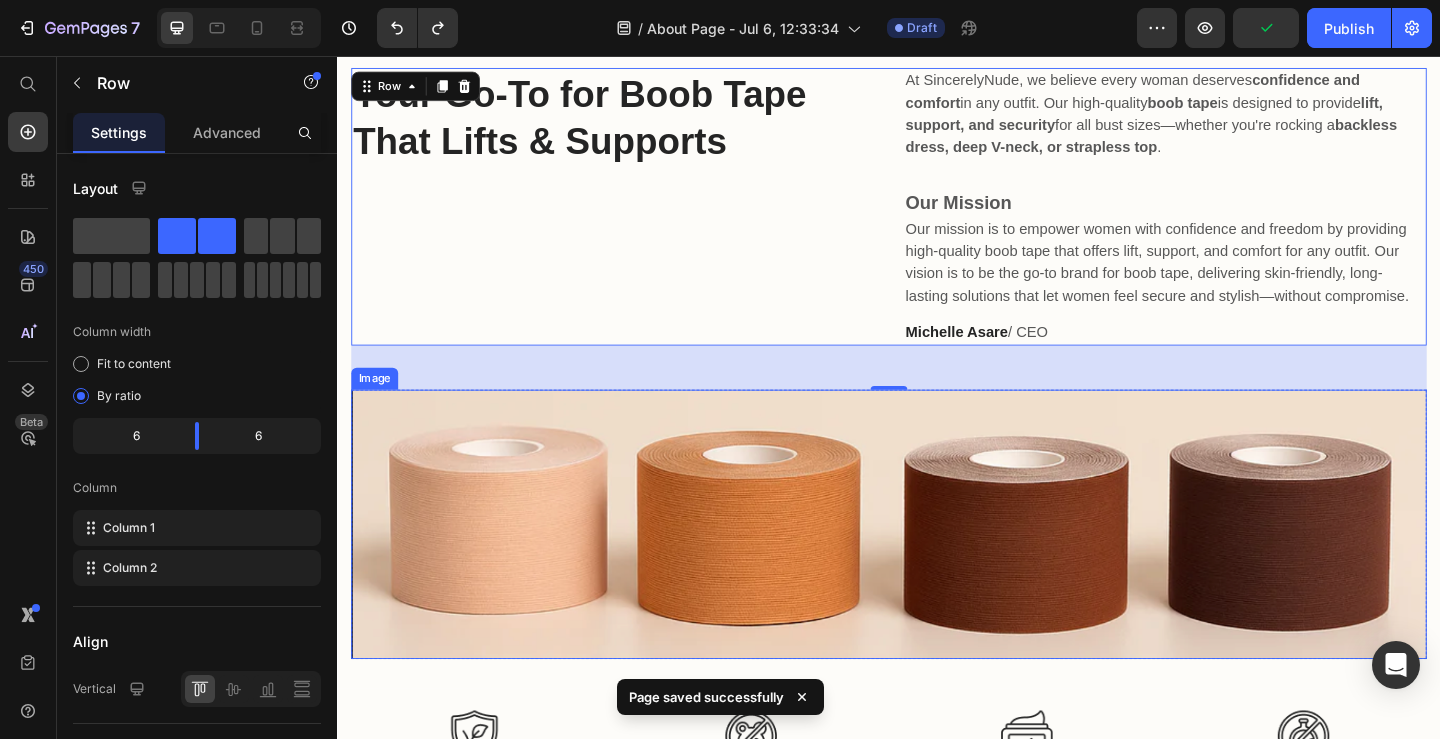 click on "Our mission is to empower women with confidence and freedom by providing high-quality boob tape that offers lift, support, and comfort for any outfit. Our vision is to be the go-to brand for boob tape, delivering skin-friendly, long-lasting solutions that let women feel secure and stylish—without compromise." at bounding box center [1237, 281] 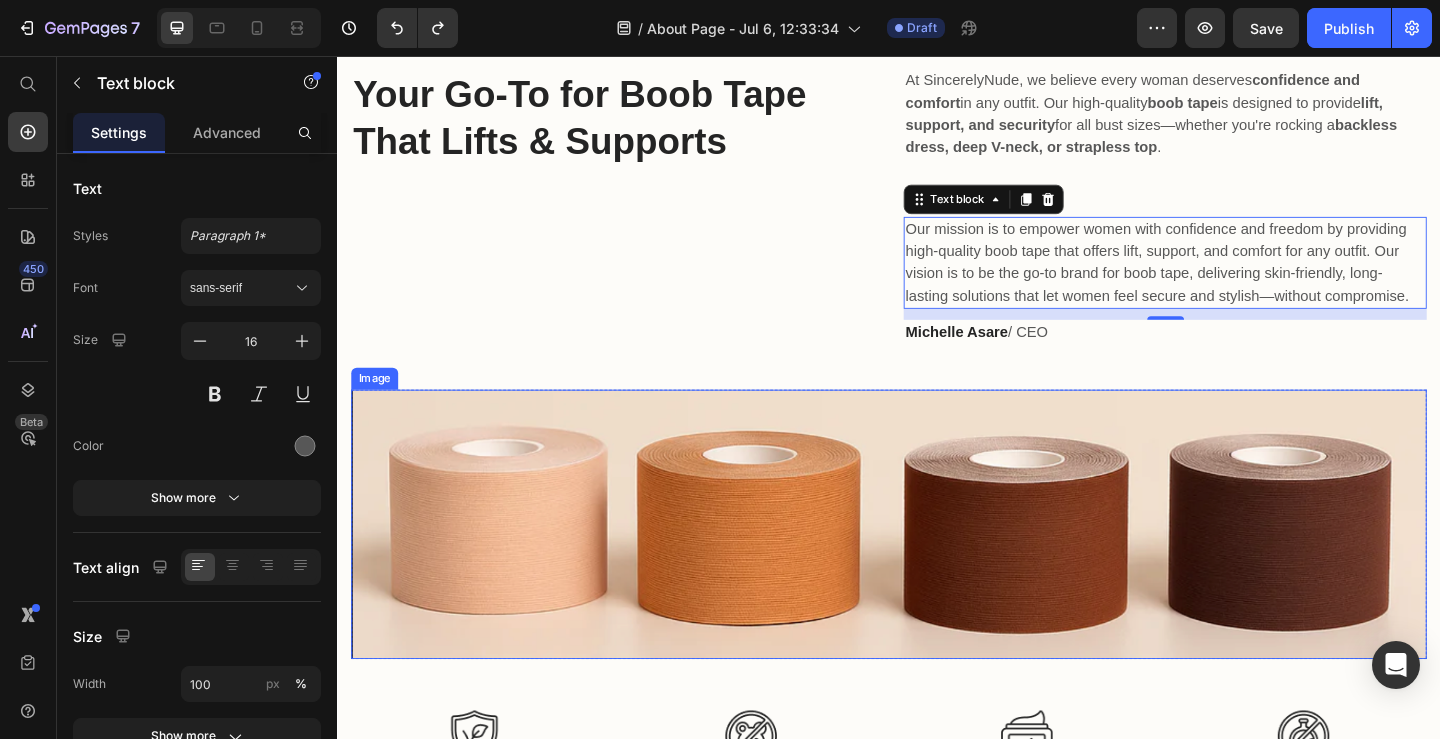 click at bounding box center [937, 565] 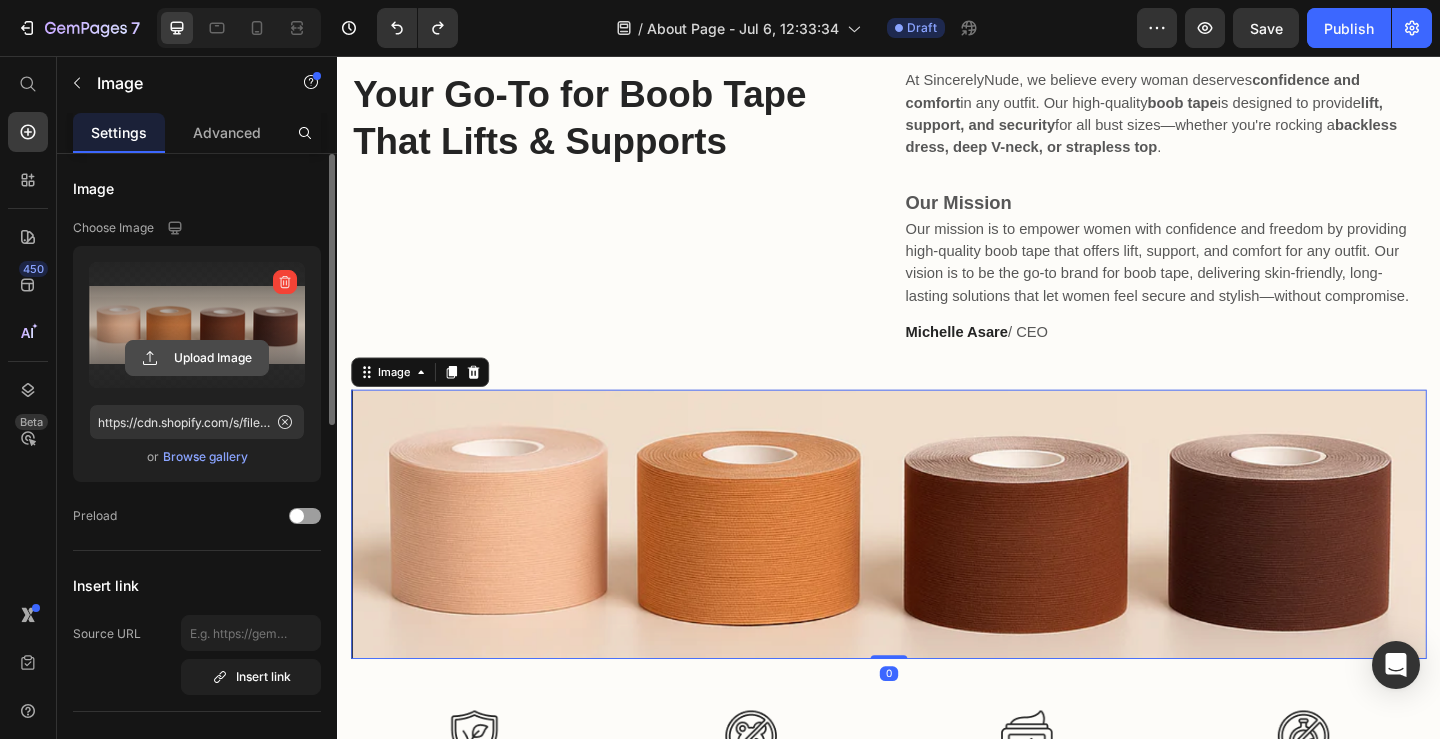 click 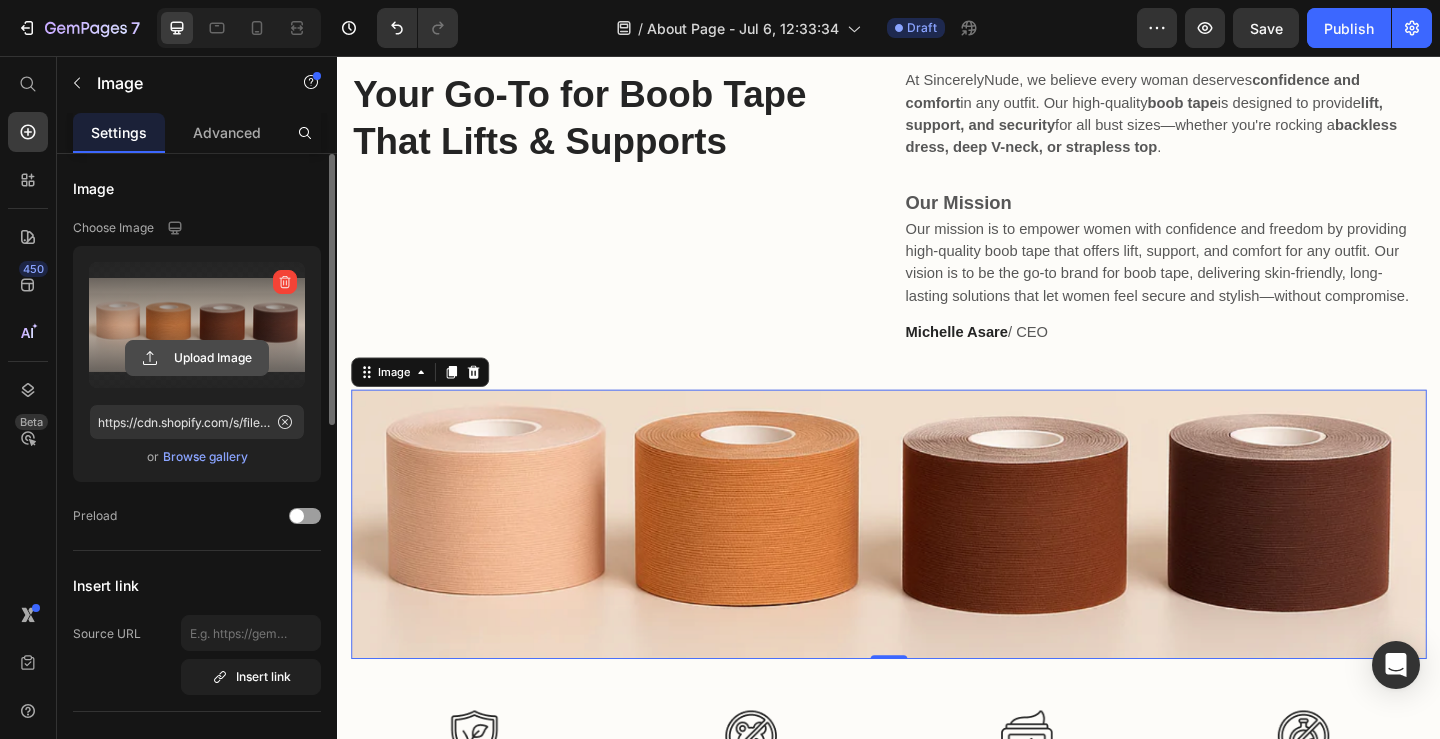 click 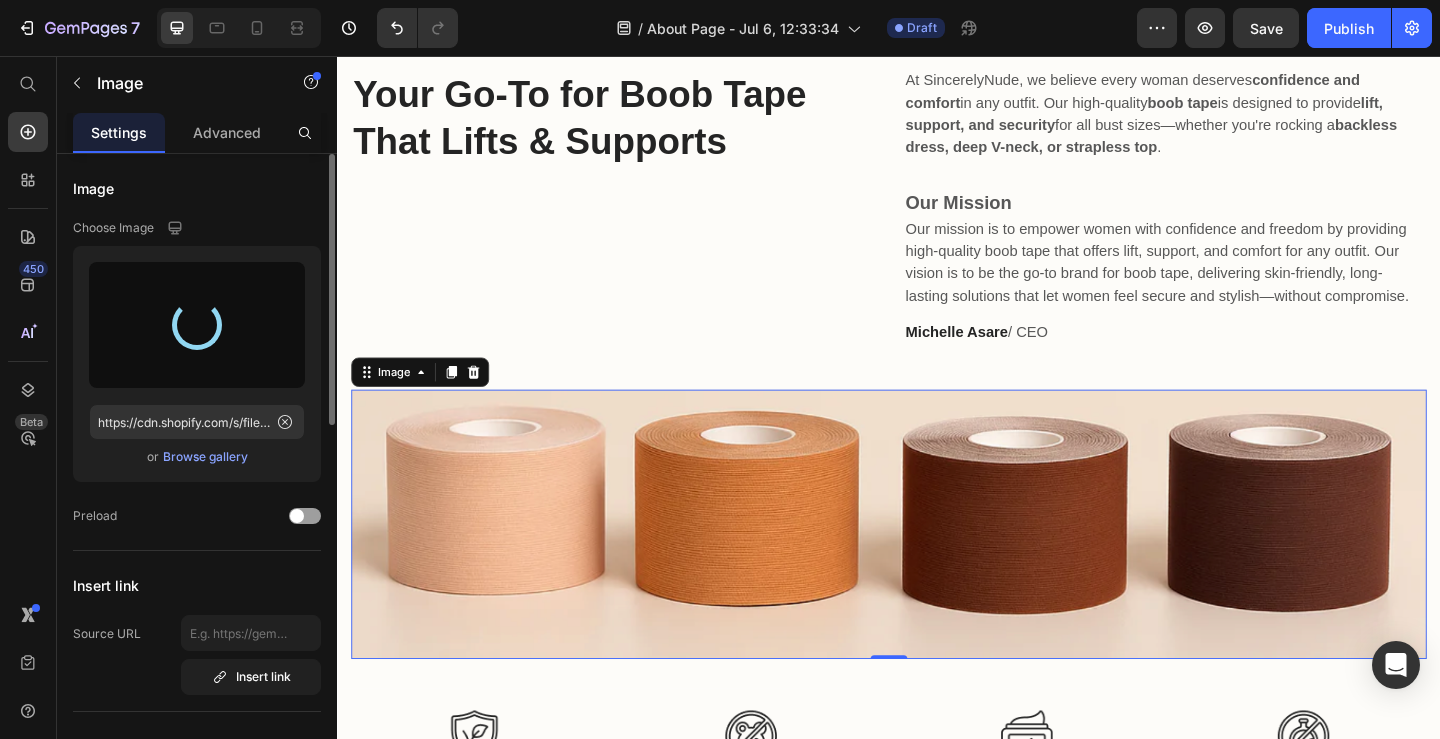 type on "https://cdn.shopify.com/s/files/1/2136/5861/files/gempages_573969731904603184-a22d73e7-74a7-430f-ab17-1cc86d382a19.png" 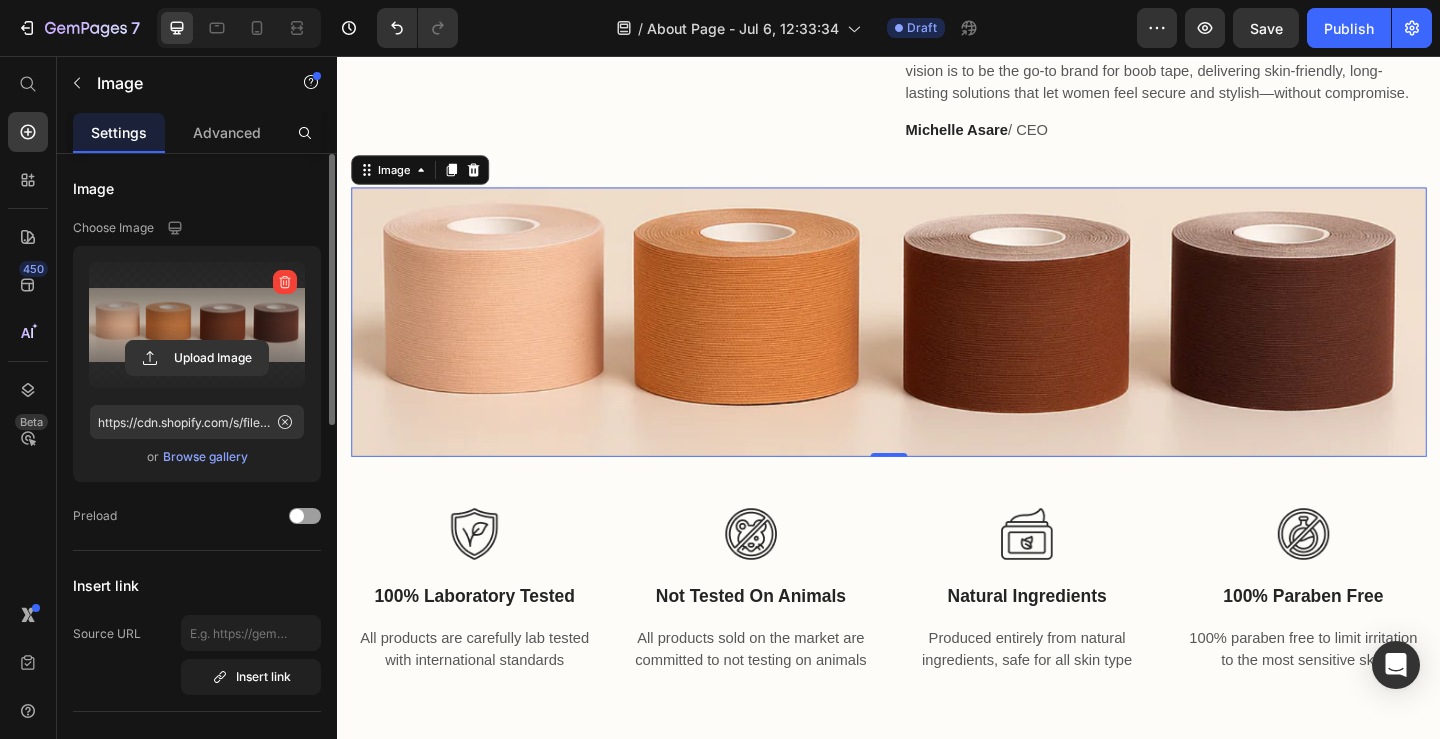 scroll, scrollTop: 903, scrollLeft: 0, axis: vertical 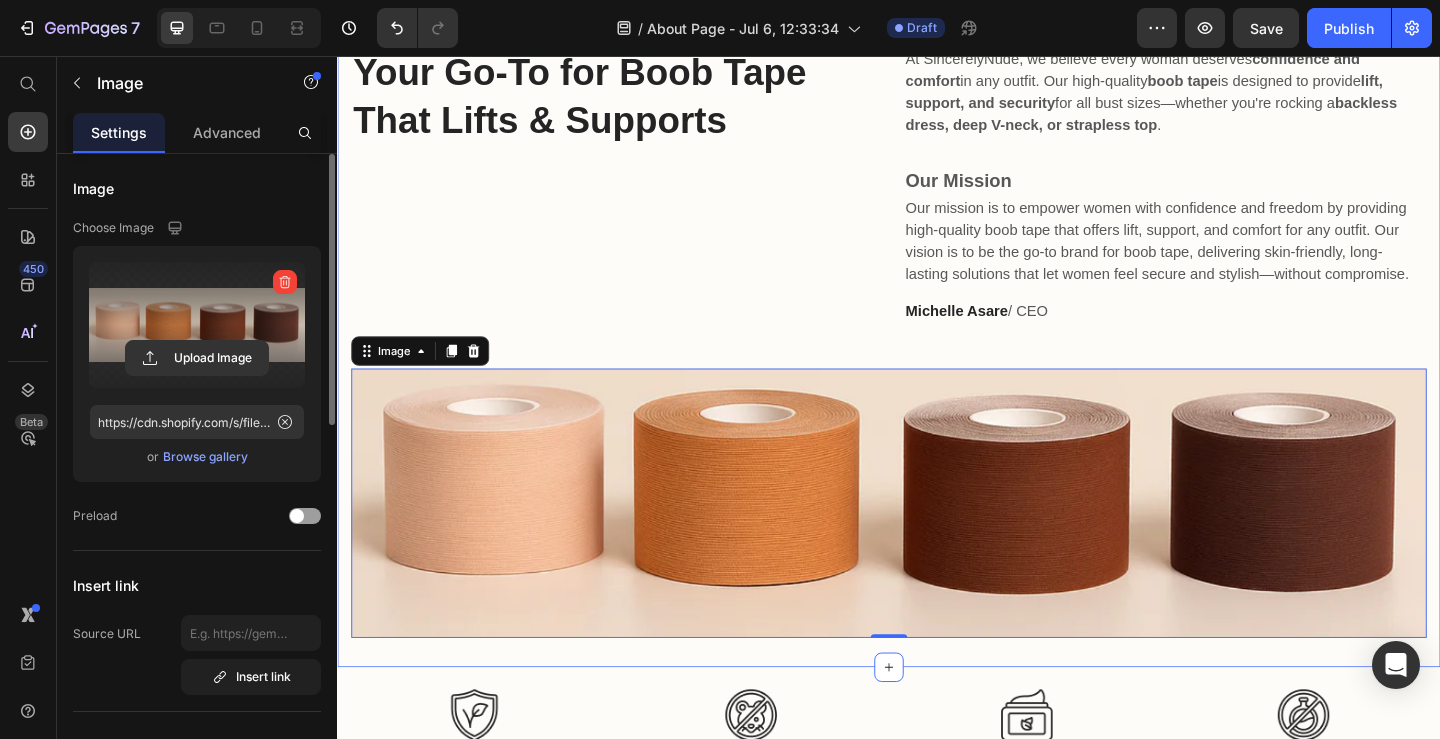 click on "Your Go-To for Boob Tape That Lifts & Supports Heading" at bounding box center (636, 197) 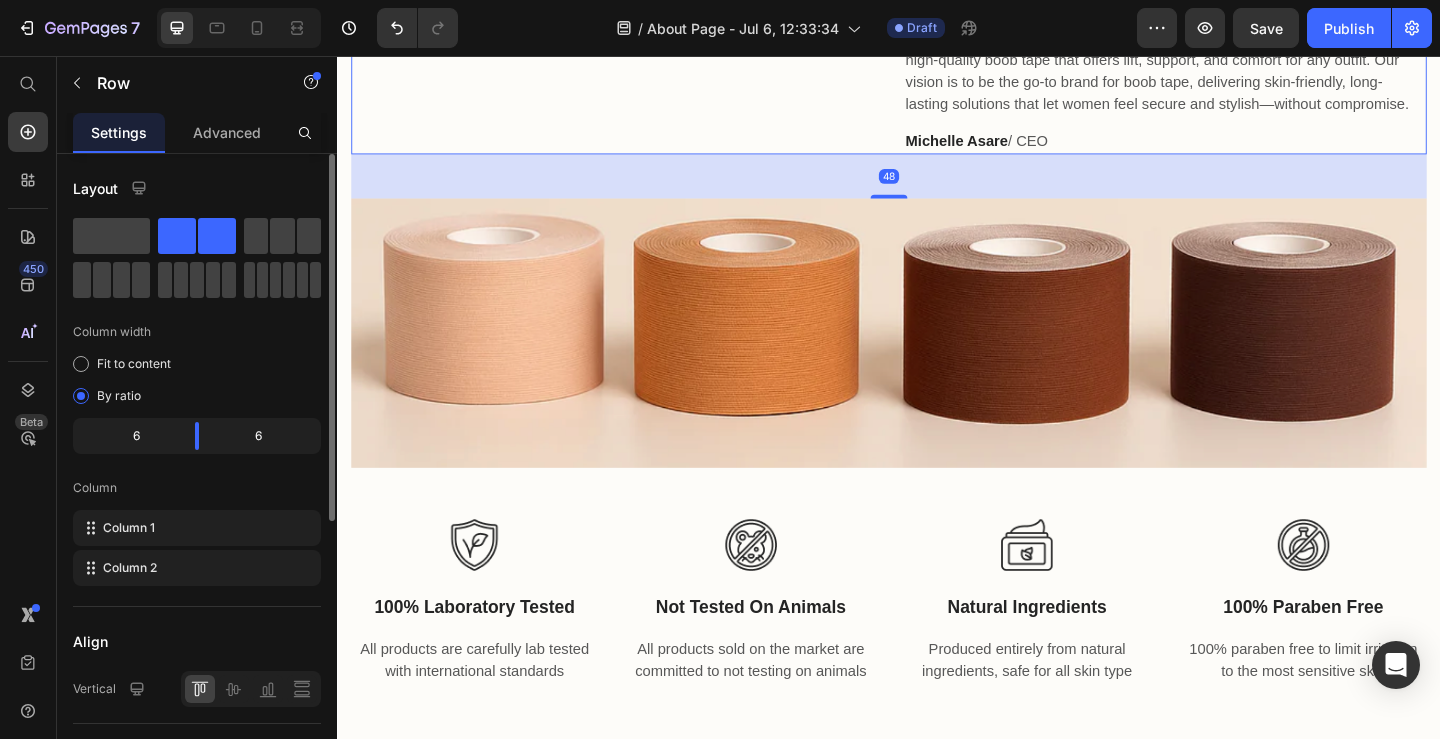 scroll, scrollTop: 1242, scrollLeft: 0, axis: vertical 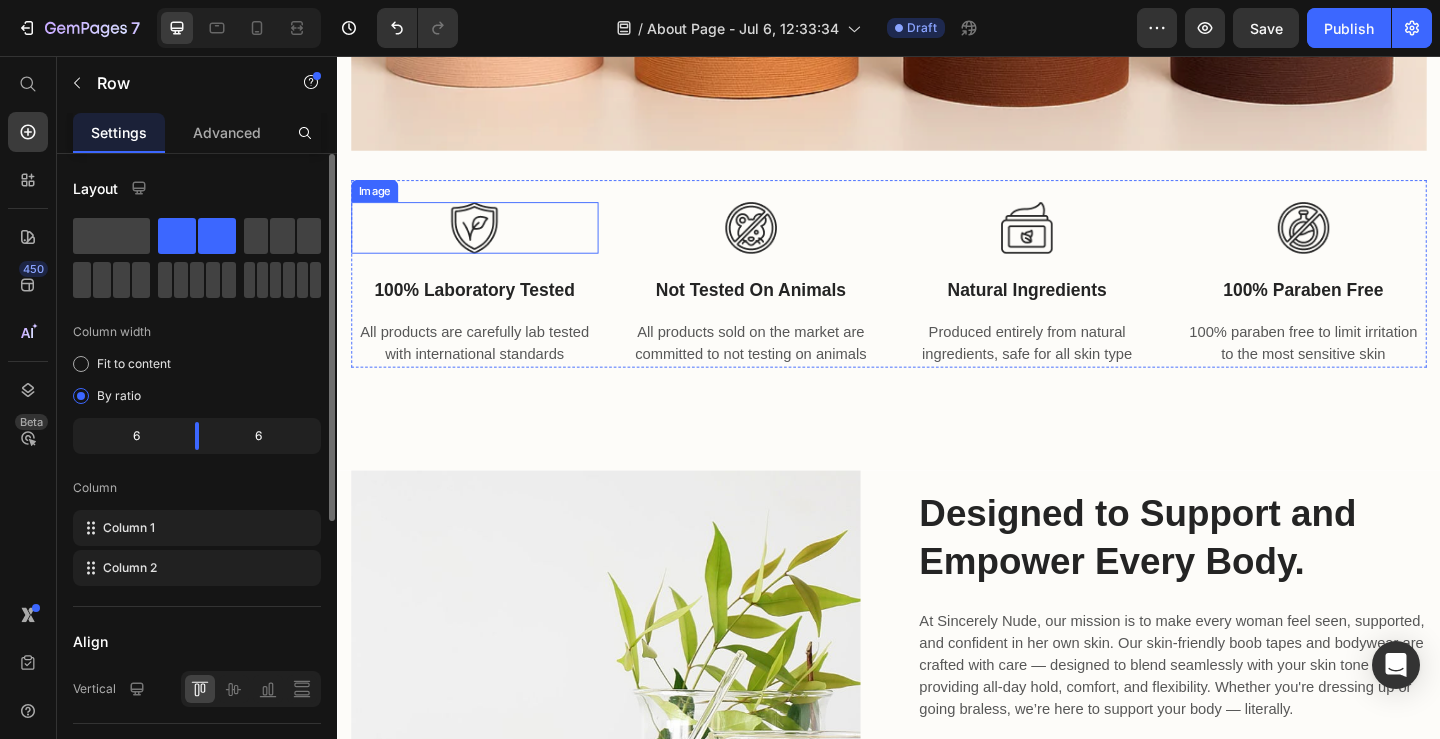 click at bounding box center [486, 243] 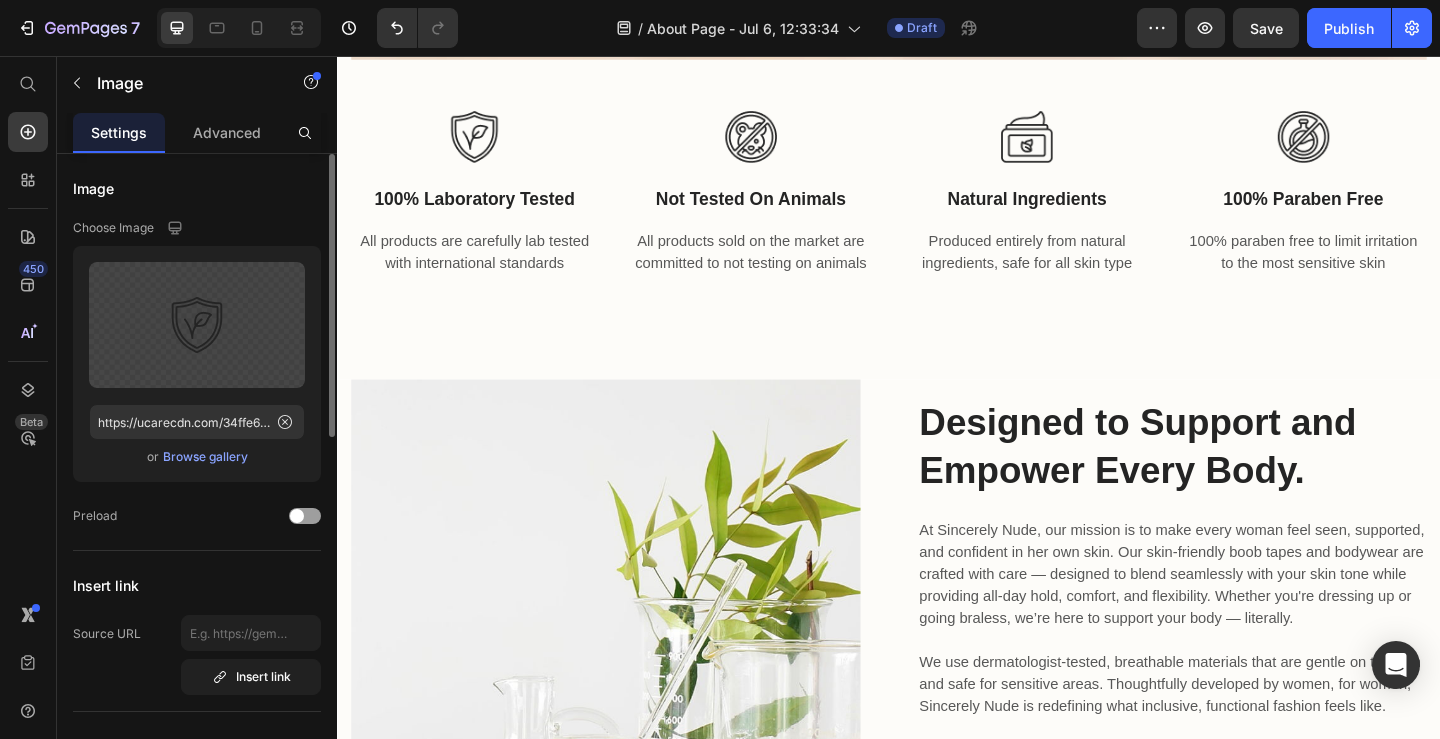 scroll, scrollTop: 879, scrollLeft: 0, axis: vertical 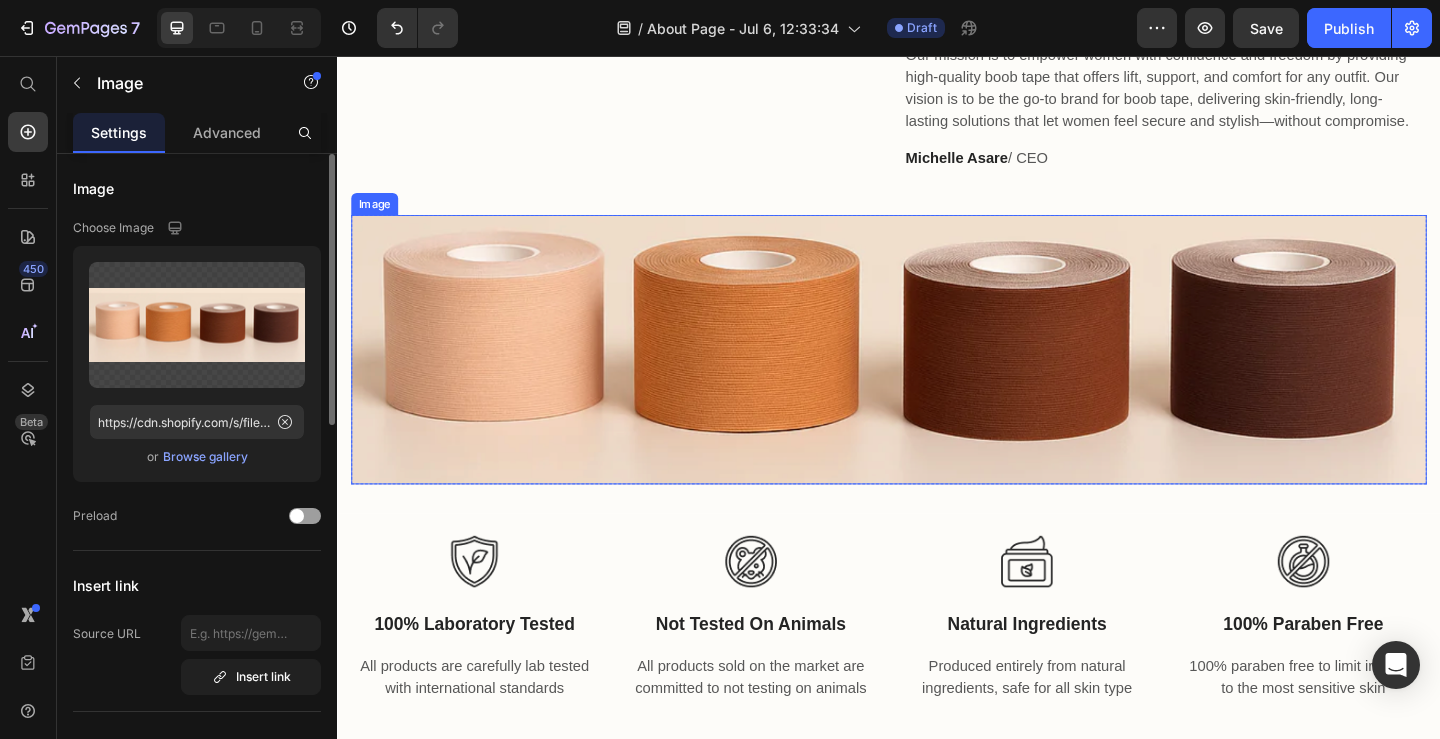 click at bounding box center (937, 375) 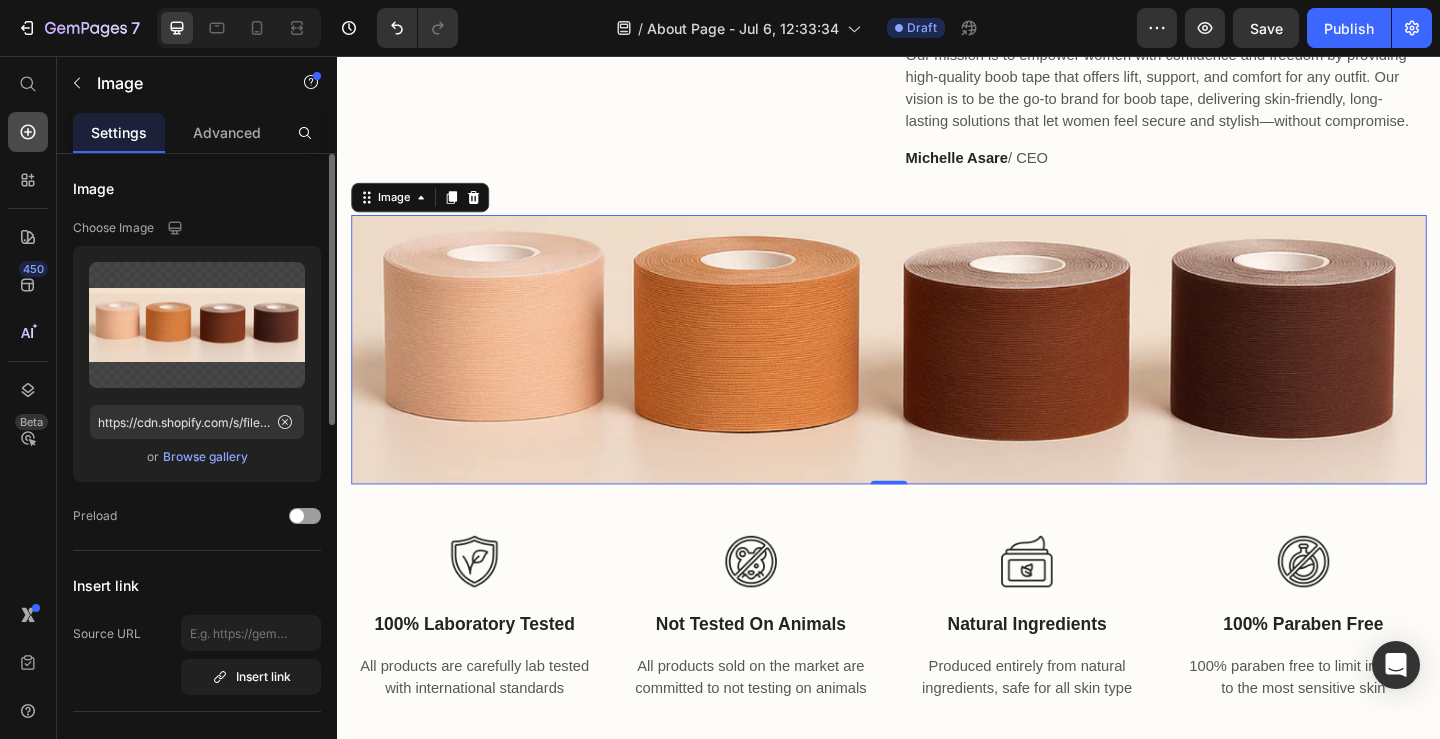 click 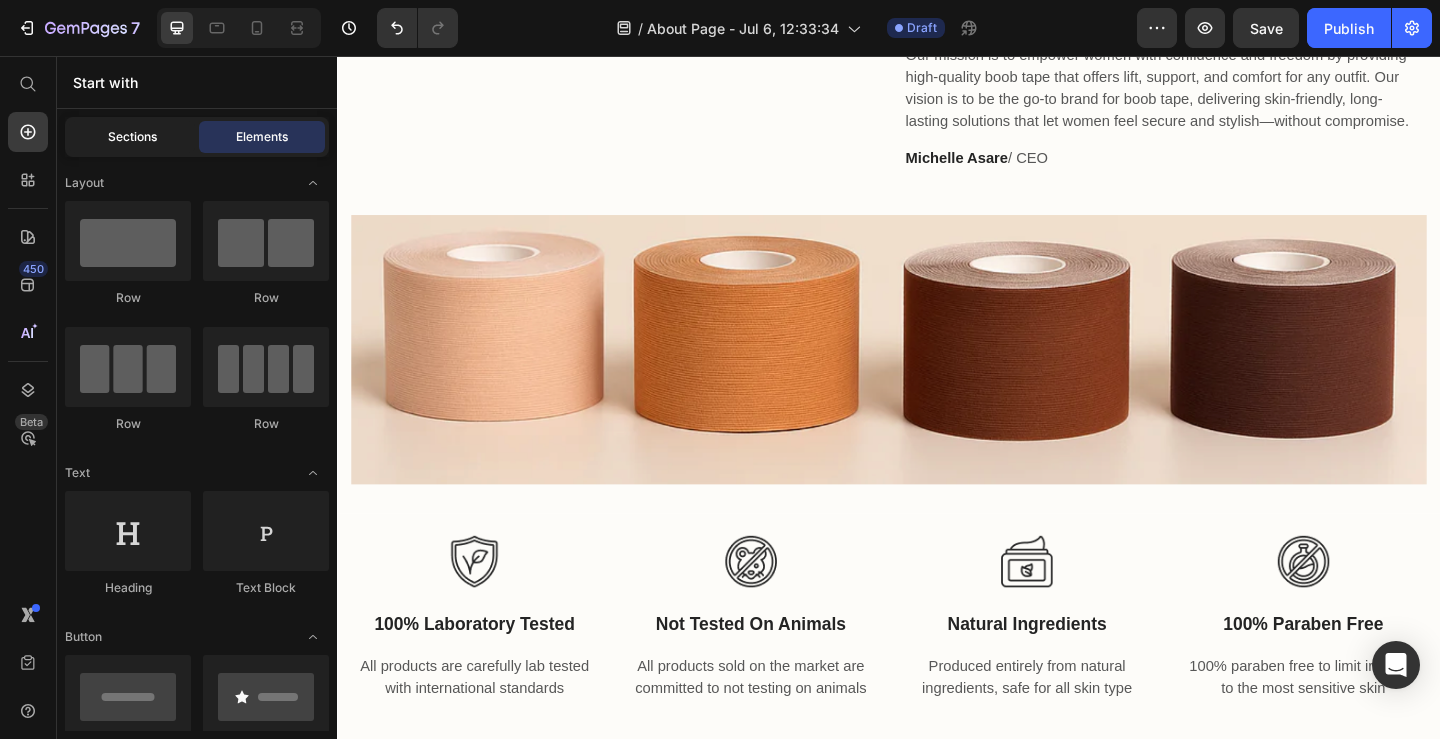 click on "Sections" 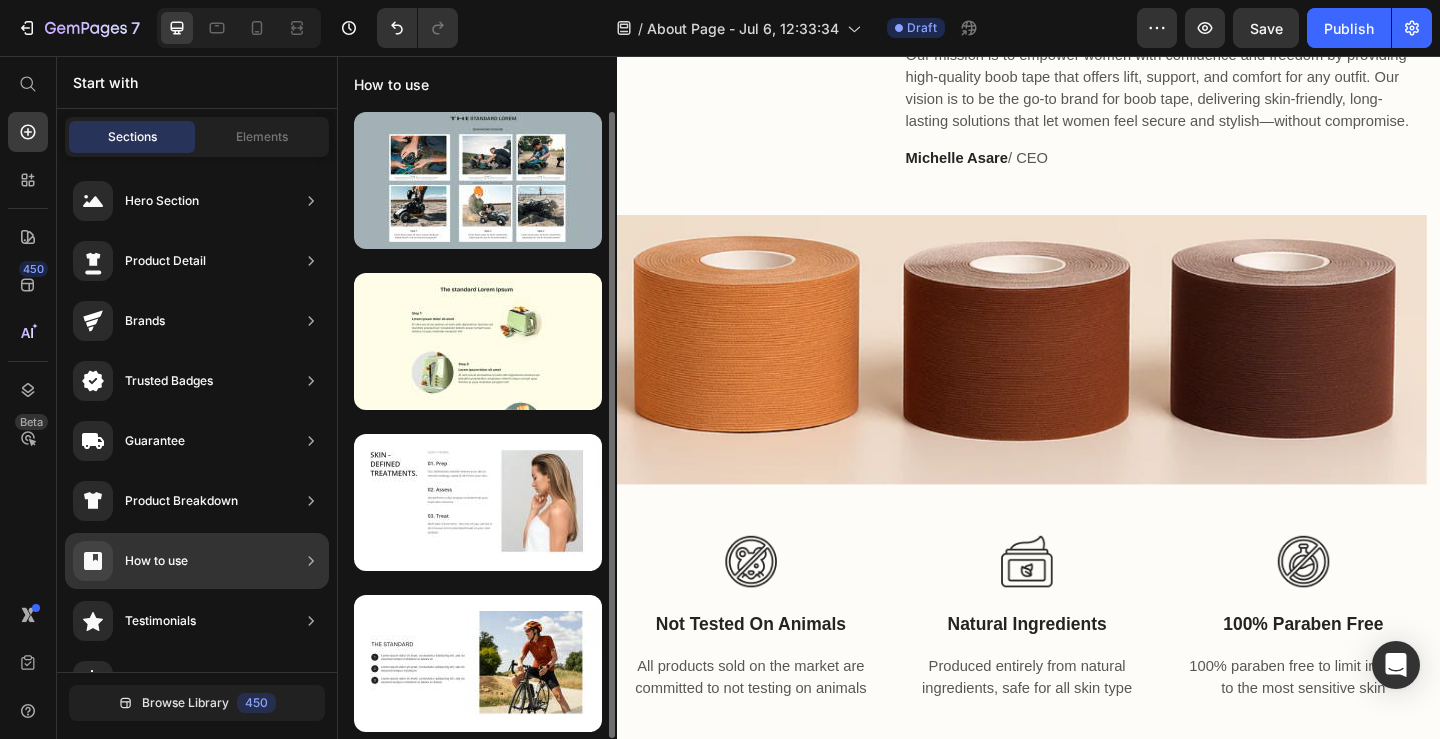 scroll, scrollTop: 0, scrollLeft: 0, axis: both 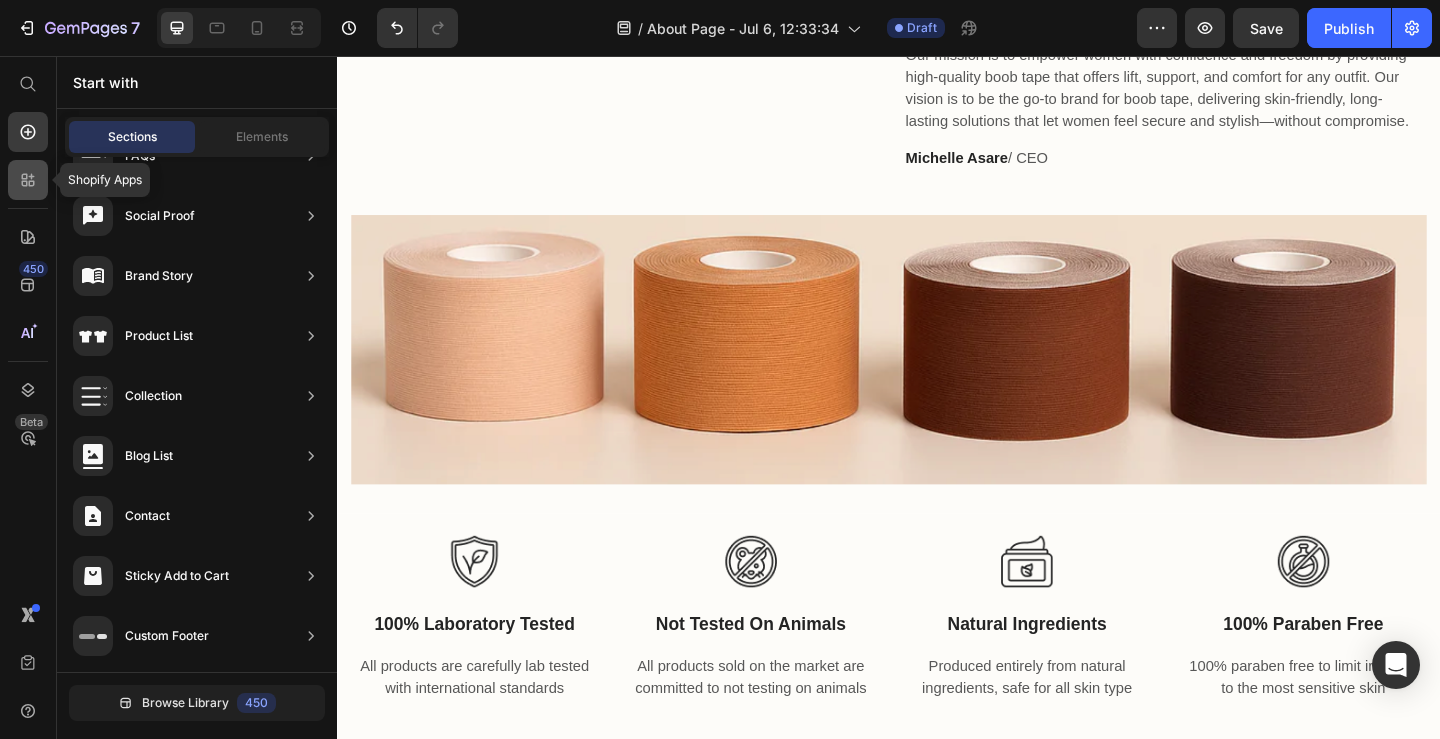 click 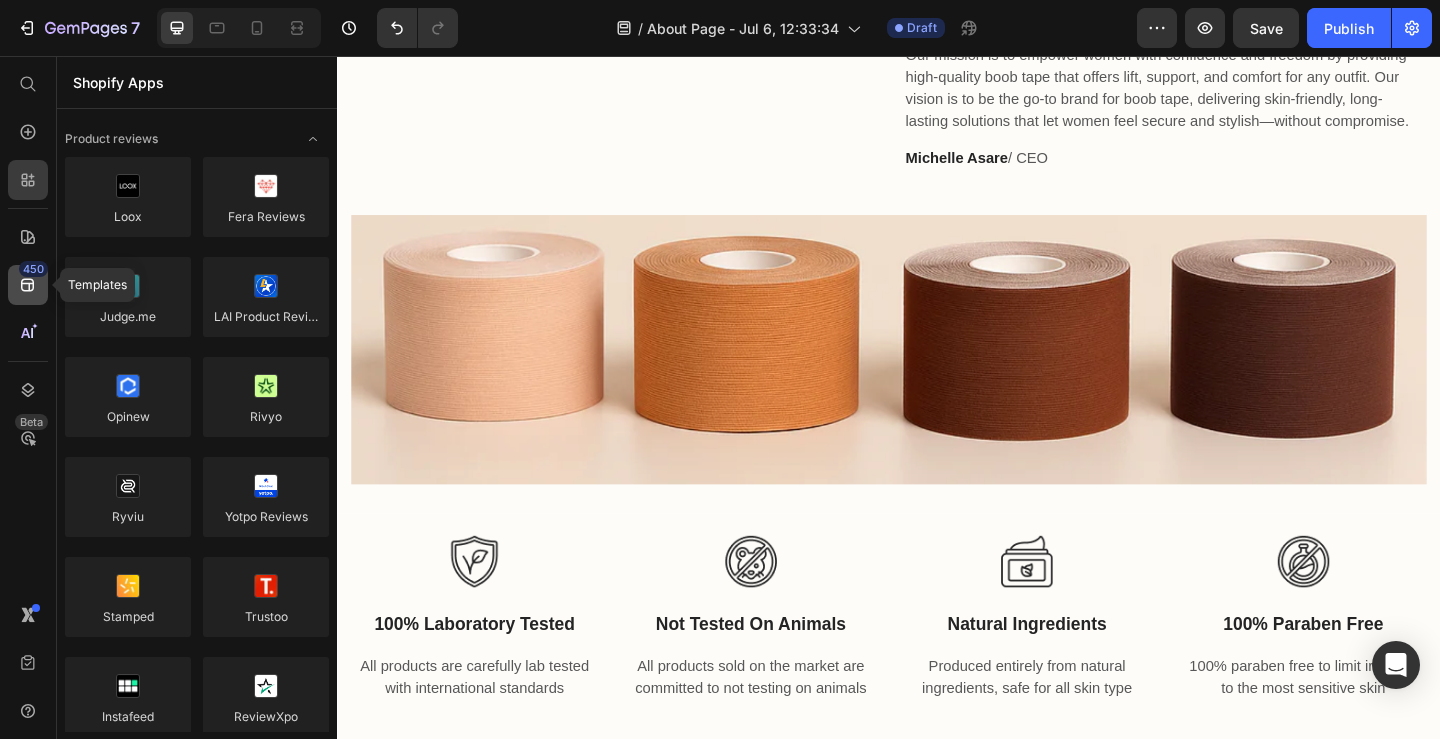 click on "450" at bounding box center (33, 269) 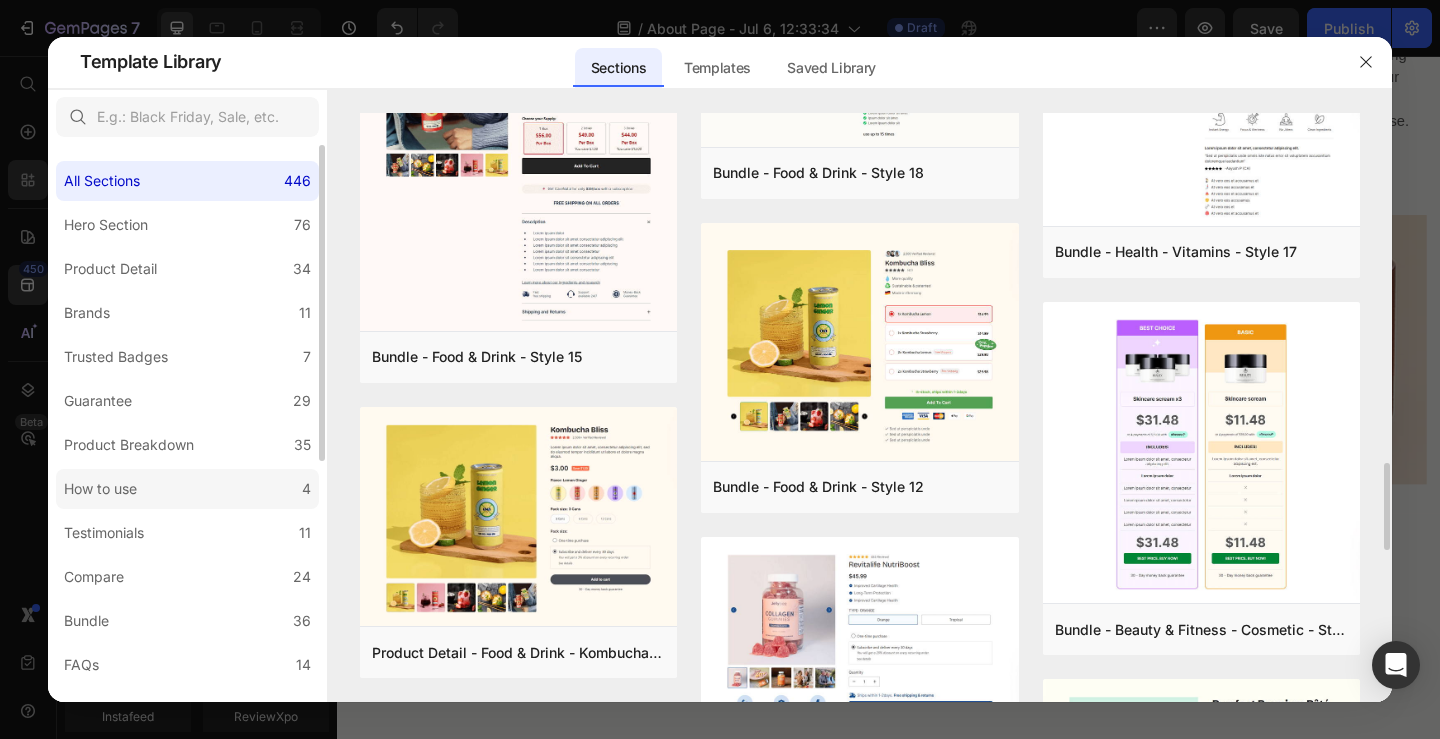 scroll, scrollTop: 2296, scrollLeft: 0, axis: vertical 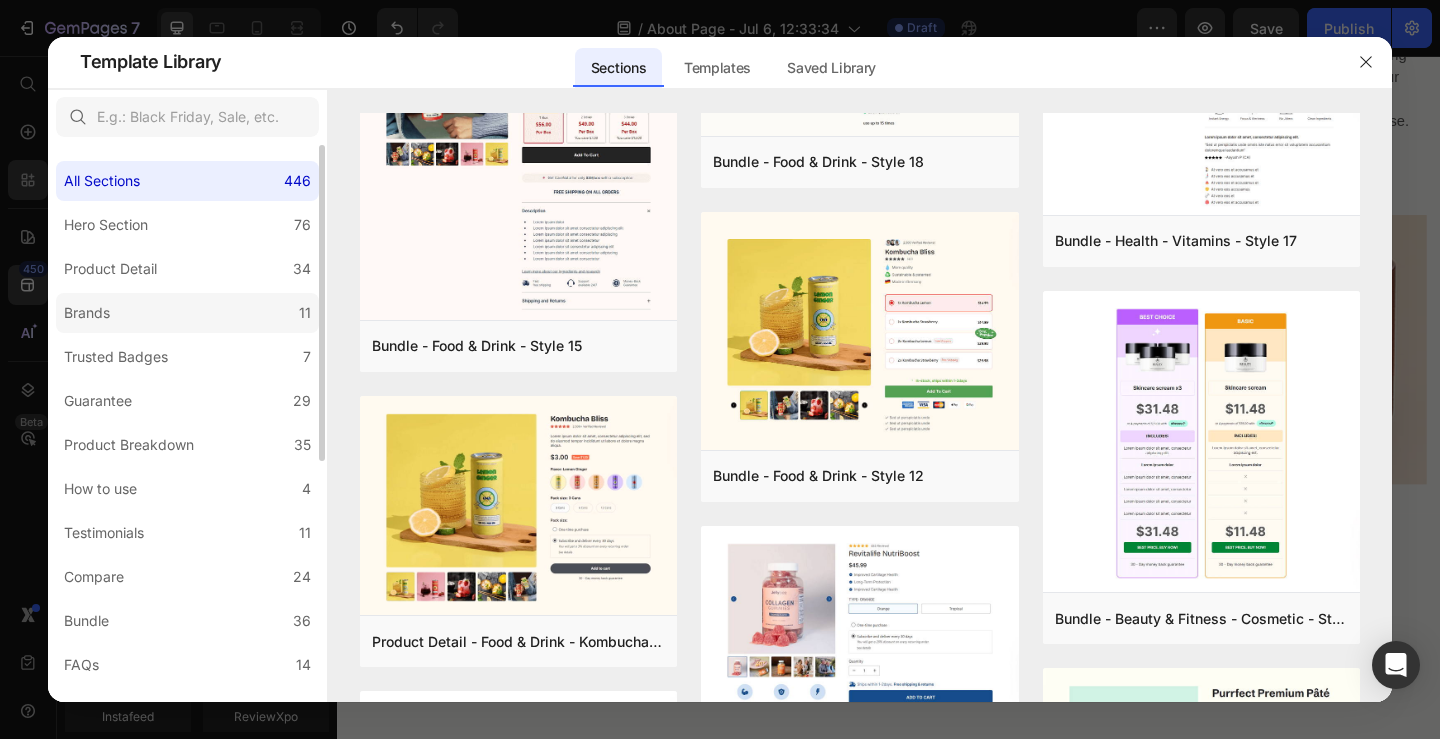 click on "Brands 11" 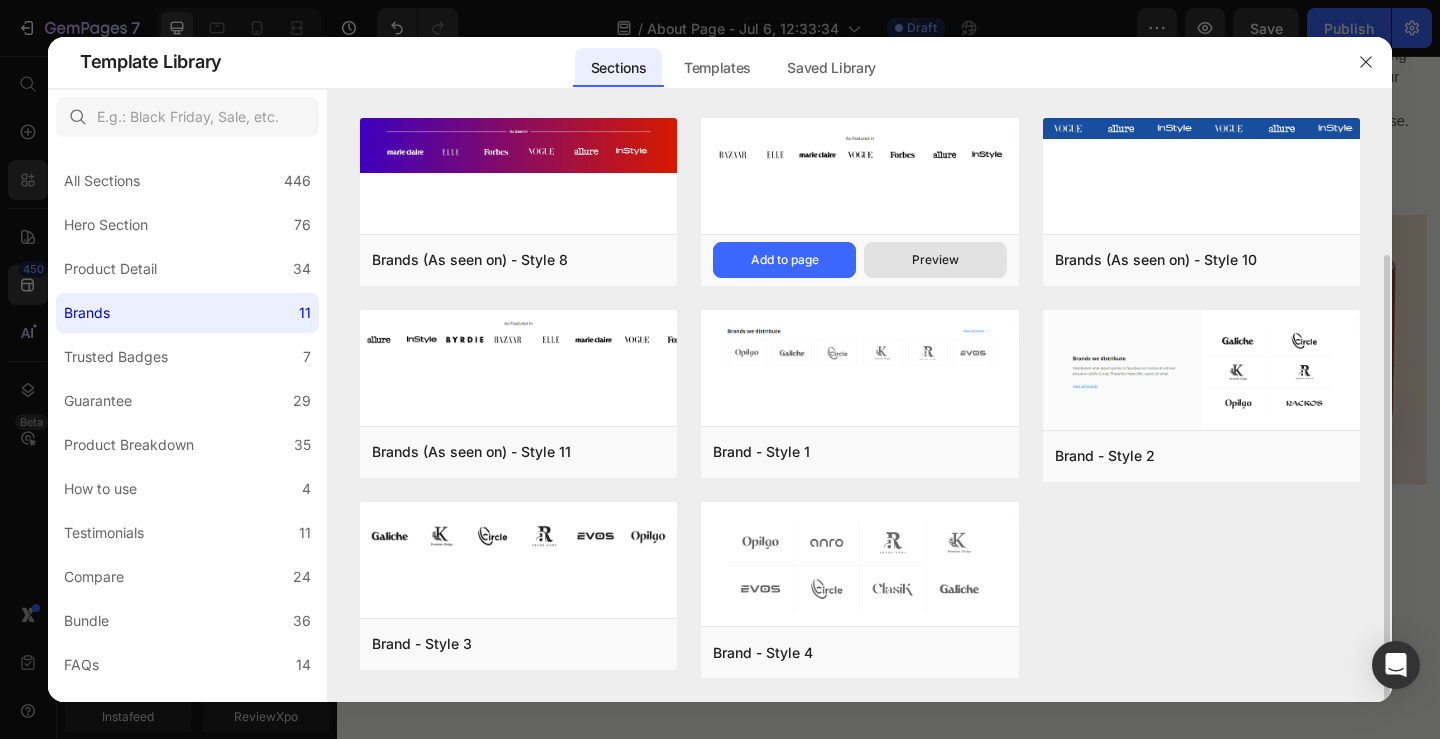 scroll, scrollTop: 0, scrollLeft: 0, axis: both 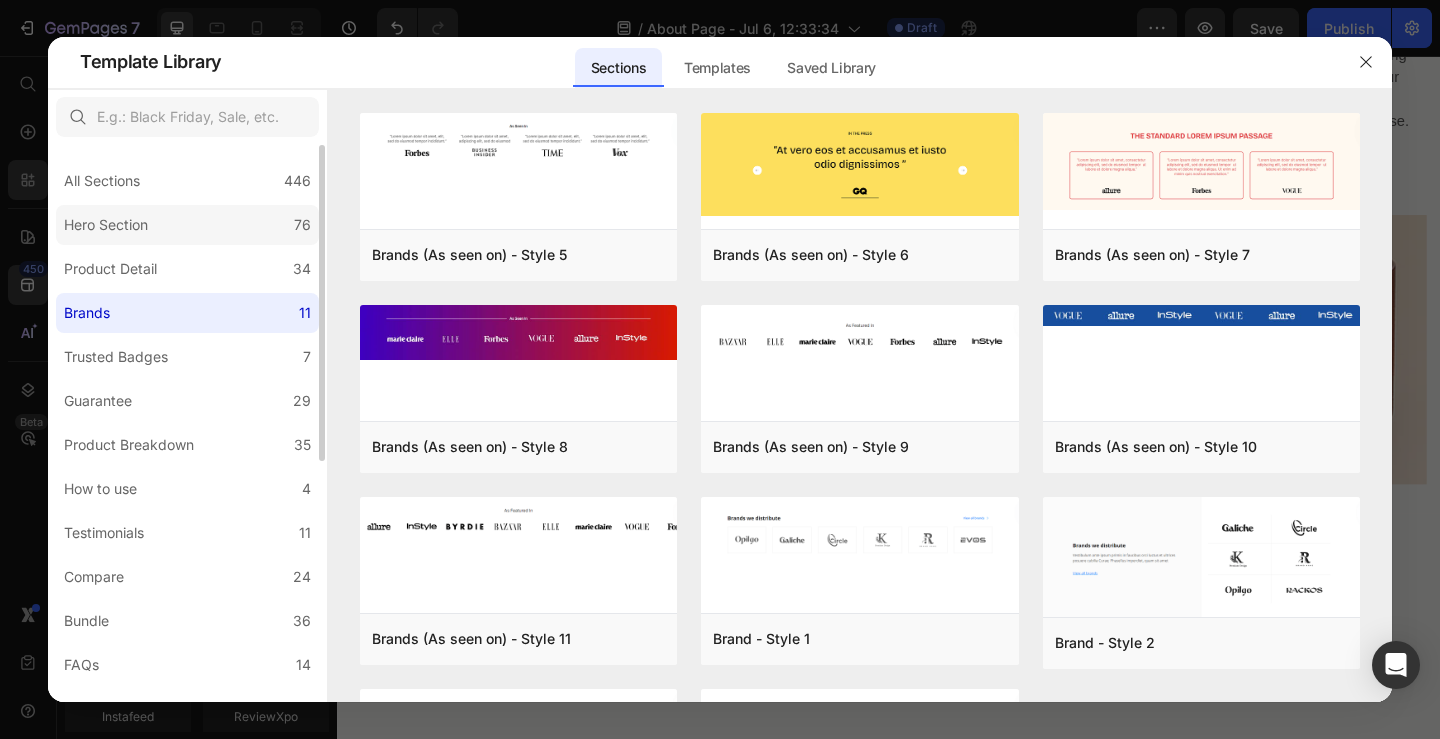 click on "Hero Section 76" 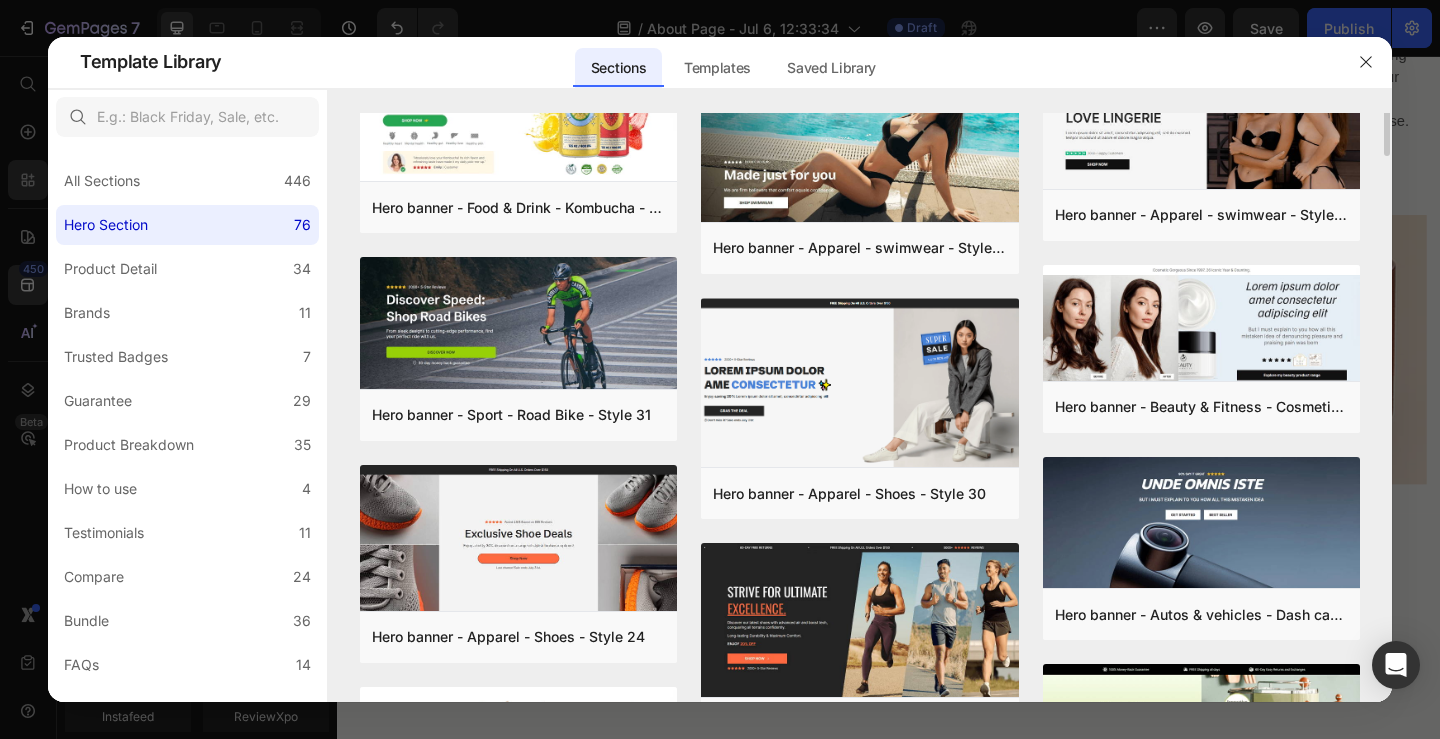 scroll, scrollTop: 794, scrollLeft: 0, axis: vertical 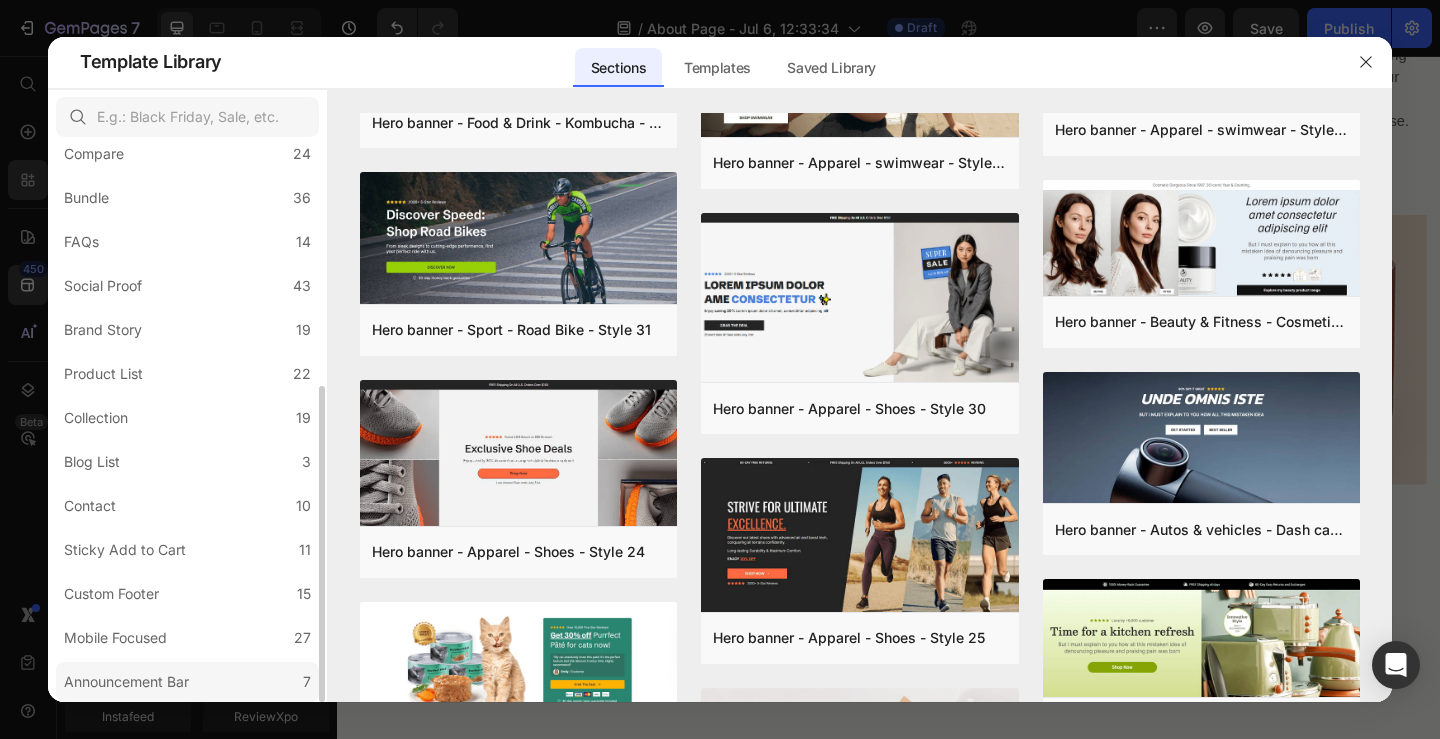 click on "Announcement Bar" at bounding box center (126, 682) 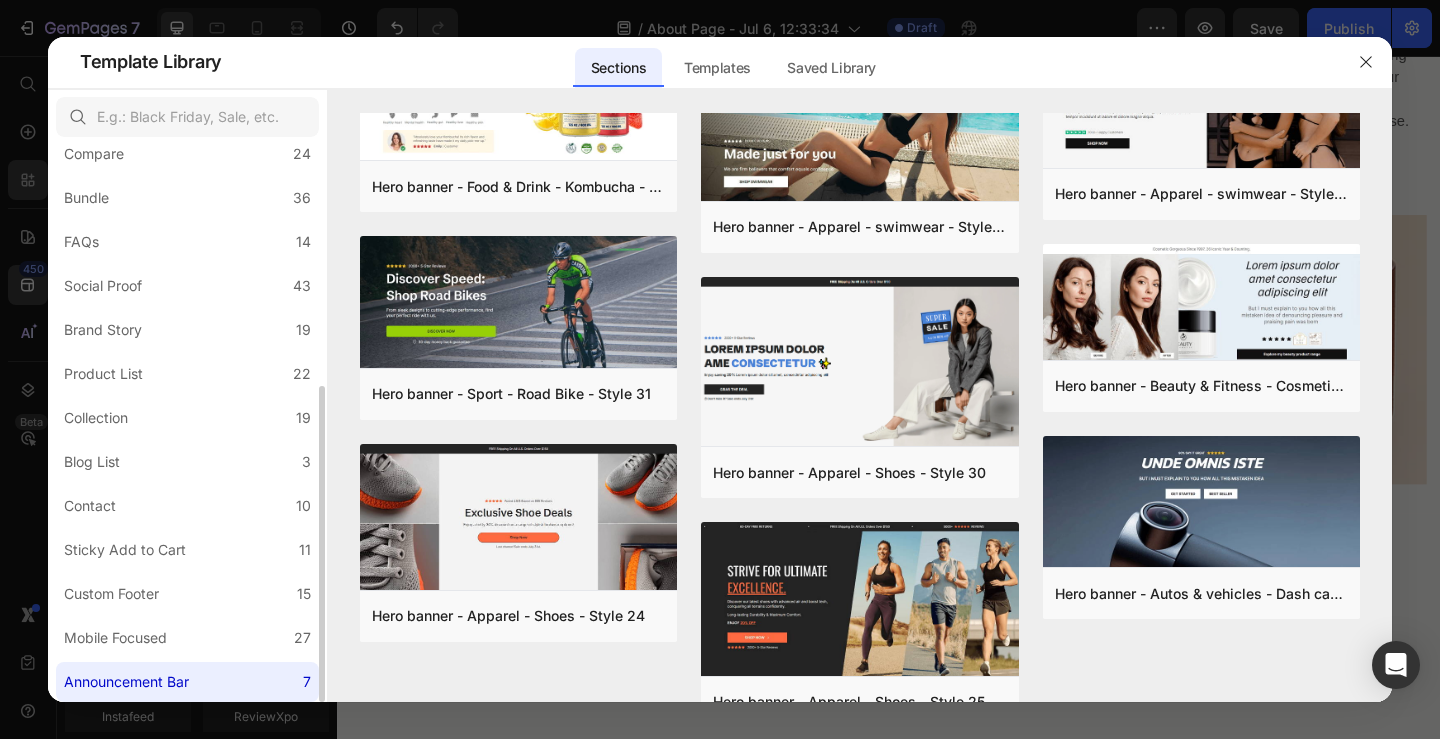 scroll, scrollTop: 0, scrollLeft: 0, axis: both 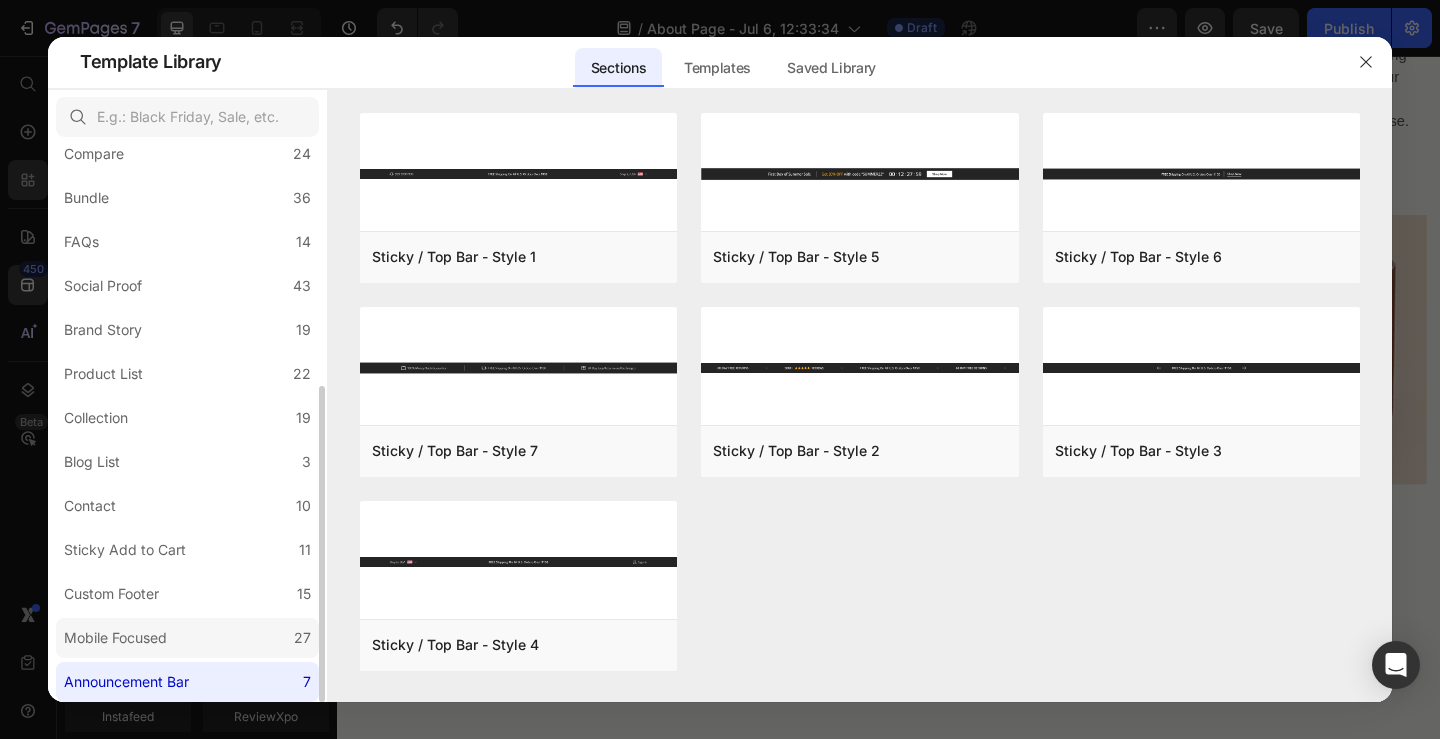 click on "Mobile Focused 27" 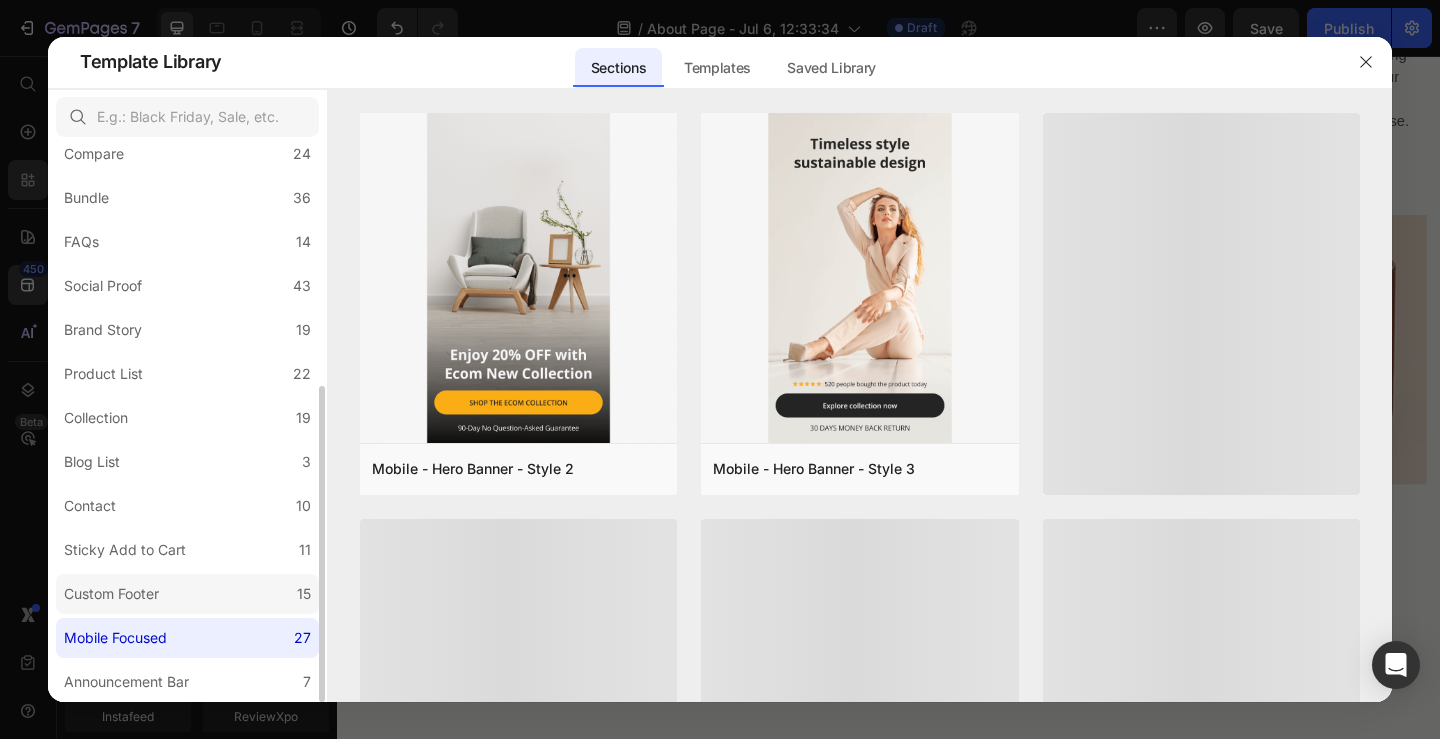 click on "Custom Footer 15" 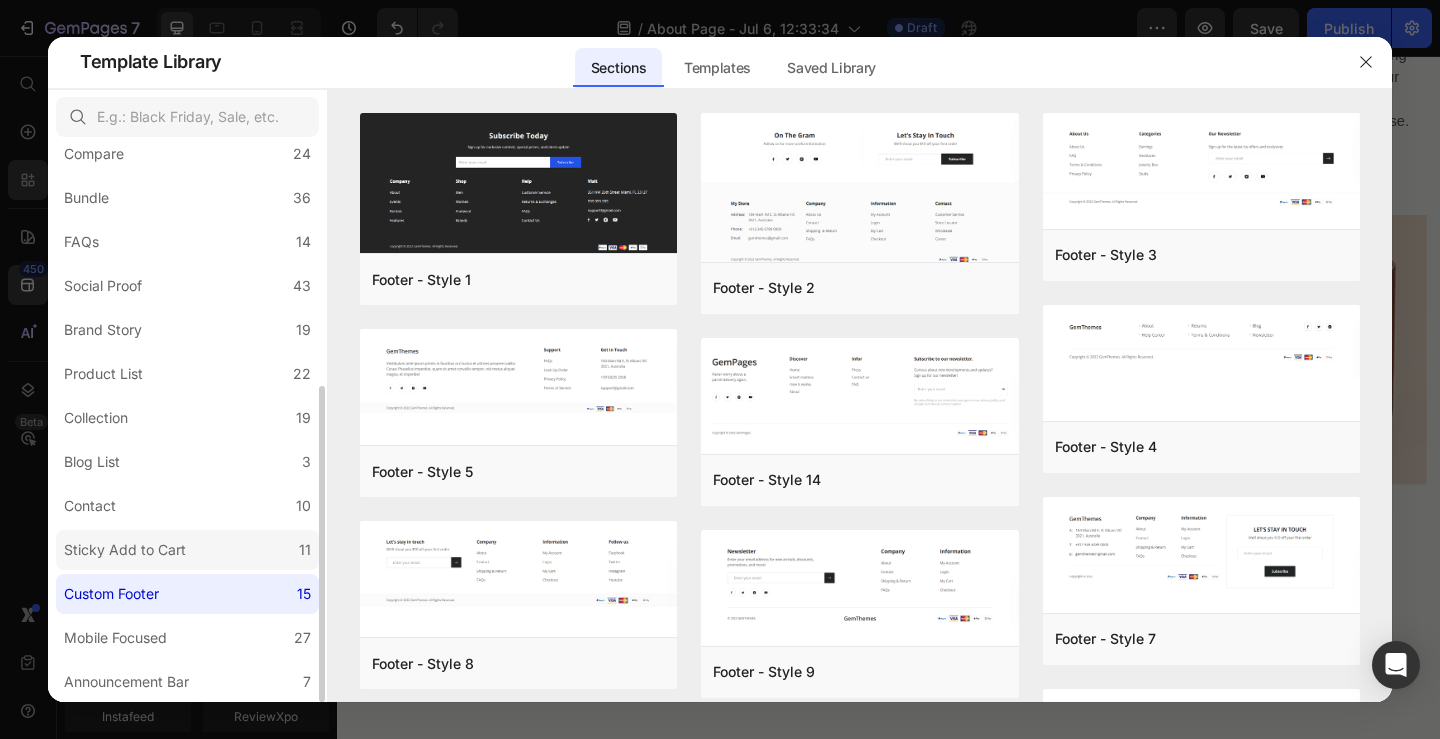 click on "Sticky Add to Cart" at bounding box center (125, 550) 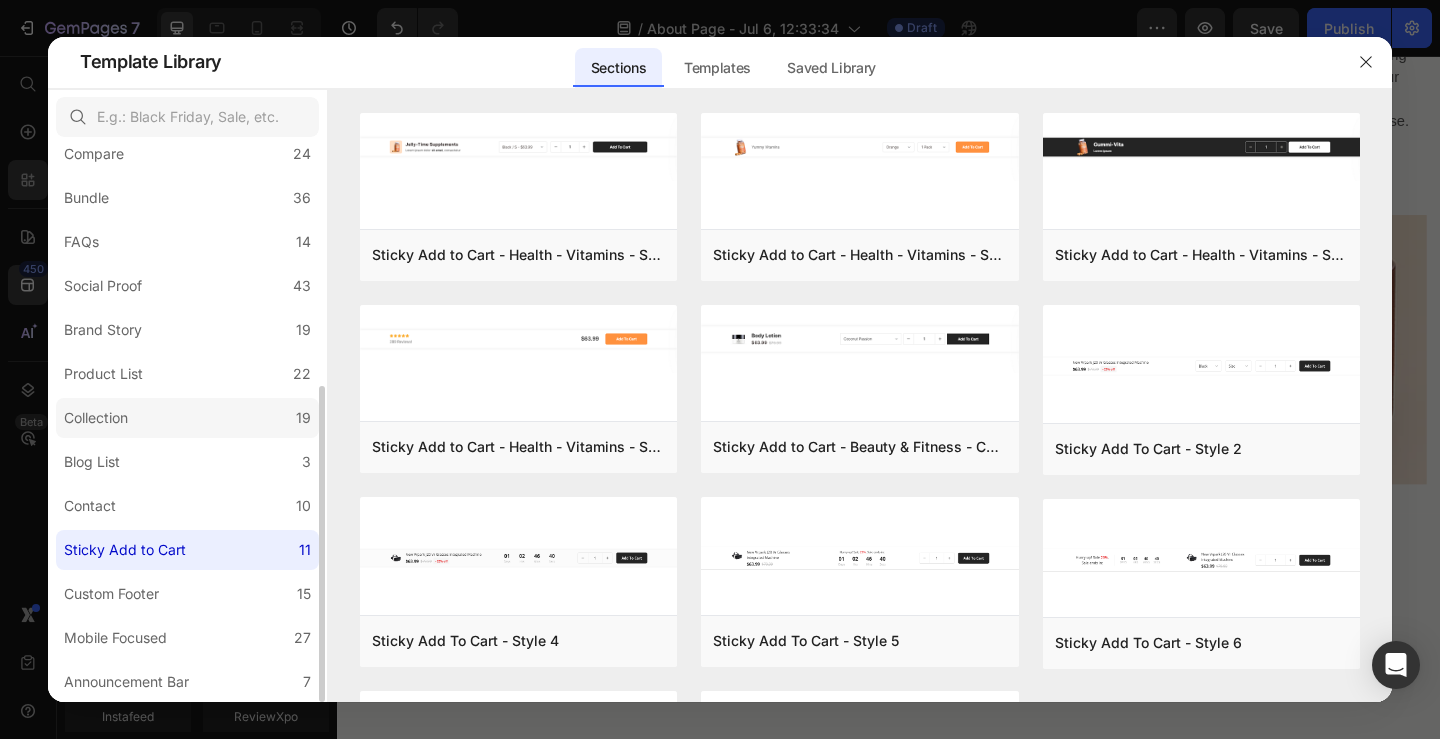 click on "Collection 19" 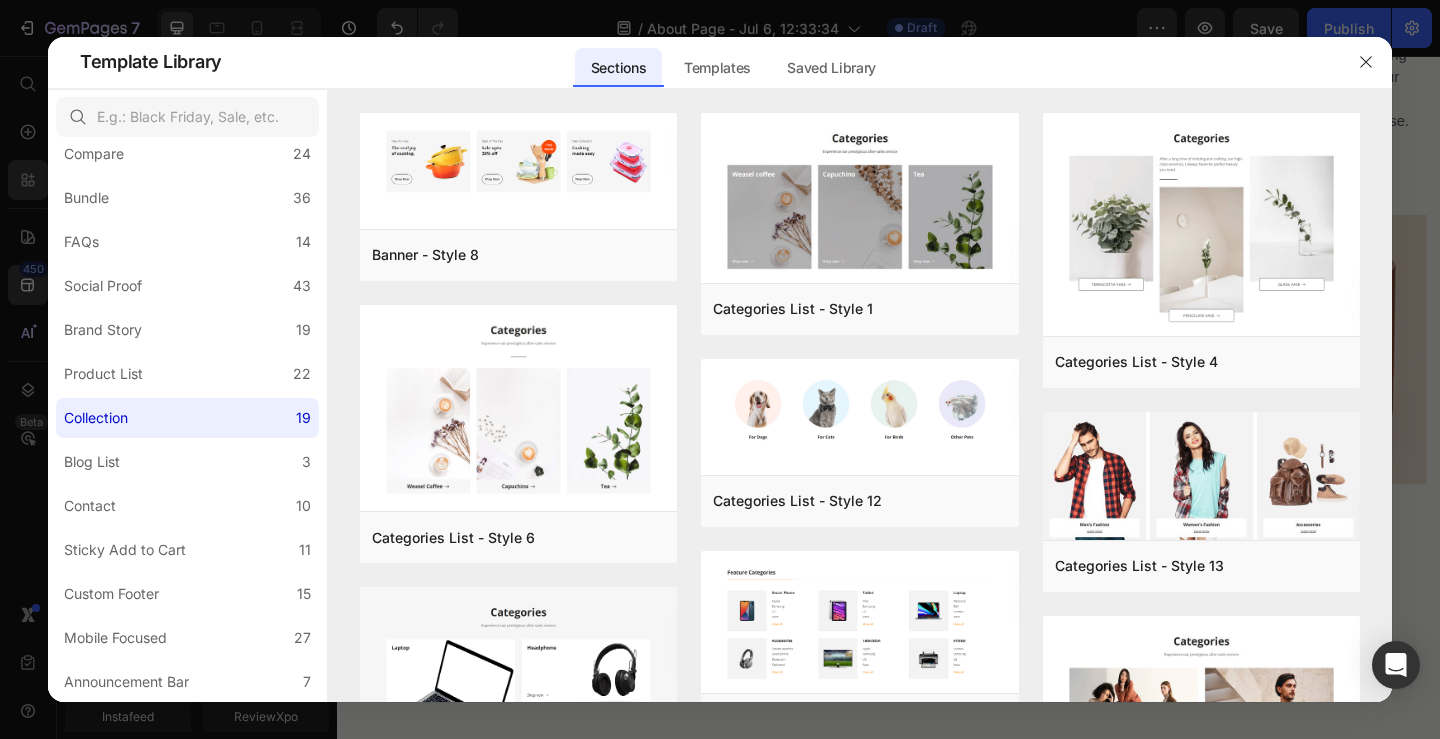click at bounding box center (720, 369) 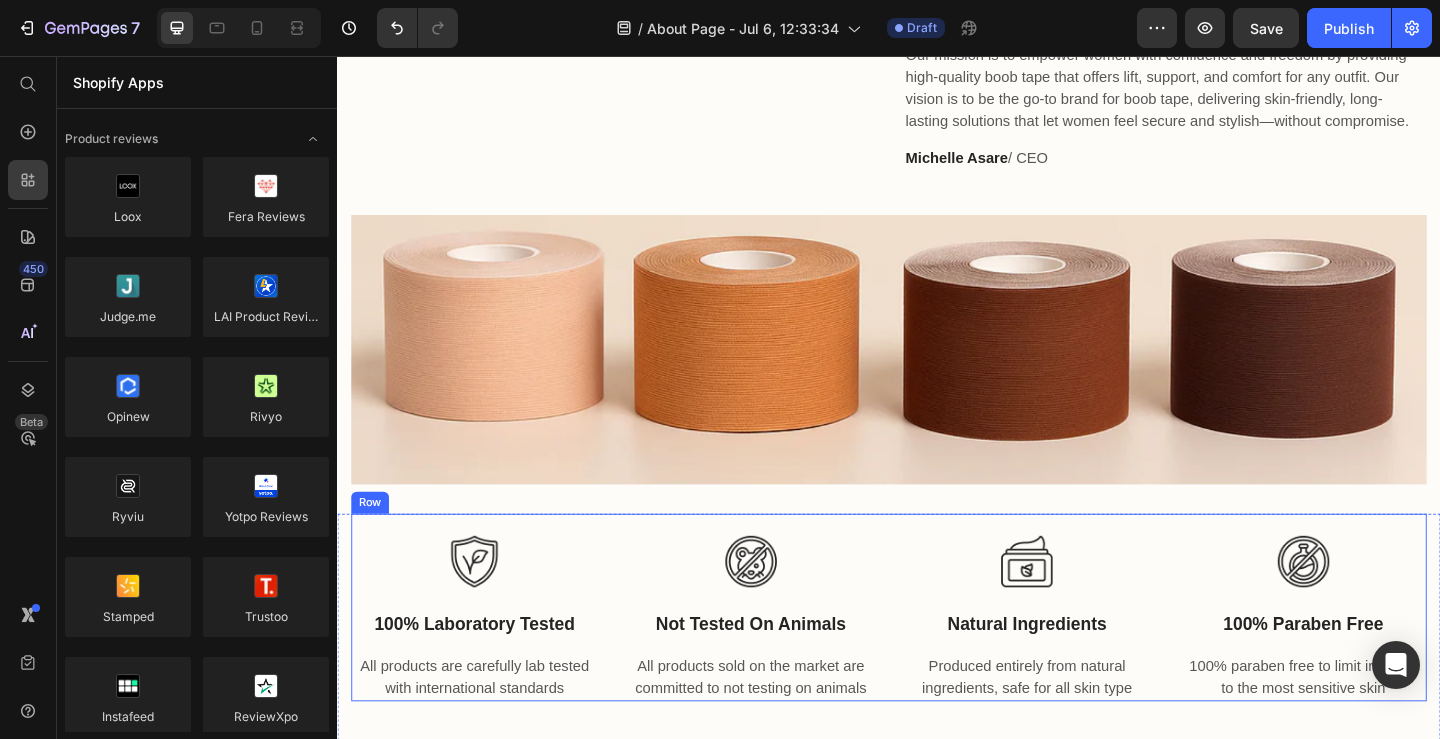 click on "Image 100% Laboratory Tested Text block All products are carefully lab tested with international standards Text block Image Not Tested On Animals Text block All products sold on the market are committed to not testing on animals Text block Image Natural Ingredients Text block Produced entirely from natural ingredients, safe for all skin type Text block Image 100% Paraben Free Text block 100% paraben free to limit irritation to the most sensitive skin Text block Row" at bounding box center [937, 656] 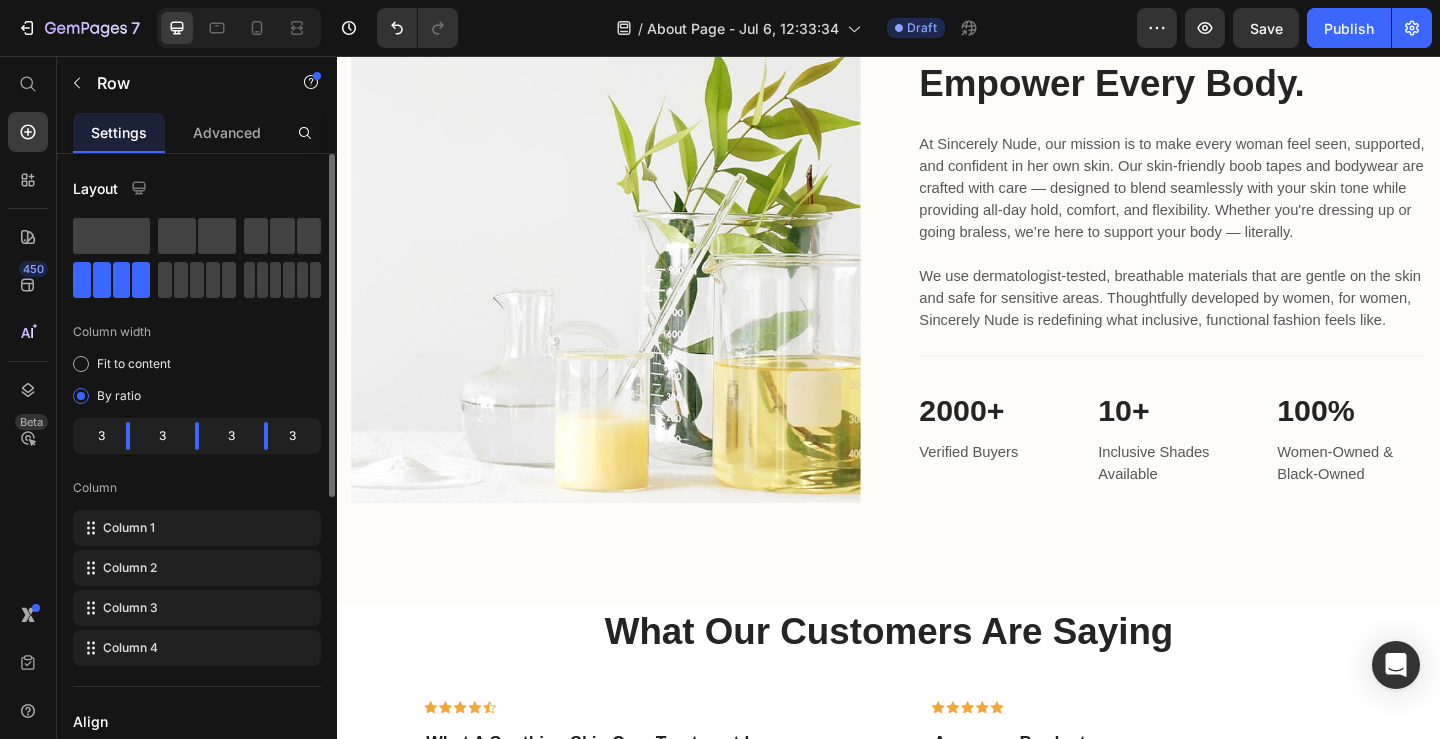 scroll, scrollTop: 1493, scrollLeft: 0, axis: vertical 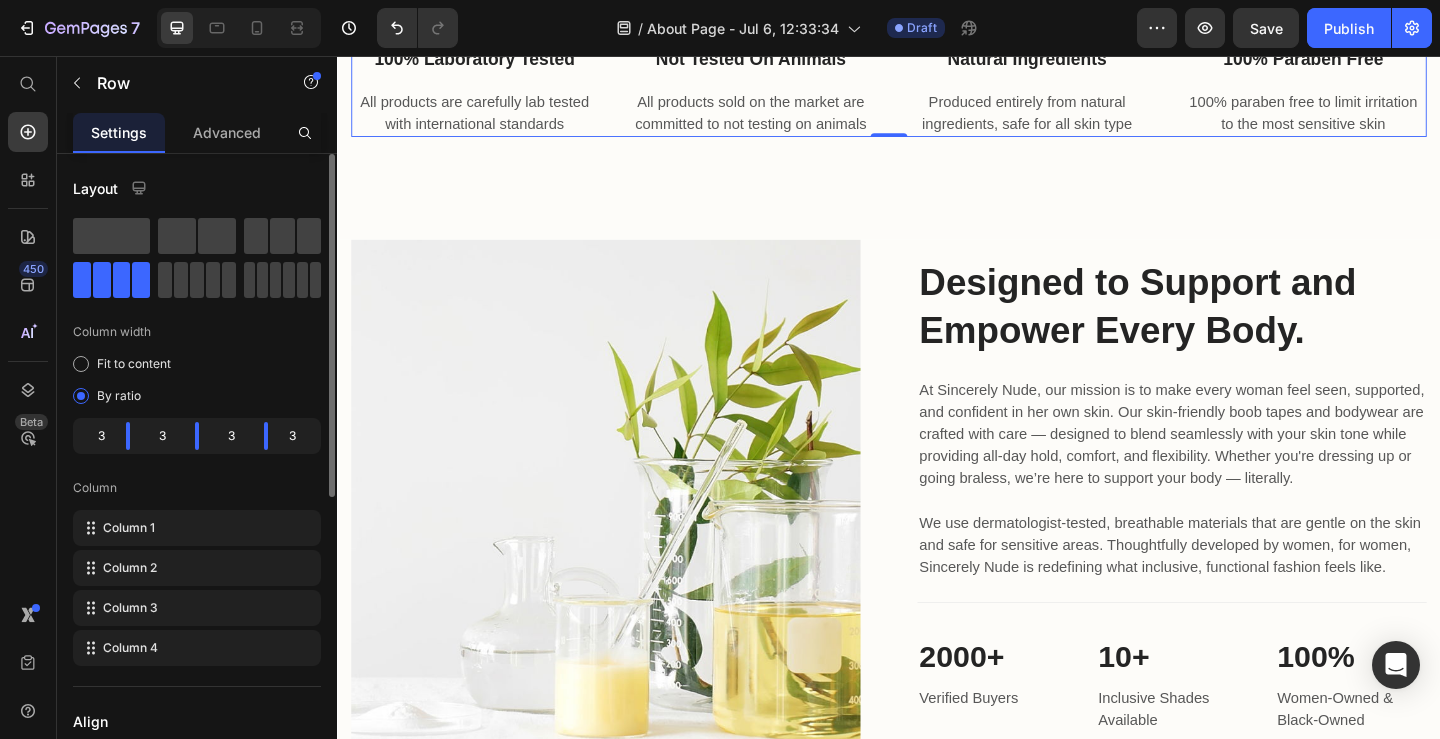 click at bounding box center (629, 533) 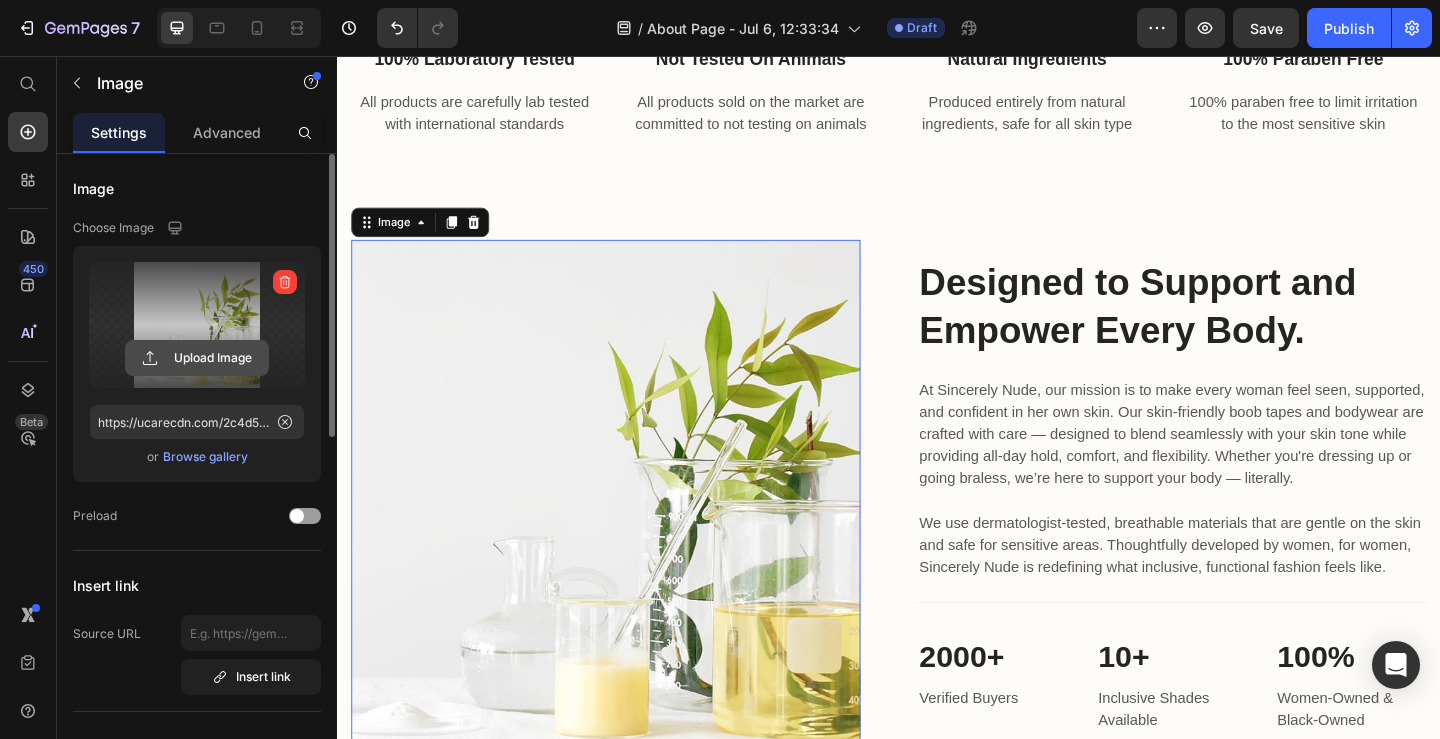 click 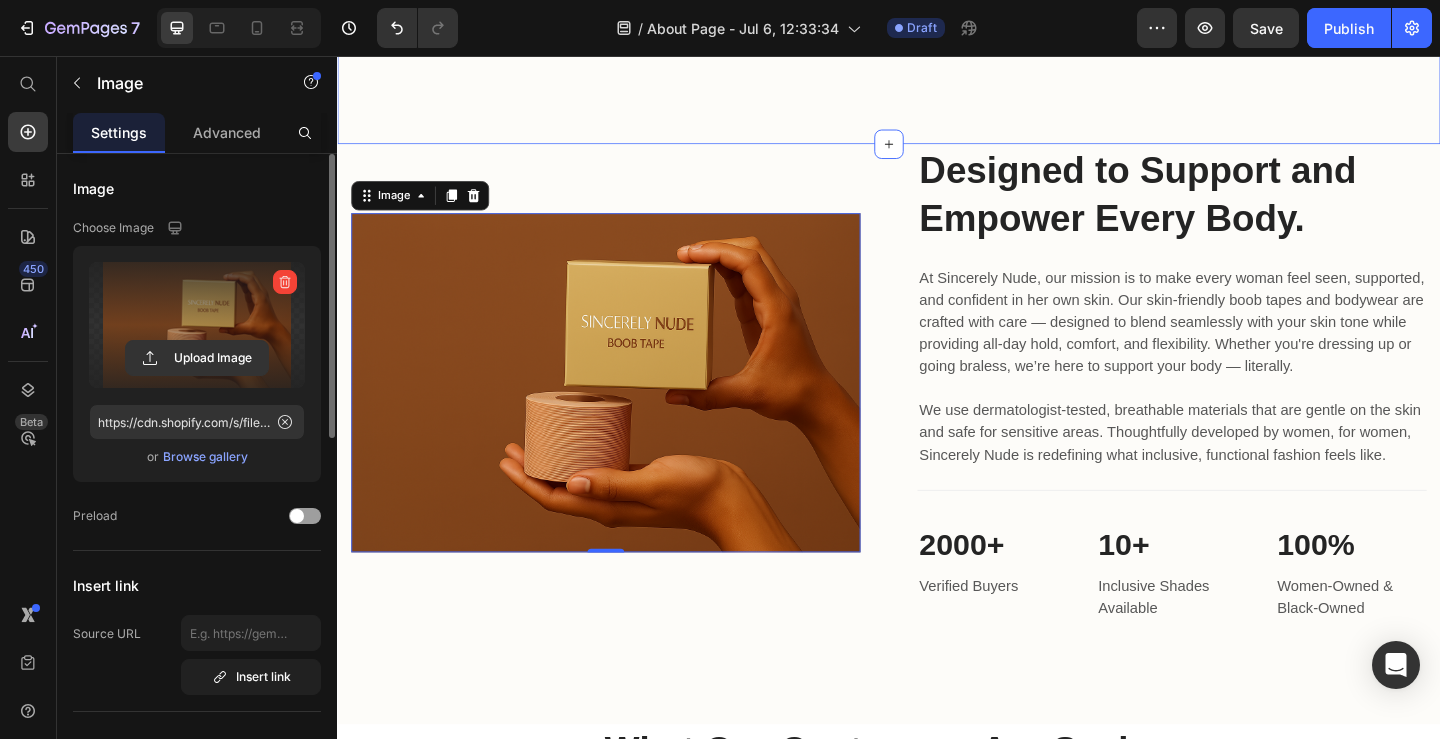 scroll, scrollTop: 1606, scrollLeft: 0, axis: vertical 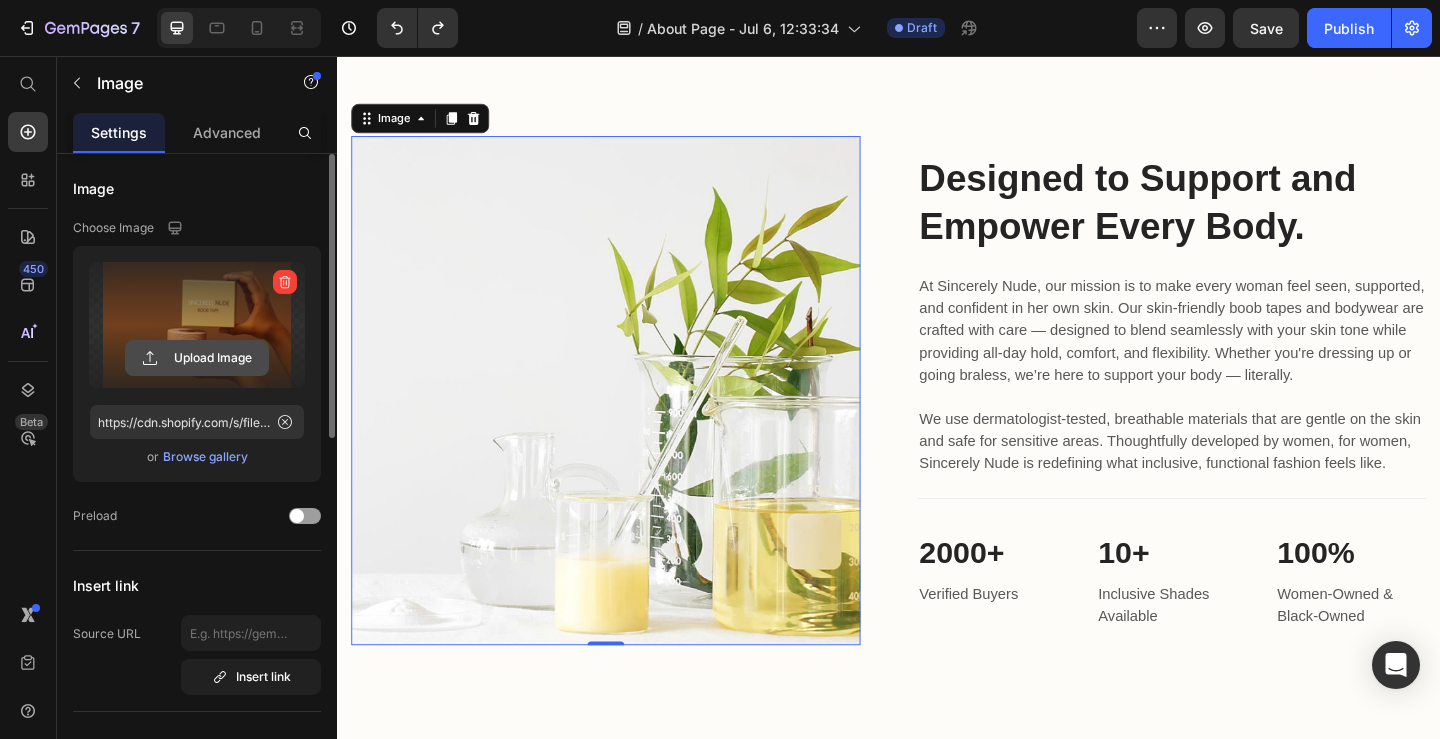 click 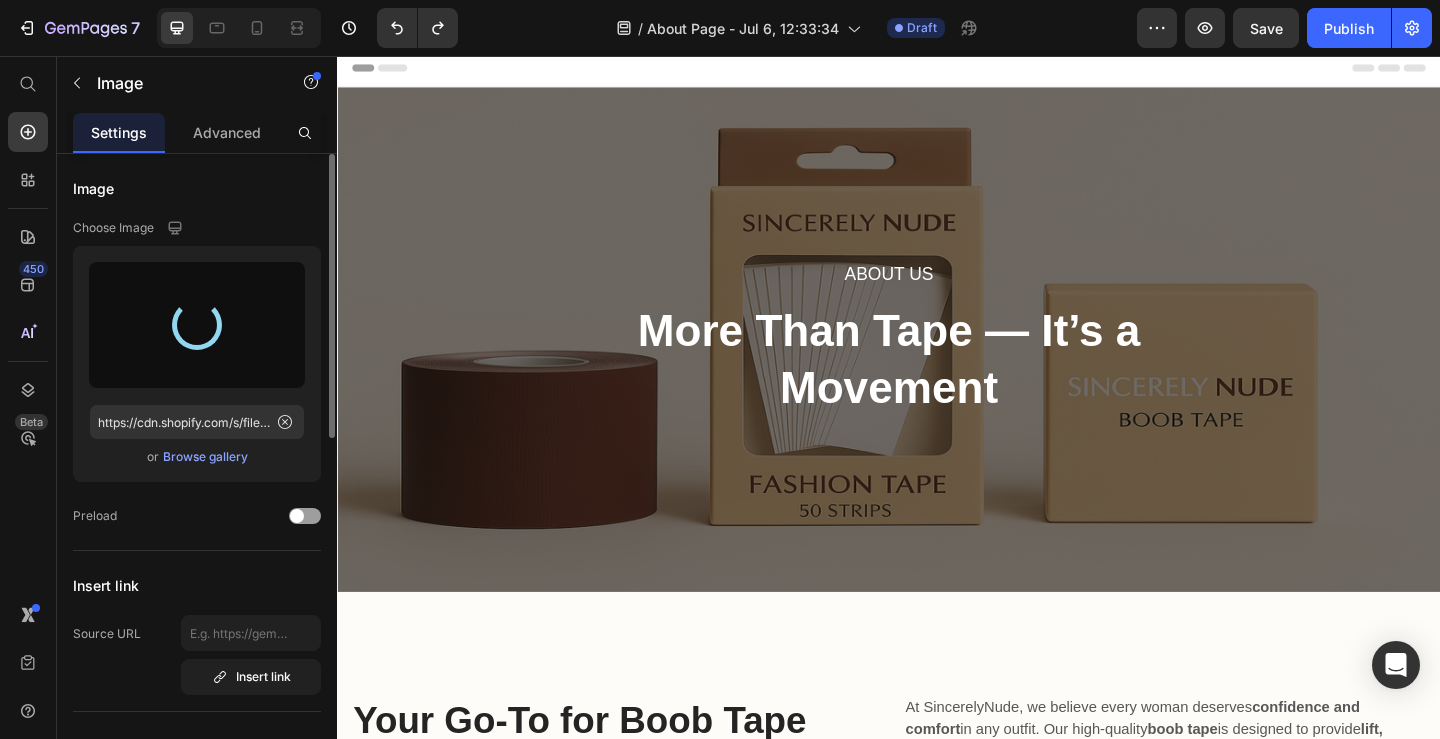 scroll, scrollTop: 0, scrollLeft: 0, axis: both 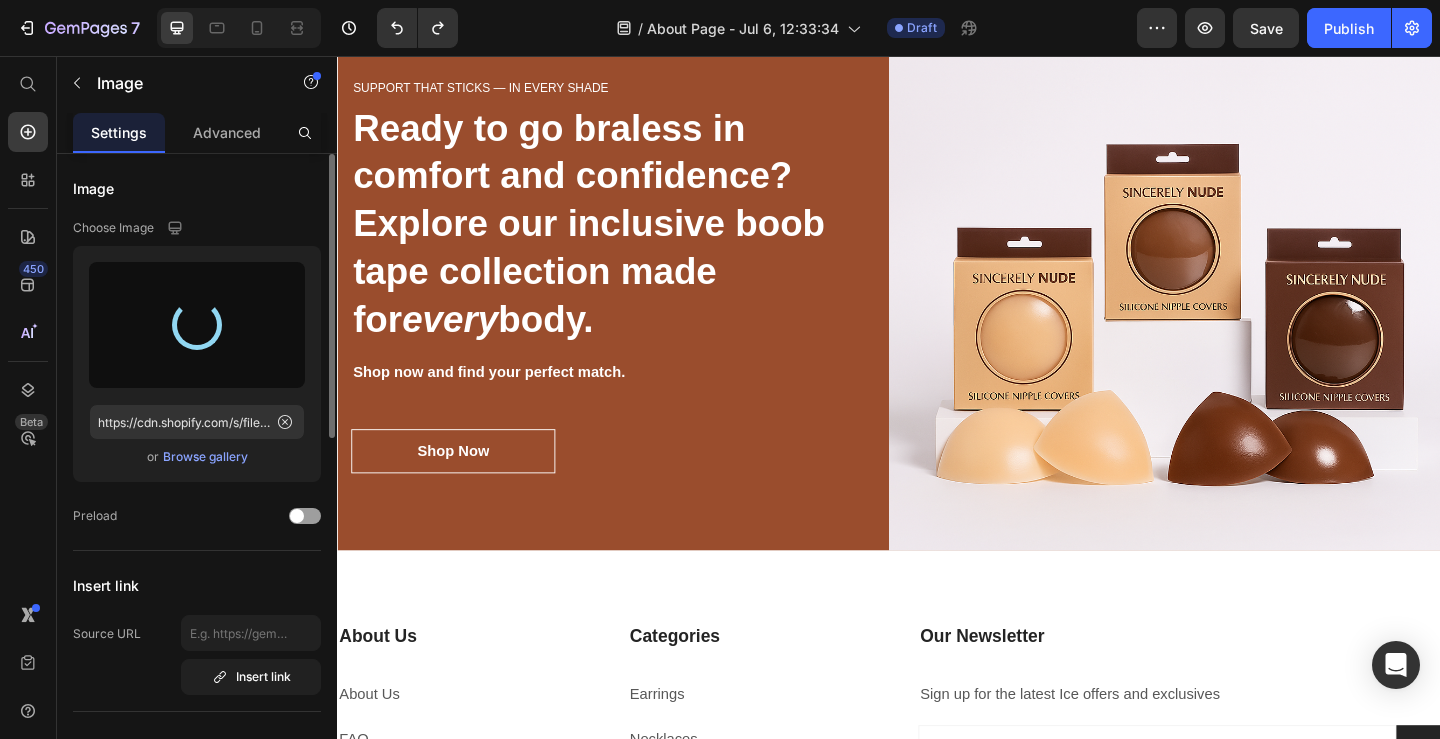 type on "https://cdn.shopify.com/s/files/1/2136/5861/files/gempages_573969731904603184-2f9a23a1-d49d-4e92-ac8d-6030ef930a4c.png" 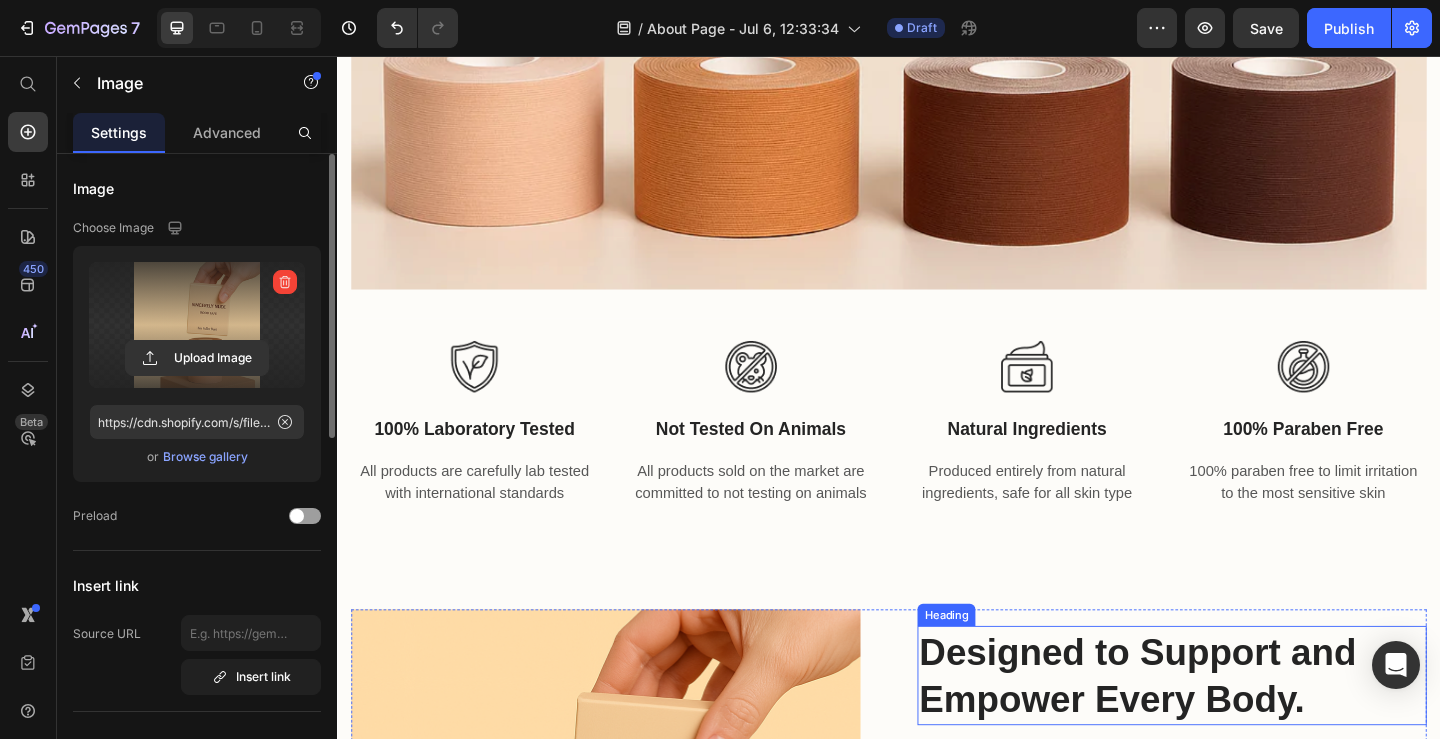 scroll, scrollTop: 959, scrollLeft: 0, axis: vertical 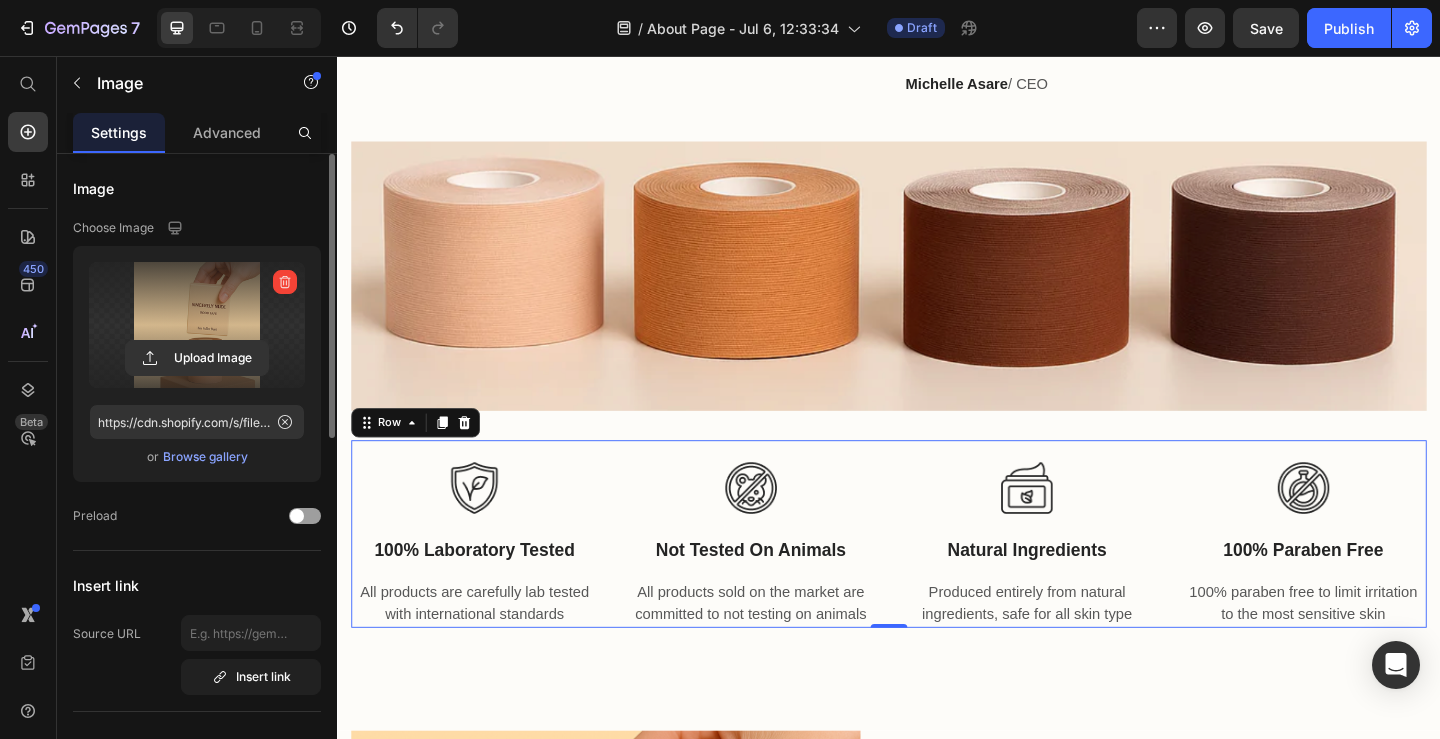 click on "Image 100% Laboratory Tested Text block All products are carefully lab tested with international standards Text block" at bounding box center [486, 576] 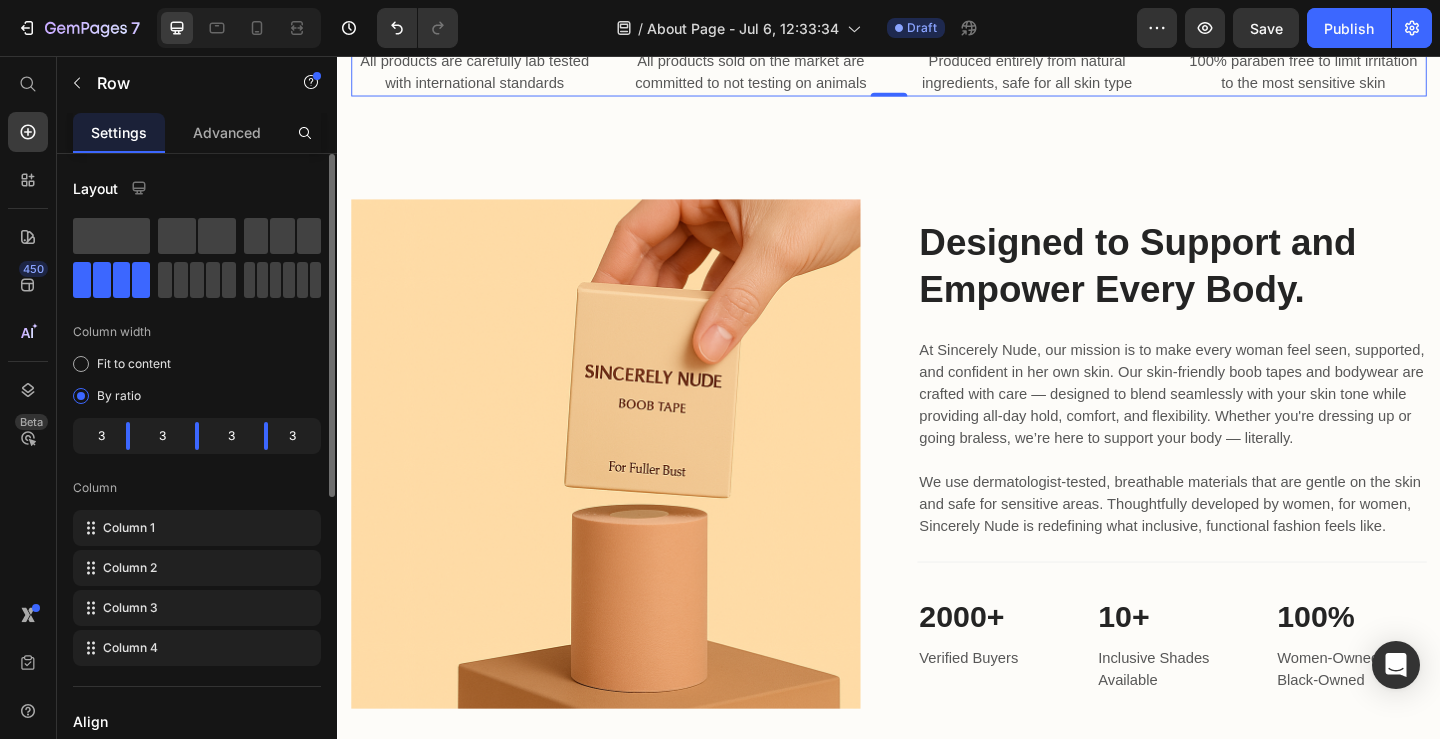 scroll, scrollTop: 1044, scrollLeft: 0, axis: vertical 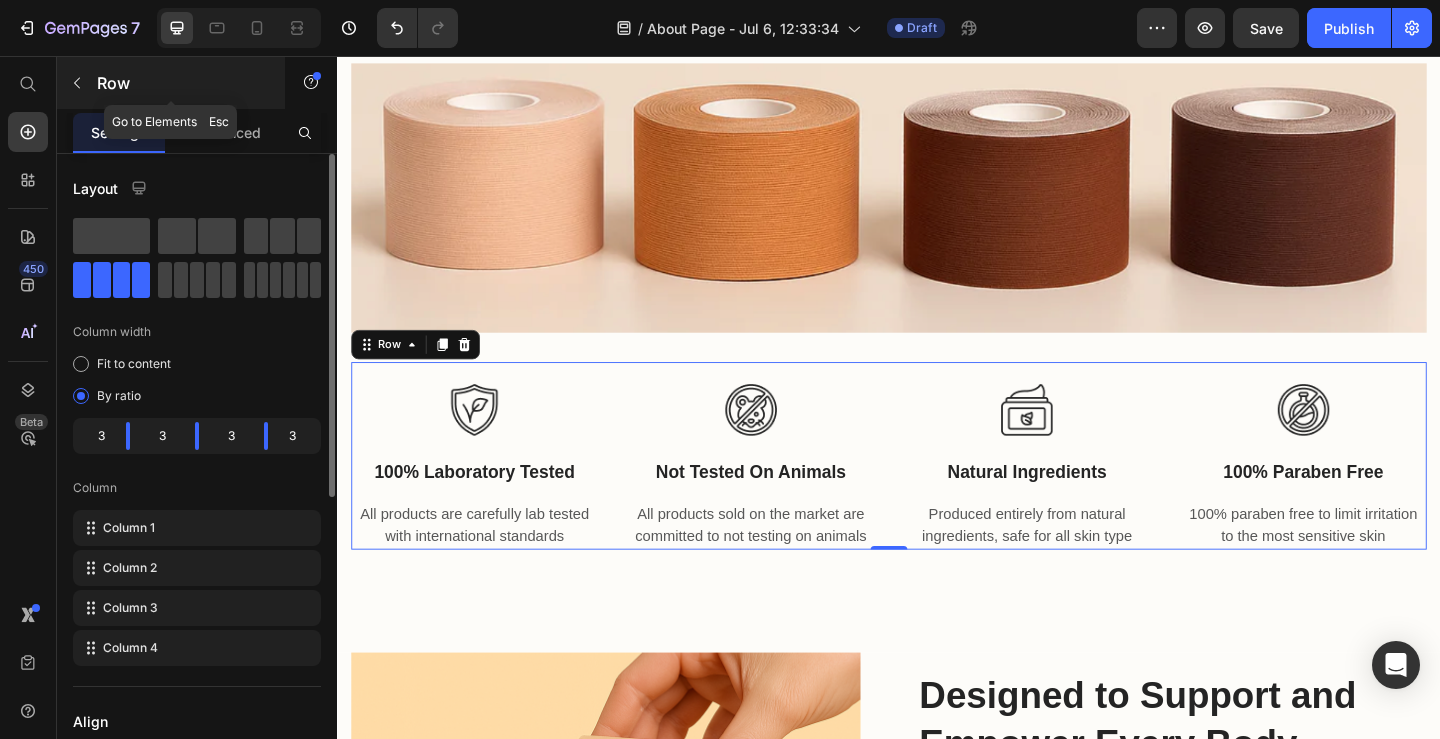 click at bounding box center (77, 83) 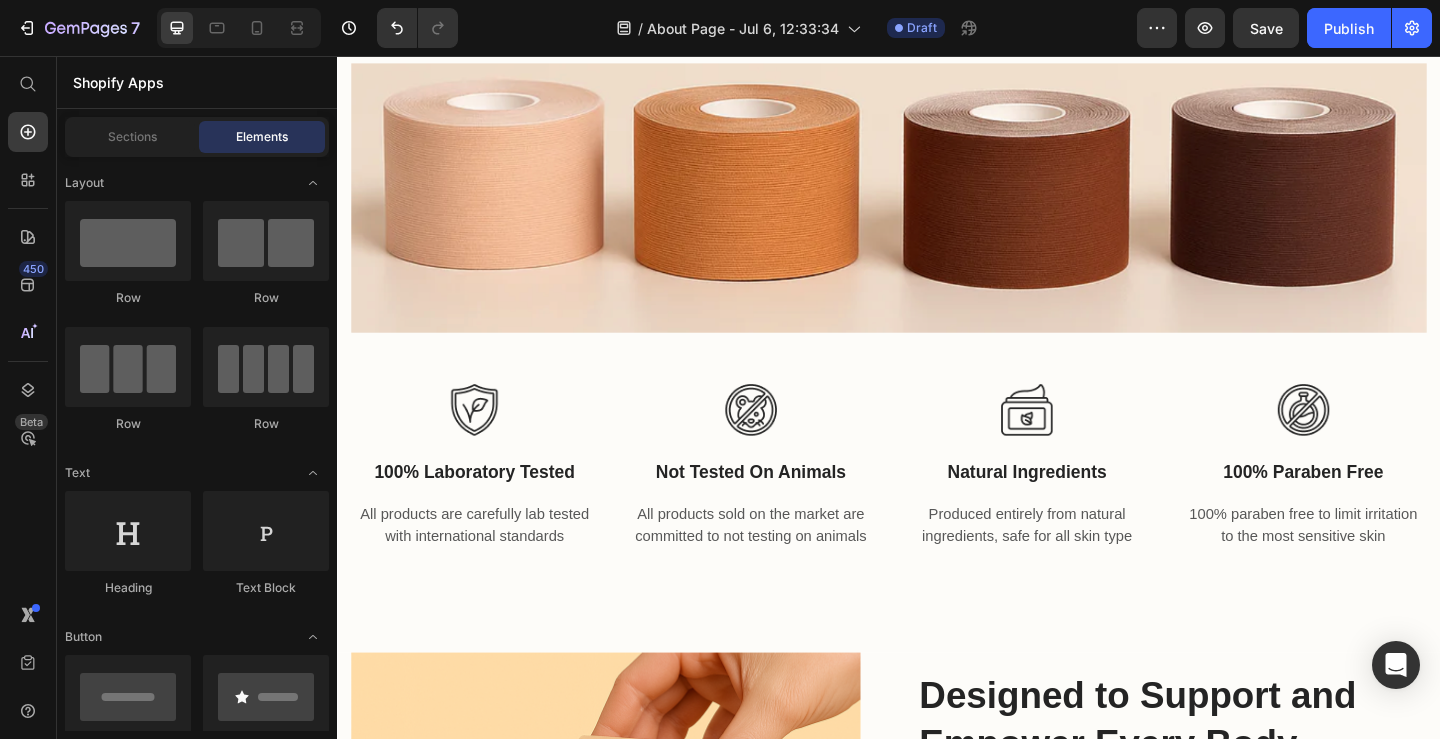 click on "Layout
Row
Row
Row
Row Text
Heading
Text Block Button
Button
Button
Sticky Back to top Media
Image
Image
Video
Video Banner" at bounding box center (197, 3246) 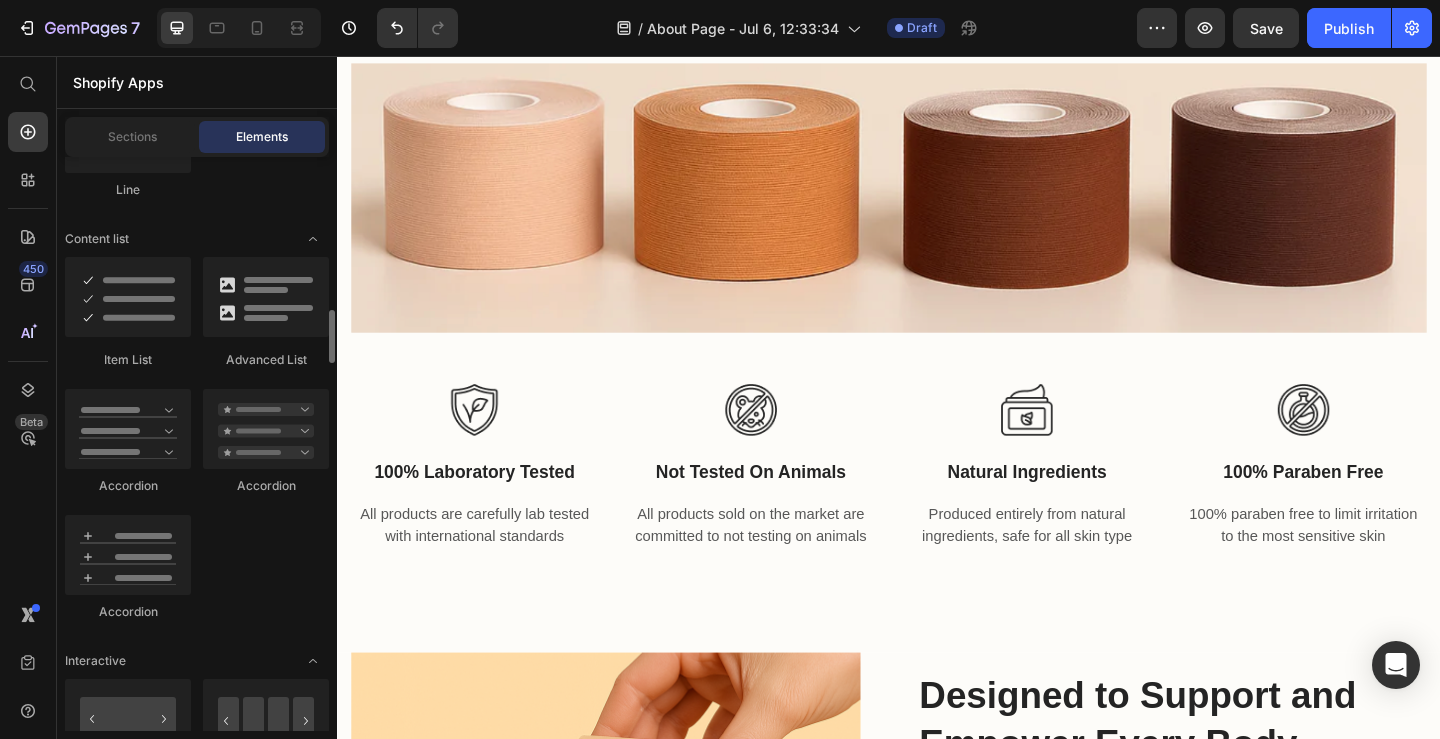 scroll, scrollTop: 0, scrollLeft: 0, axis: both 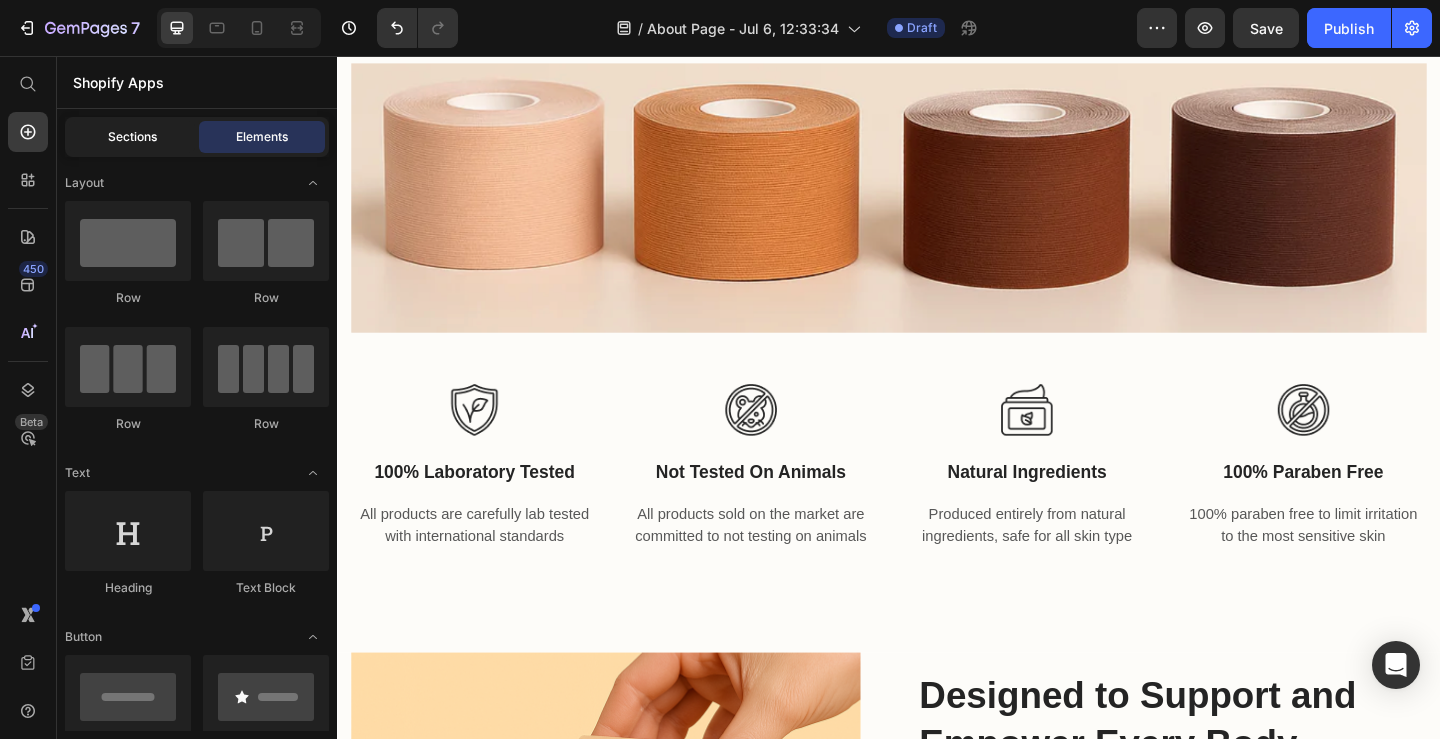 click on "Sections" at bounding box center [132, 137] 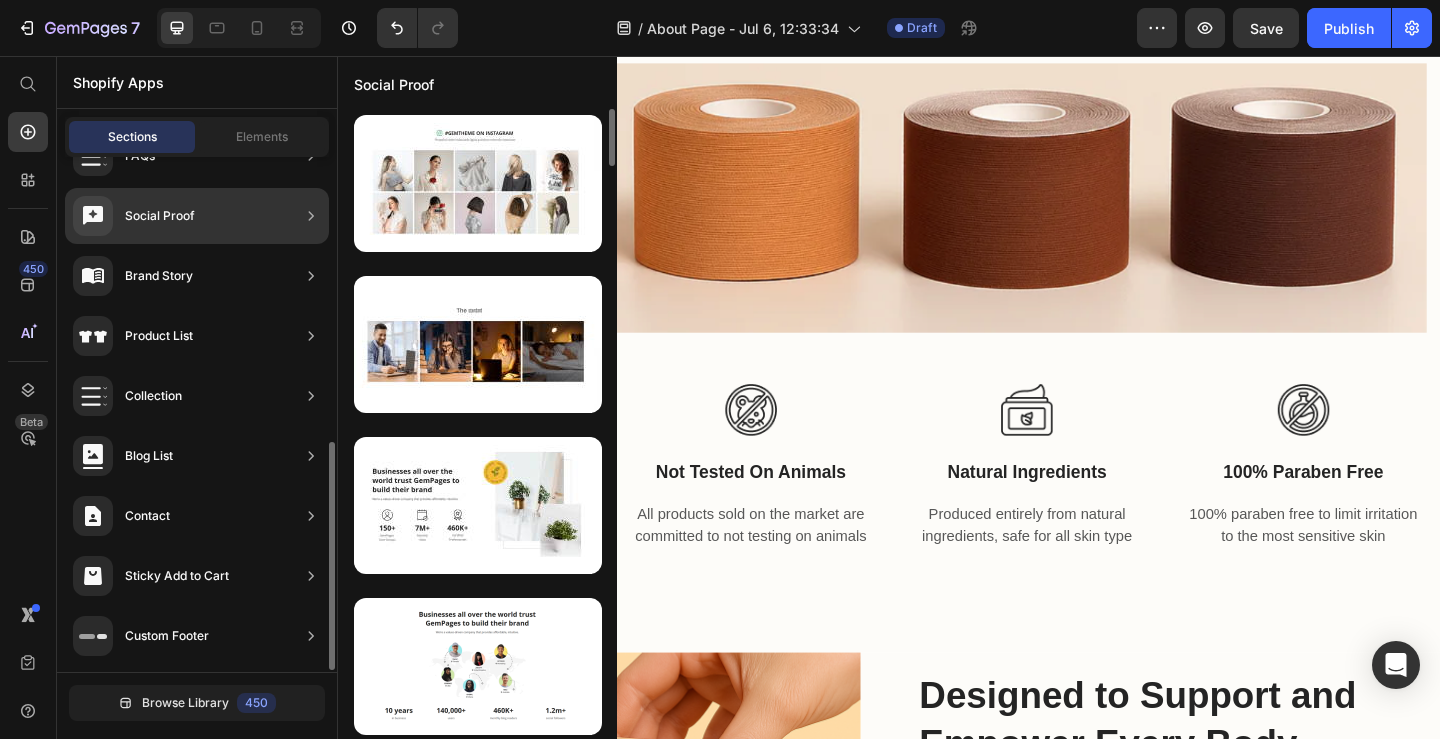 scroll, scrollTop: 0, scrollLeft: 0, axis: both 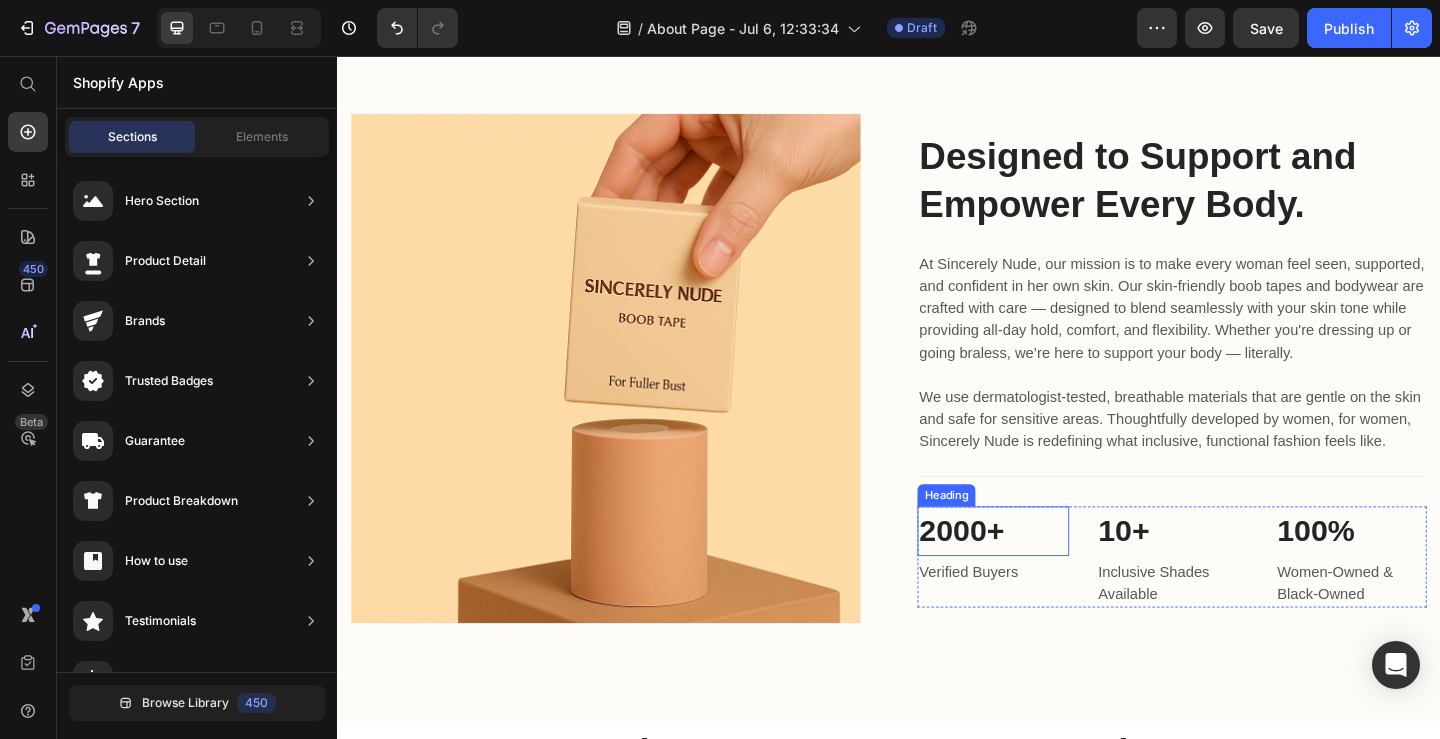click on "2000+" at bounding box center (1050, 573) 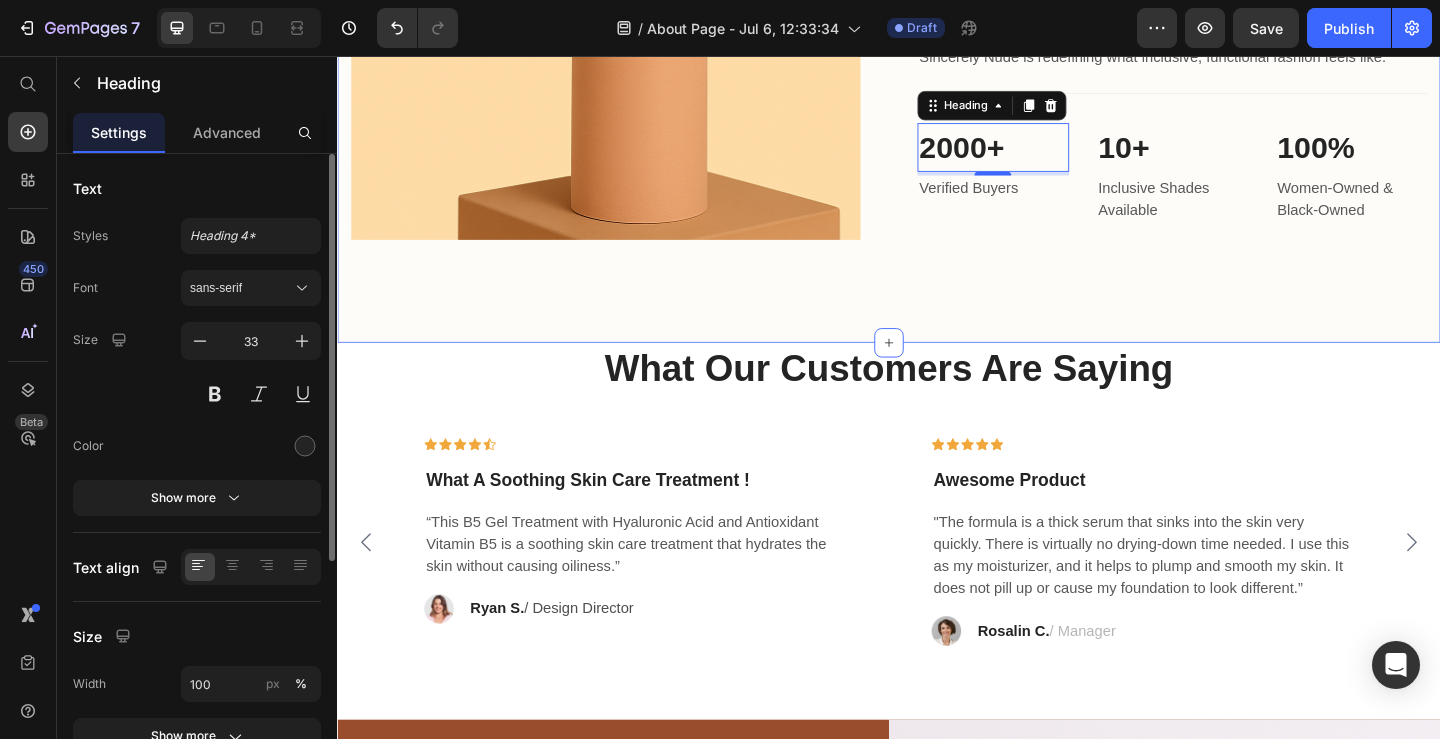 scroll, scrollTop: 2046, scrollLeft: 0, axis: vertical 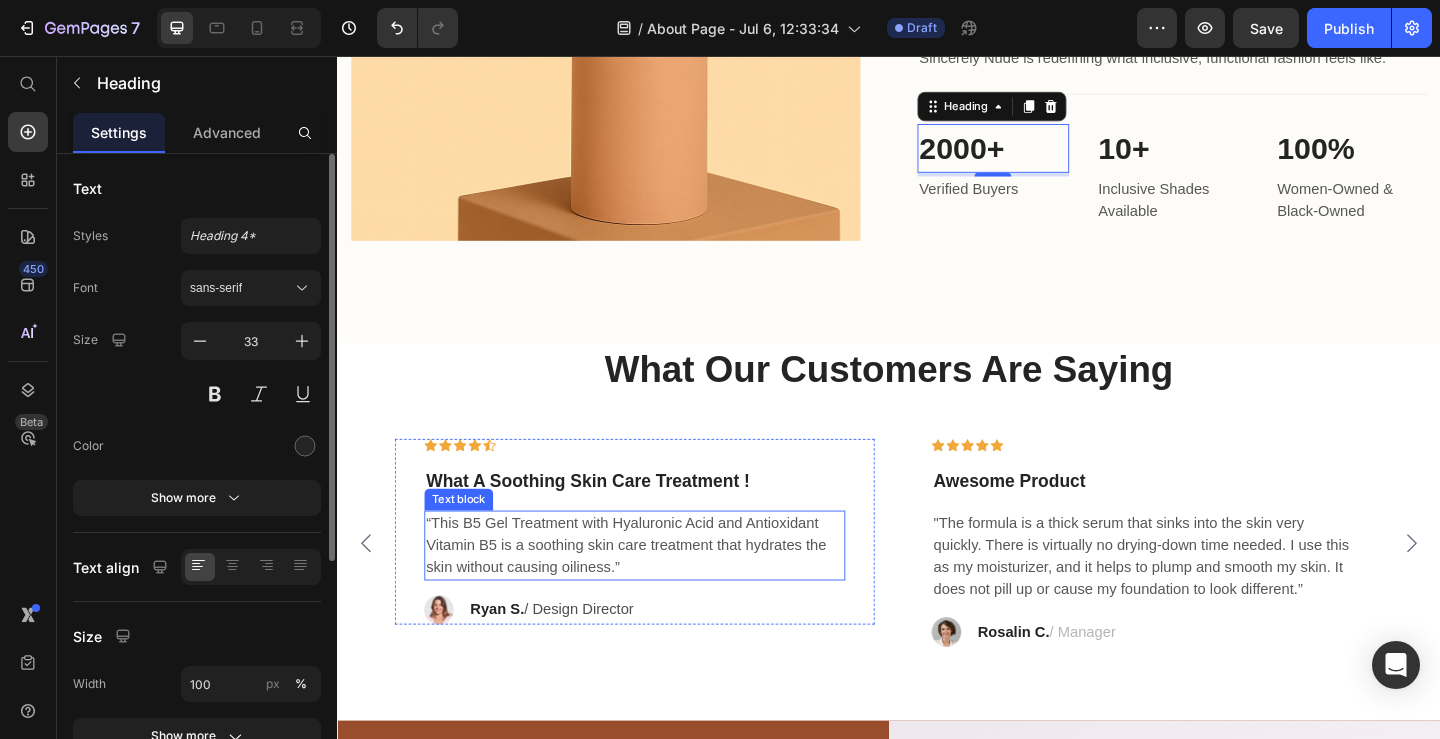 click on "“This B5 Gel Treatment with Hyaluronic Acid and Antioxidant Vitamin B5 is a soothing skin care treatment that hydrates the skin without causing oiliness.”" at bounding box center [661, 589] 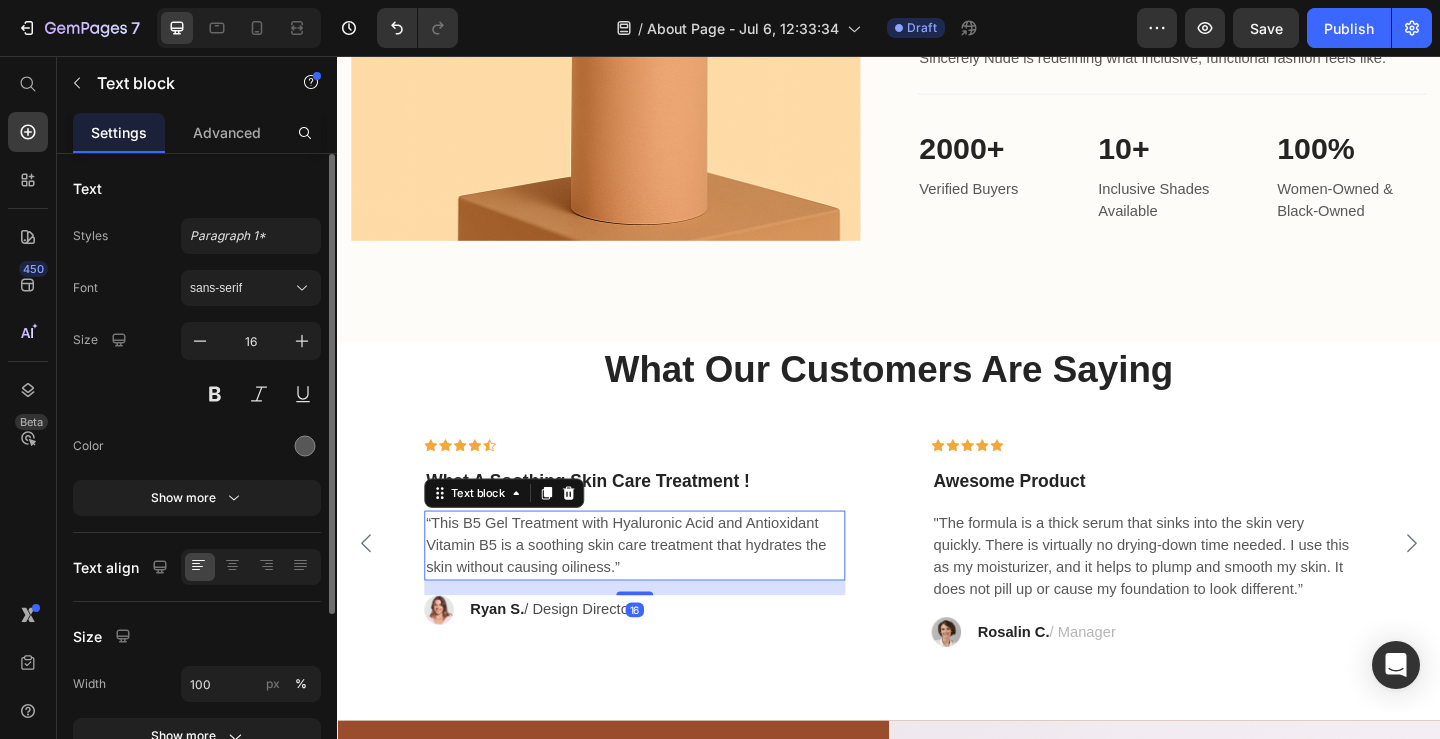 click on "16" at bounding box center [661, 635] 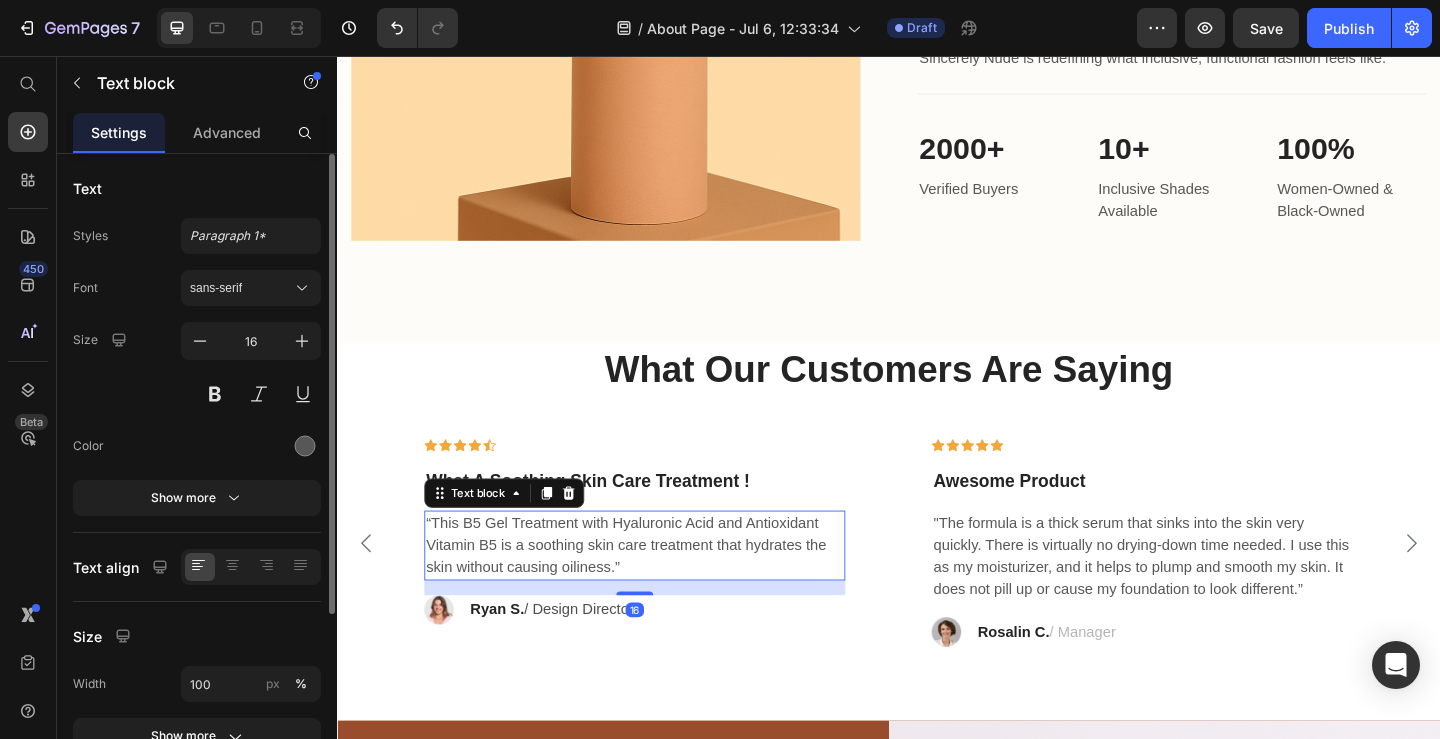 click on "“This B5 Gel Treatment with Hyaluronic Acid and Antioxidant Vitamin B5 is a soothing skin care treatment that hydrates the skin without causing oiliness.”" at bounding box center (661, 589) 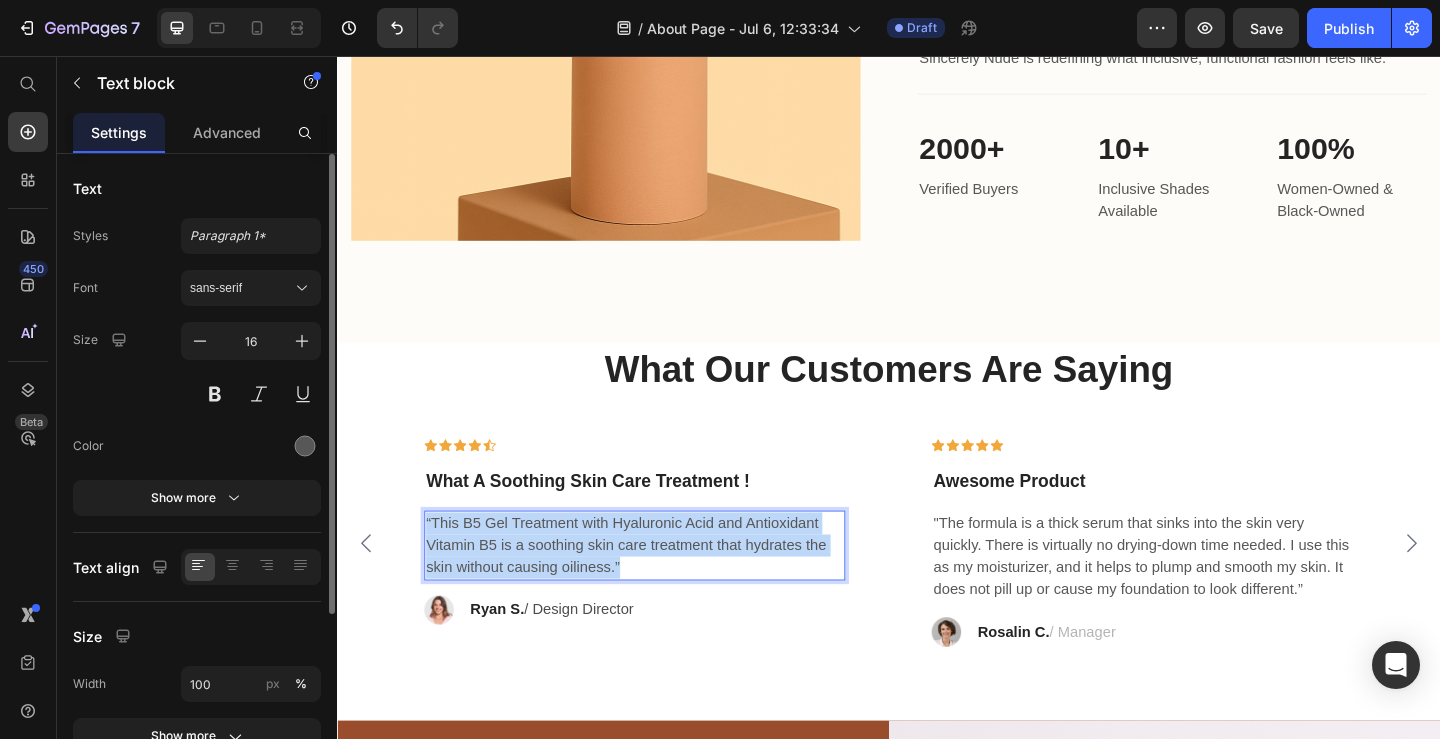 click on "“This B5 Gel Treatment with Hyaluronic Acid and Antioxidant Vitamin B5 is a soothing skin care treatment that hydrates the skin without causing oiliness.”" at bounding box center [661, 589] 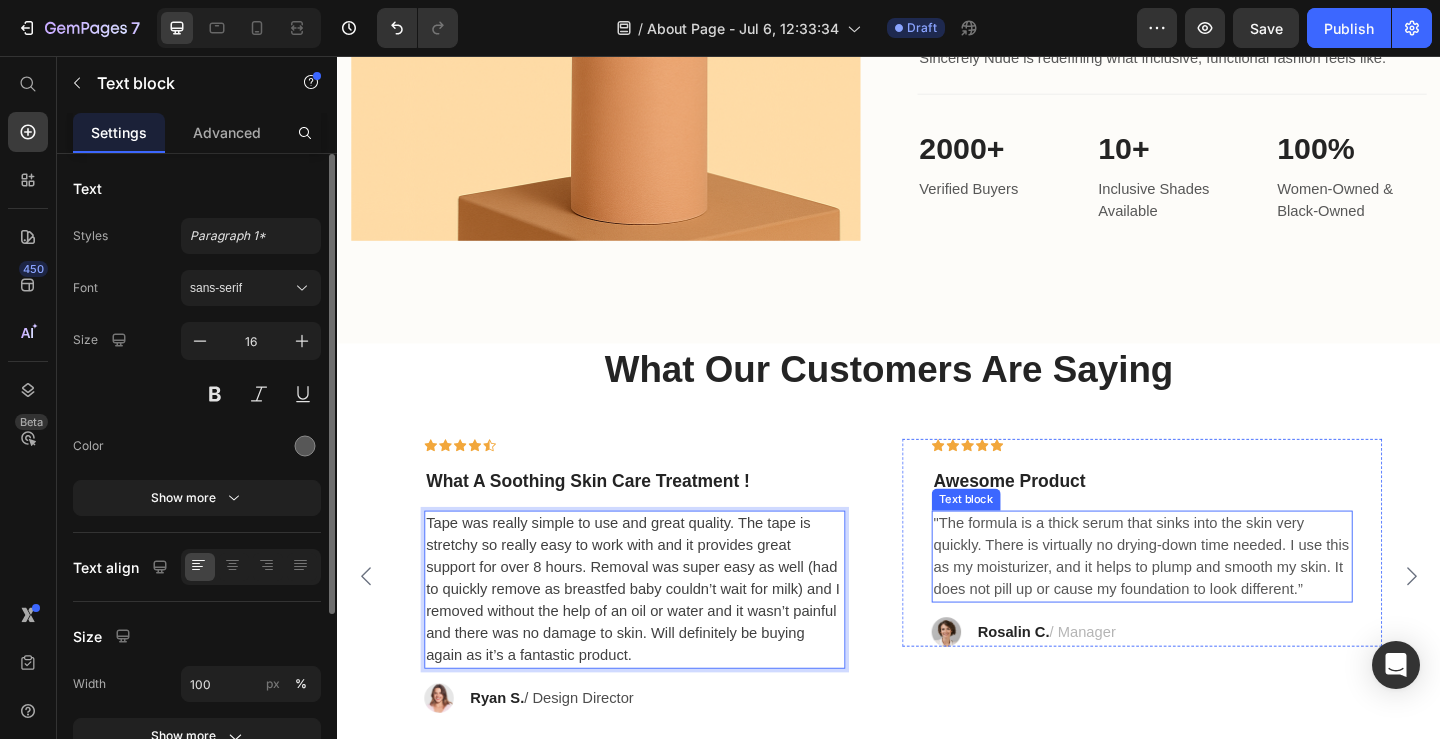 click on ""The formula is a thick serum that sinks into the skin very quickly. There is virtually no drying-down time needed. I use this as my moisturizer, and it helps to plump and smooth my skin. It does not pill up or cause my foundation to look different.”" at bounding box center [1213, 601] 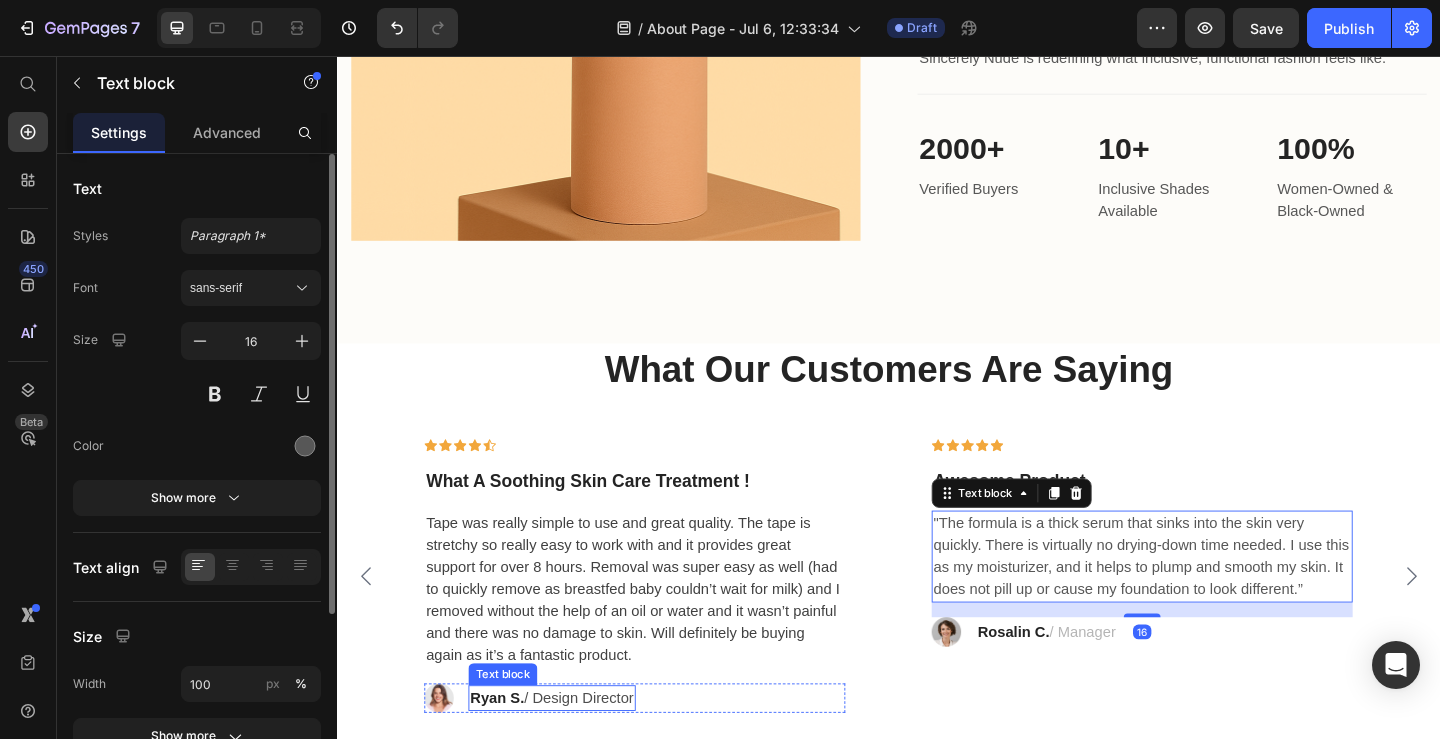 click on "Ryan S." at bounding box center (511, 754) 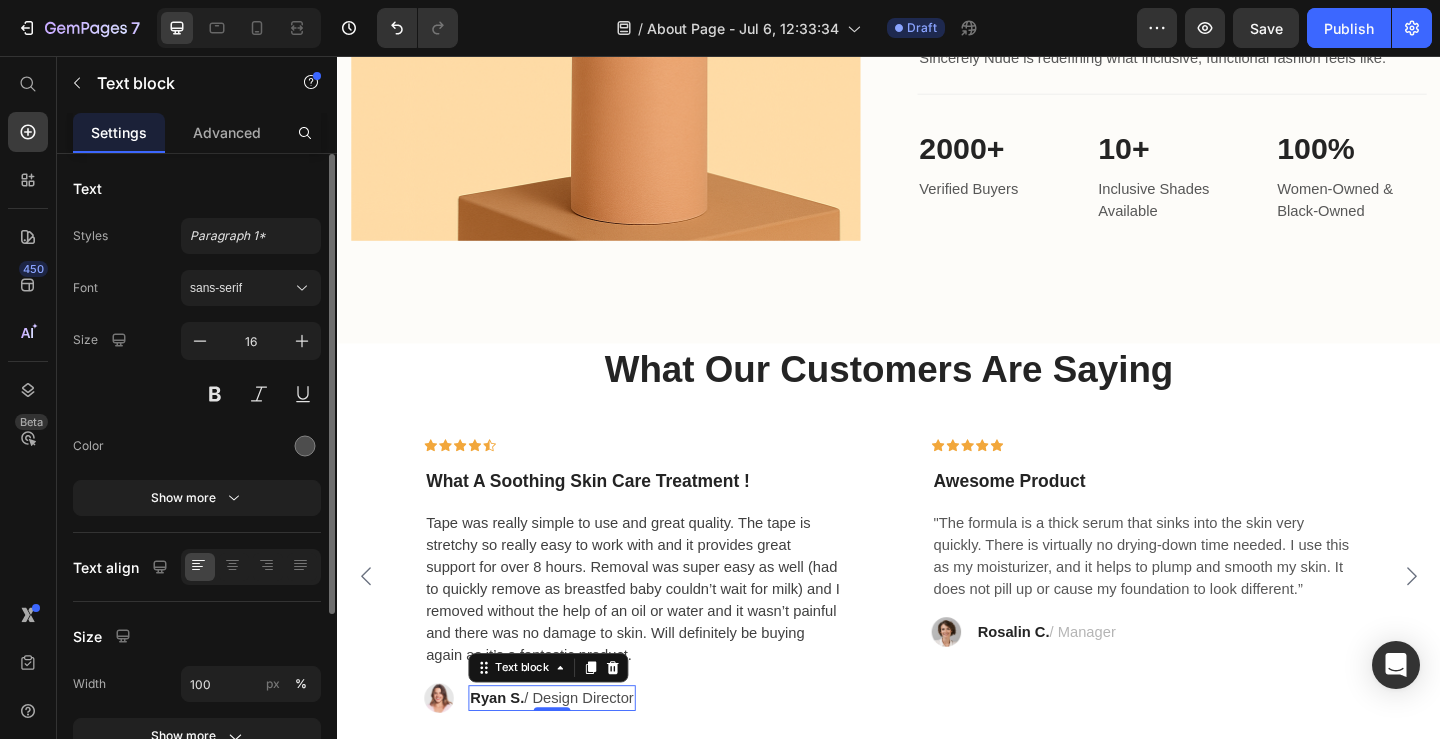 click on "Ryan S." at bounding box center (511, 754) 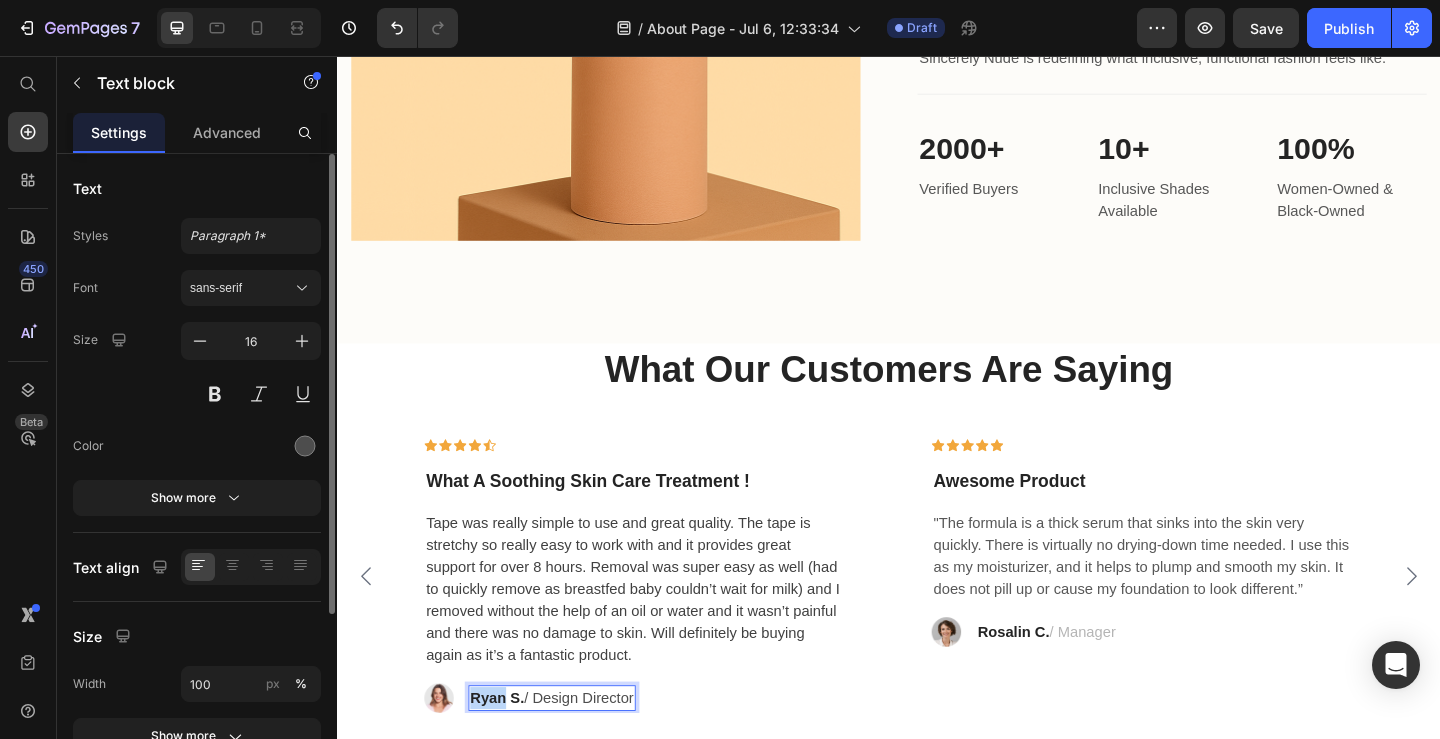 click on "Ryan S." at bounding box center (511, 754) 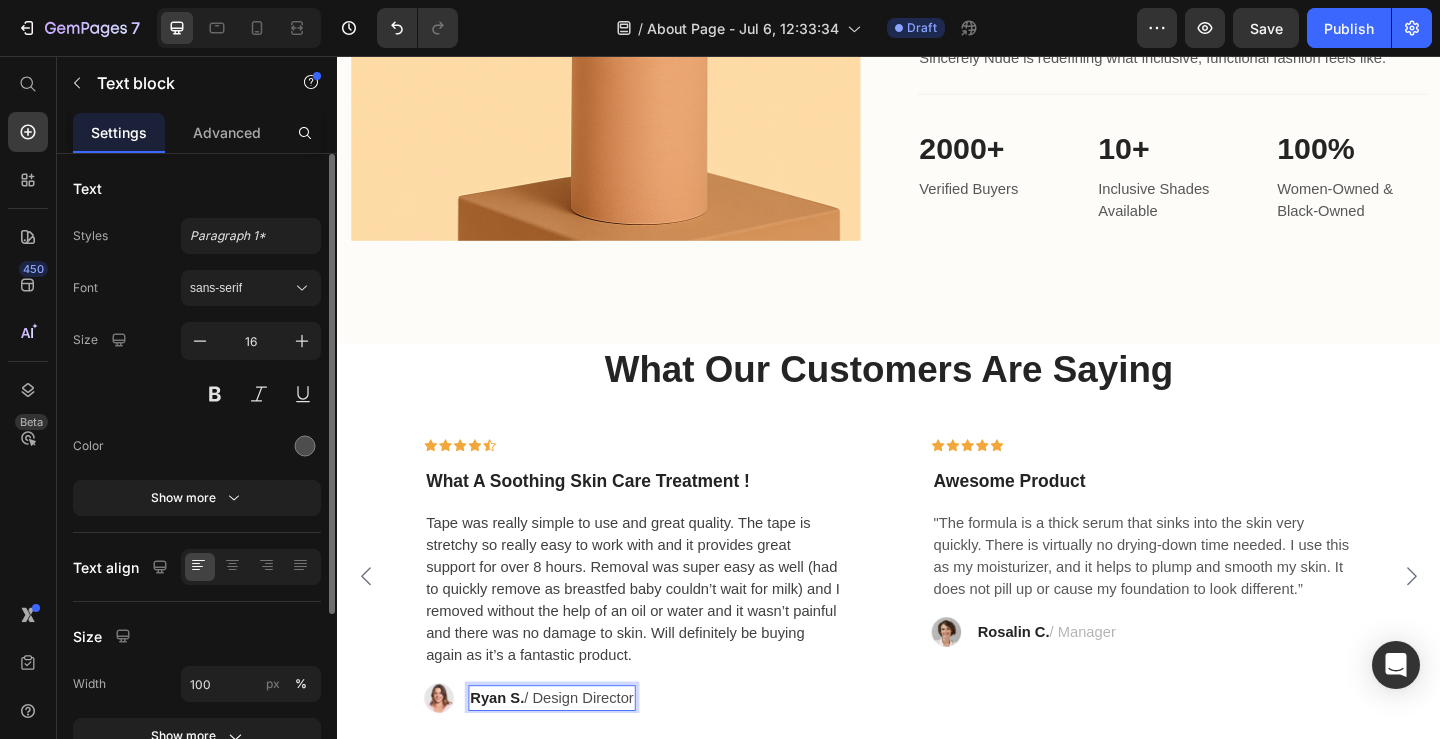 click on "Ryan S." at bounding box center (511, 754) 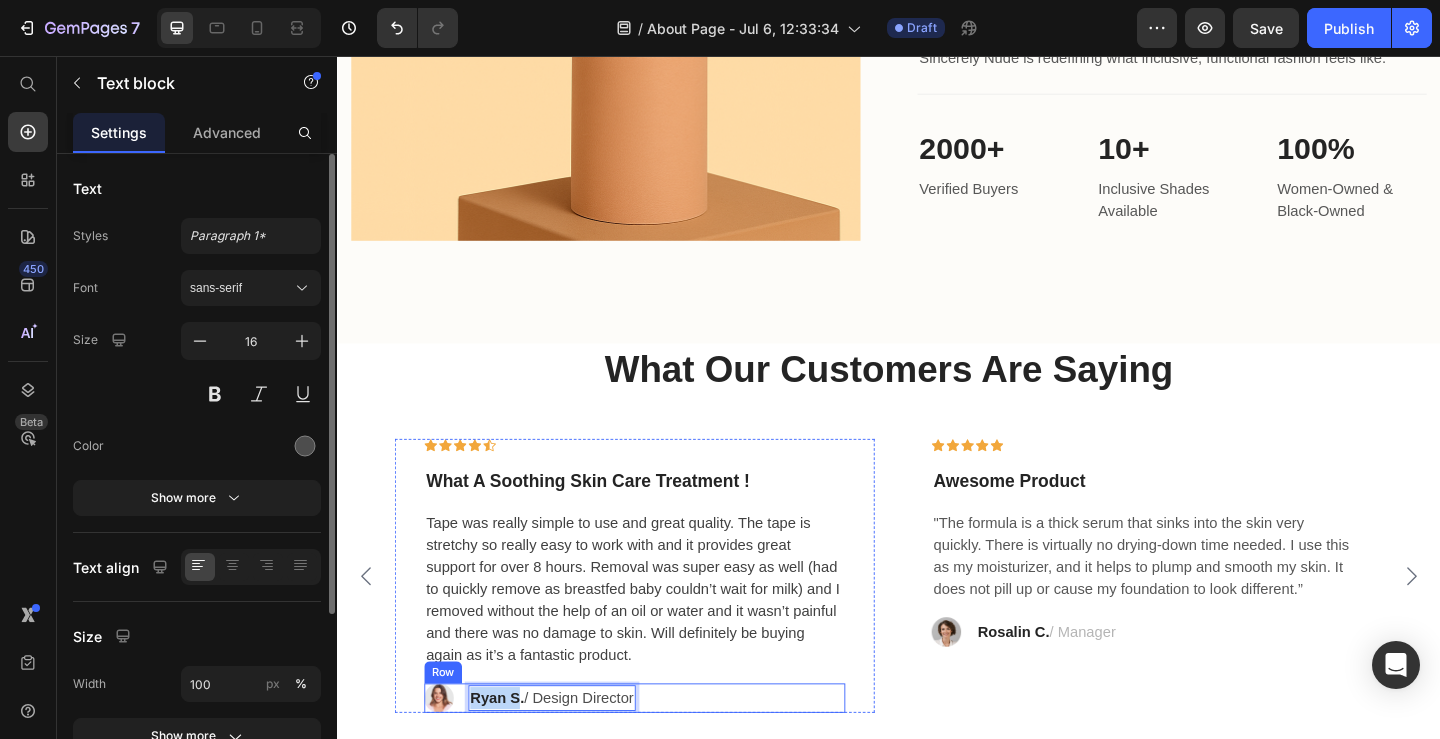 drag, startPoint x: 535, startPoint y: 755, endPoint x: 475, endPoint y: 752, distance: 60.074955 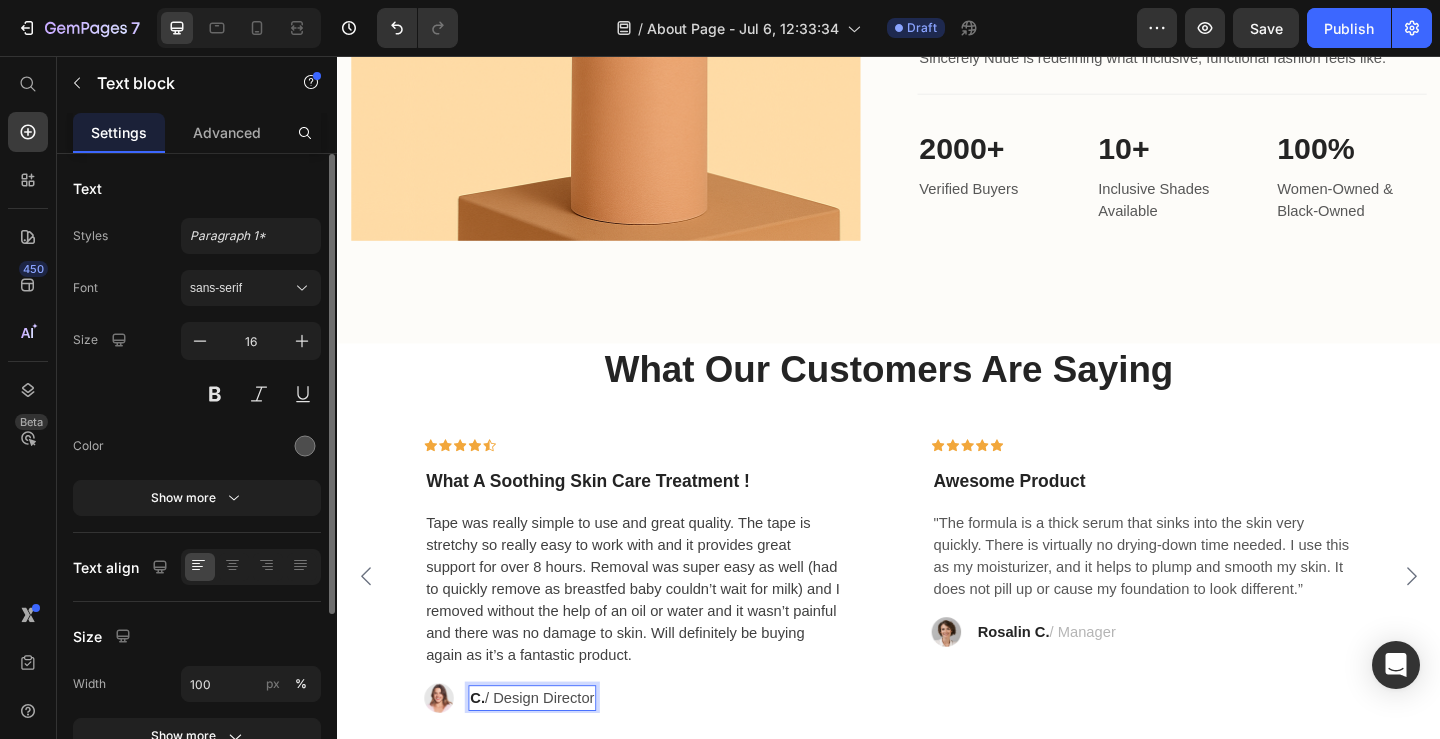 click on "[INITIALS].  / Design Director" at bounding box center (549, 755) 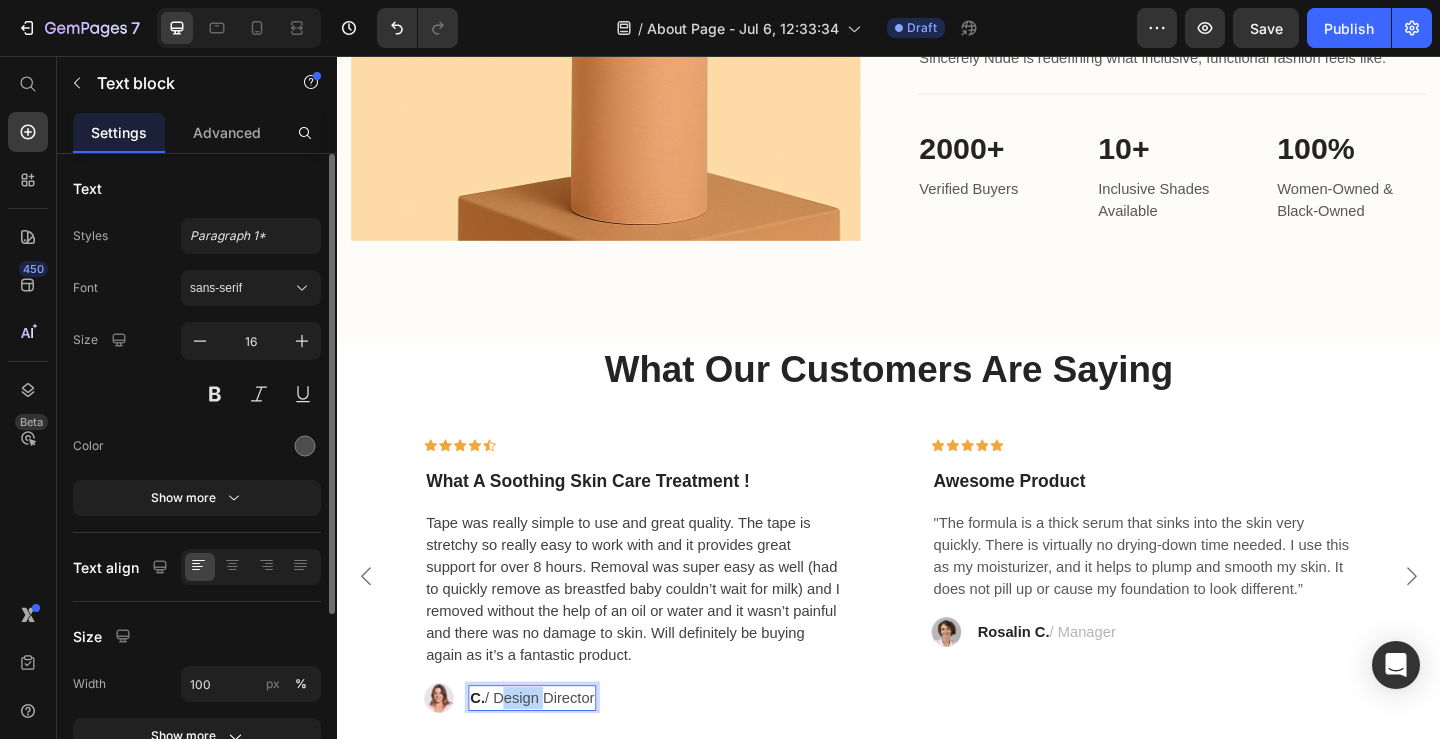 click on "[INITIALS].  / Design Director" at bounding box center [549, 755] 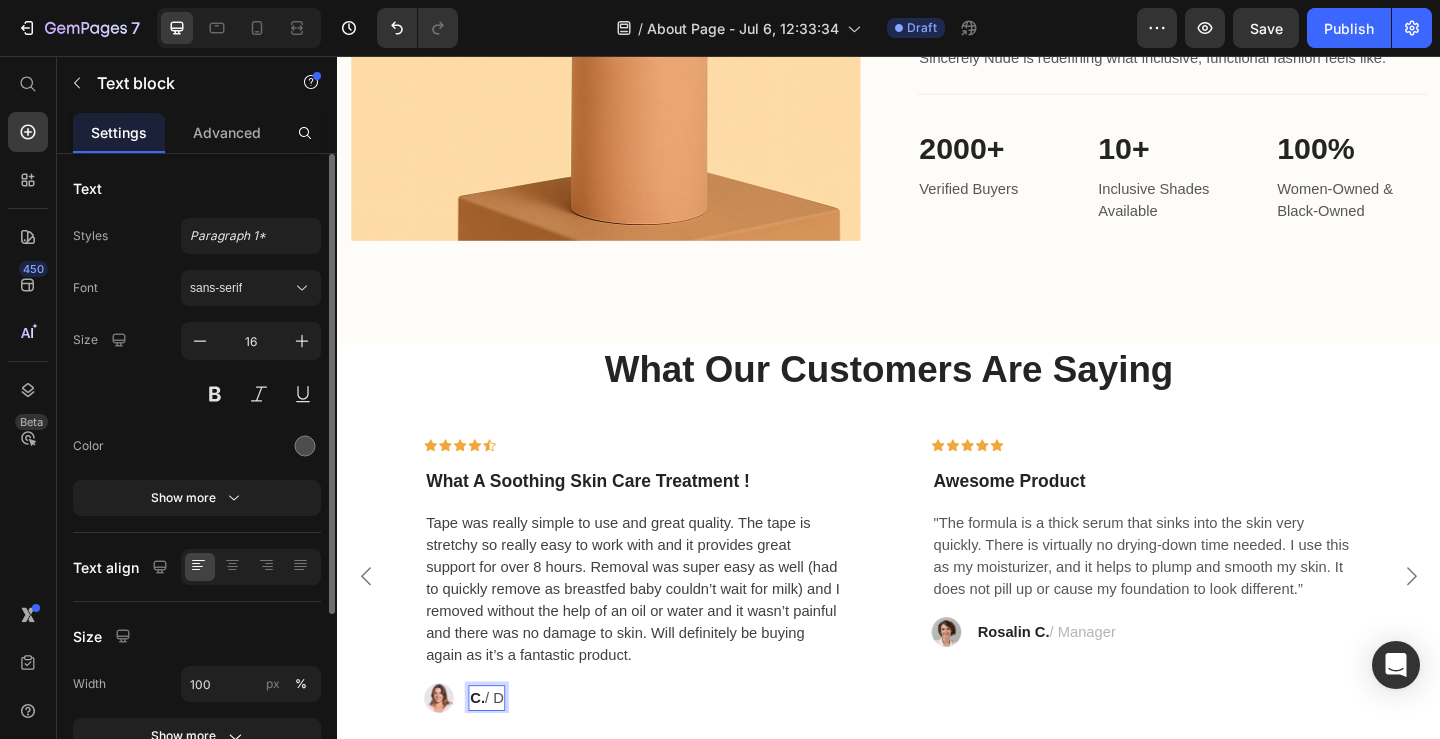 scroll, scrollTop: 585, scrollLeft: 0, axis: vertical 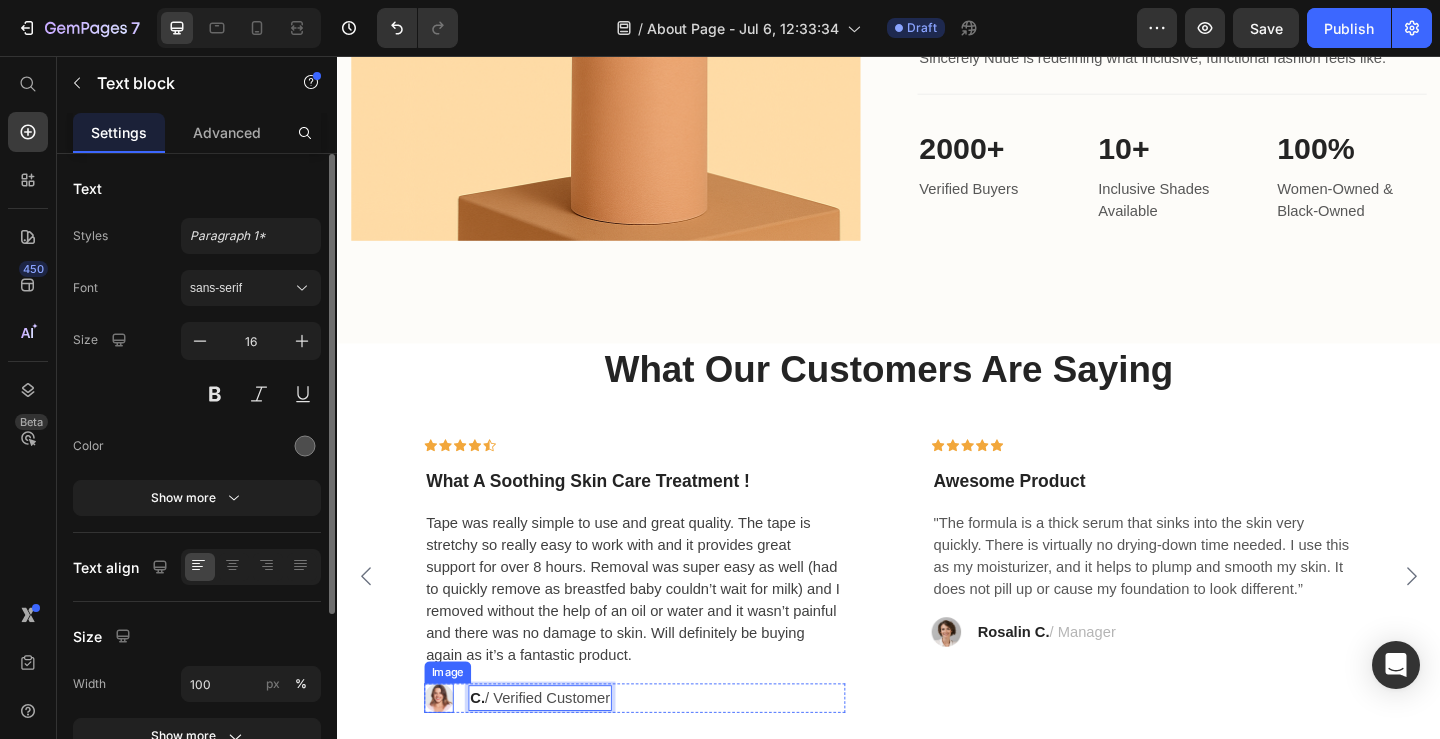 click at bounding box center [448, 755] 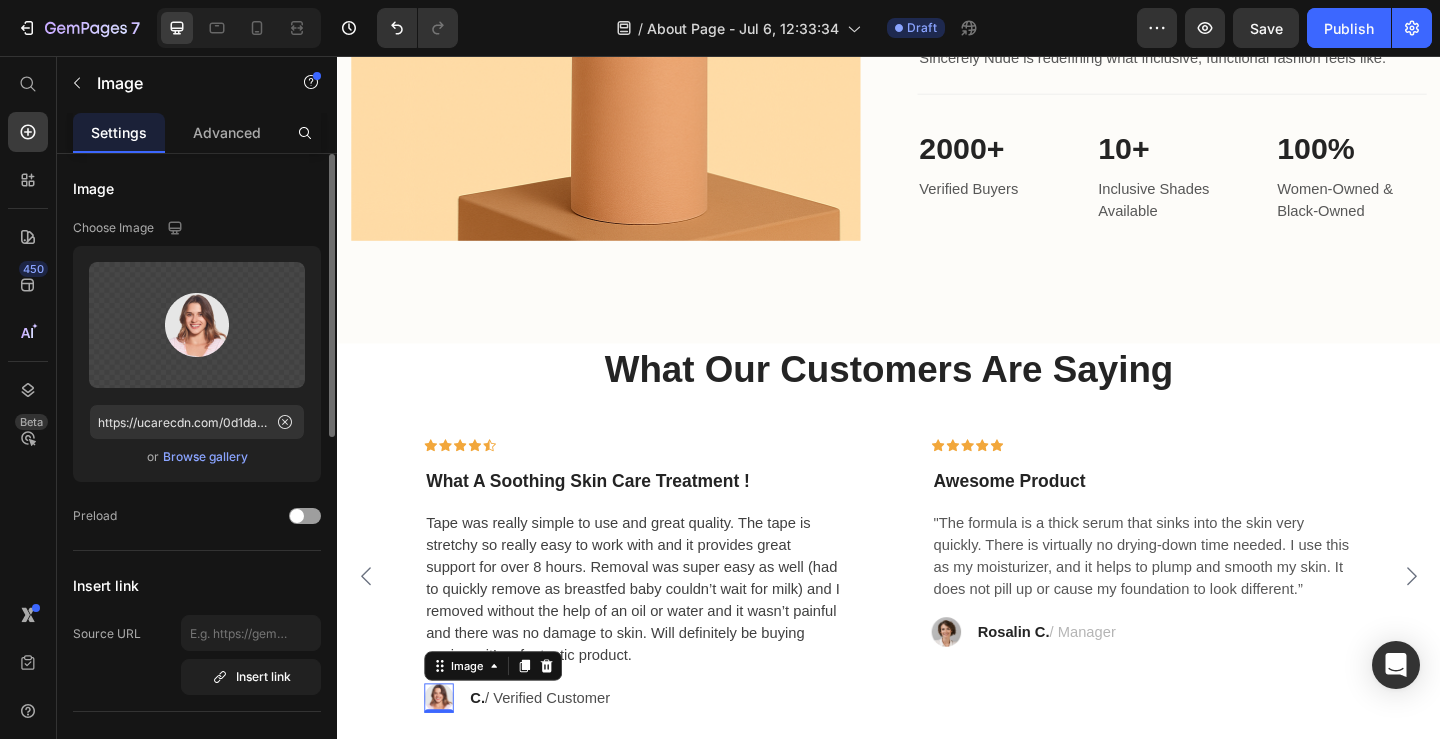 scroll, scrollTop: 0, scrollLeft: 0, axis: both 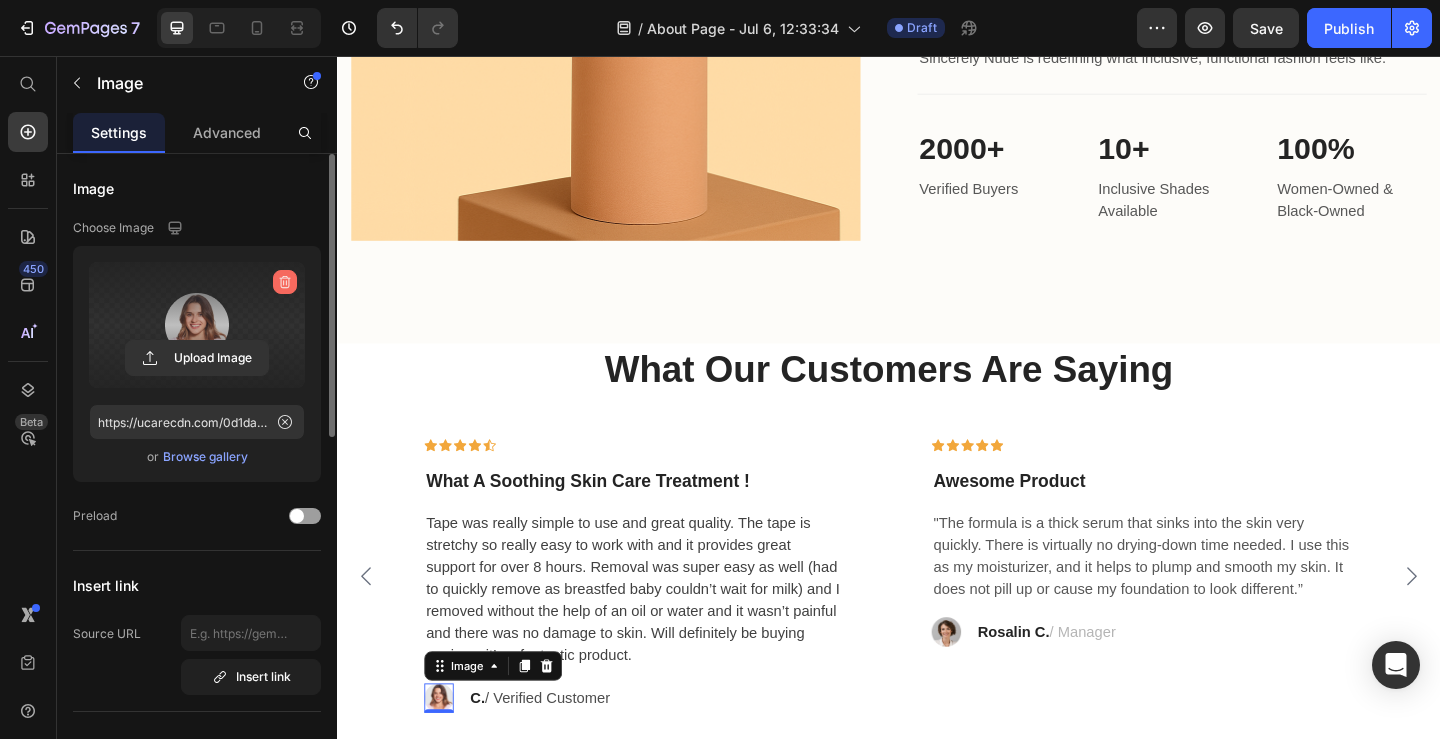 click 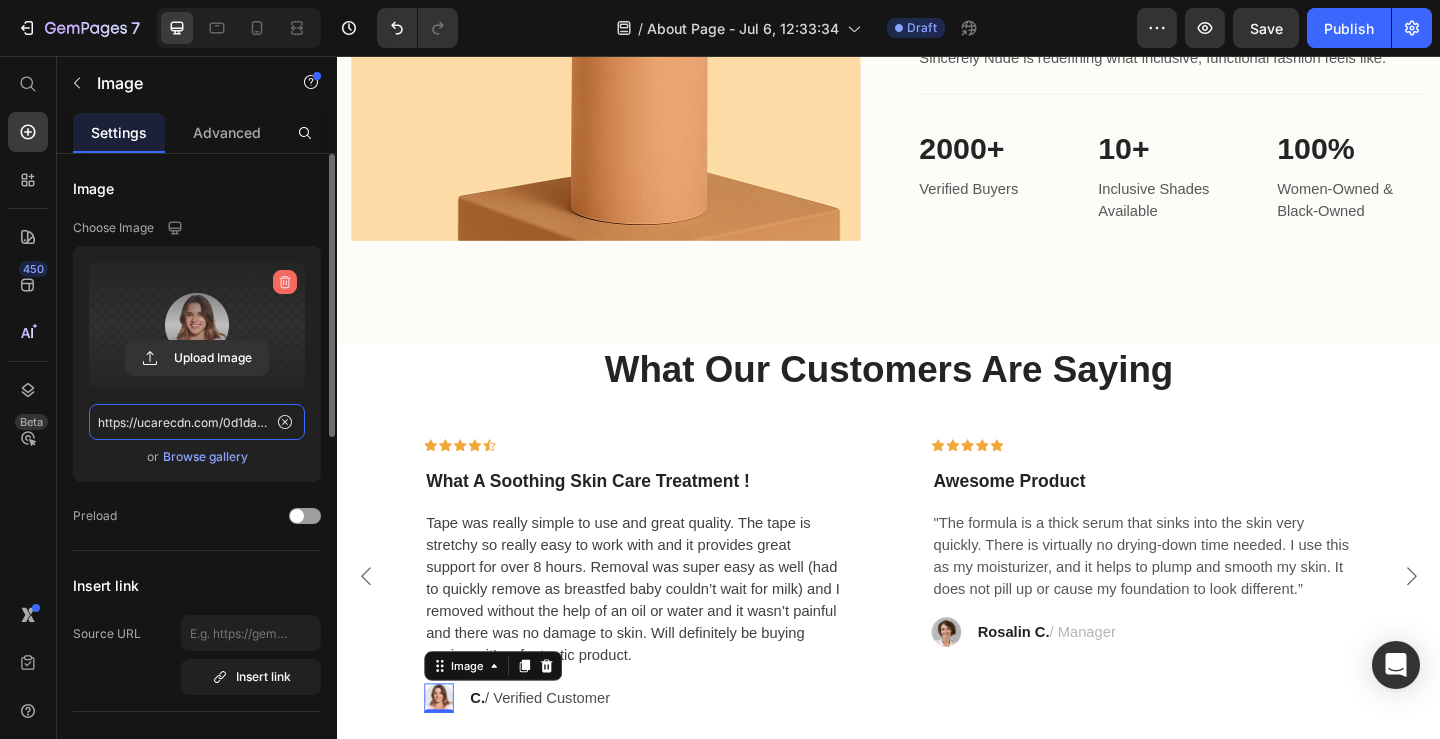 type 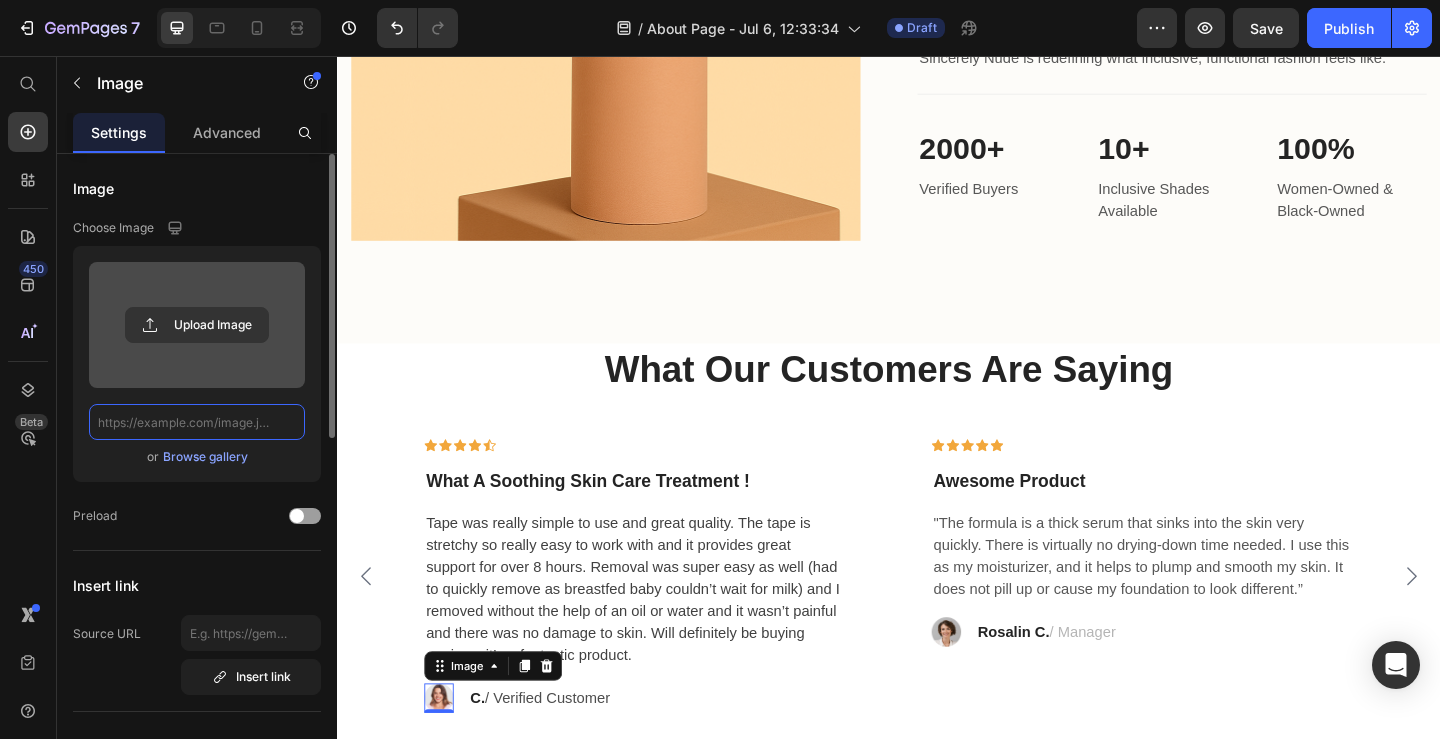 scroll, scrollTop: 0, scrollLeft: 0, axis: both 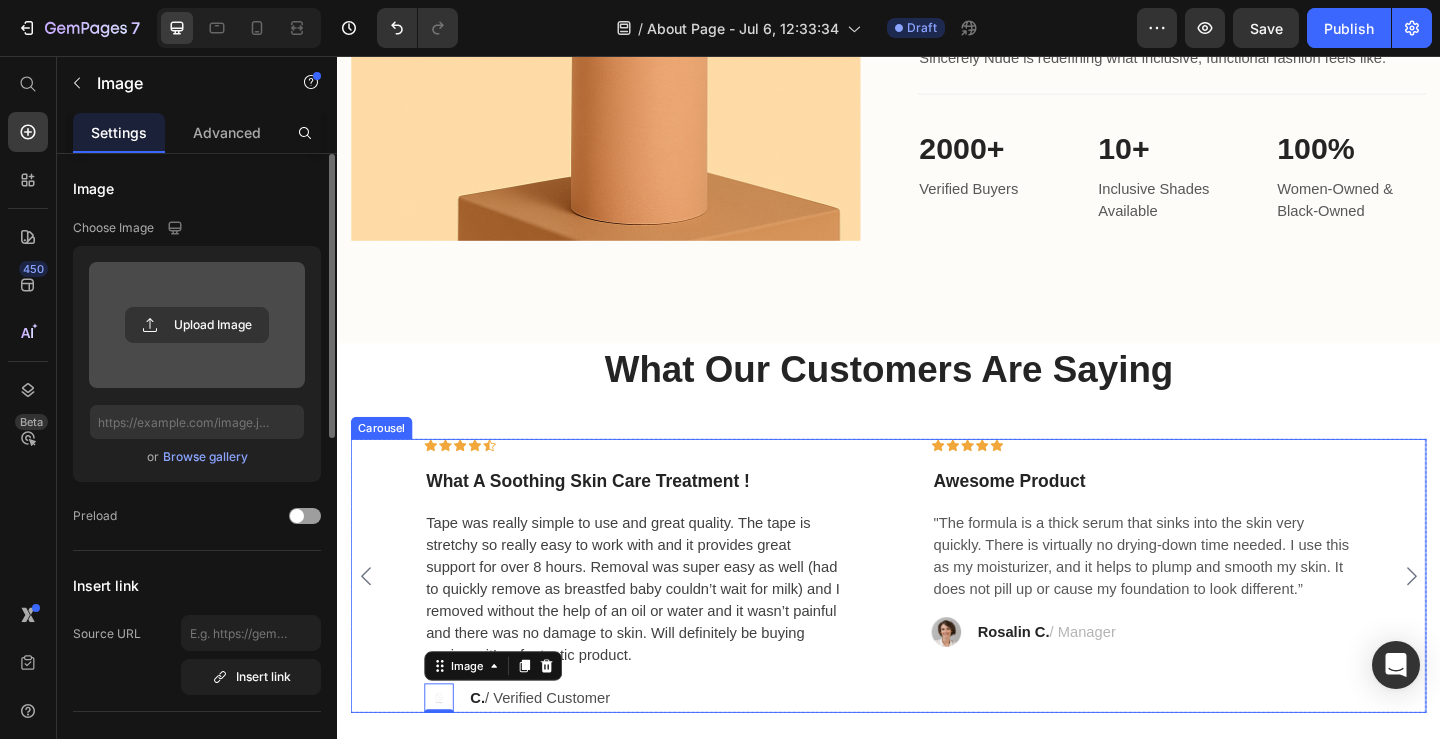 click on "Icon
Icon
Icon
Icon
Icon Row What A Soothing Skin Care Treatment ! Text block Tape was really simple to use and great quality. The tape is stretchy so really easy to work with and it provides great support for over 8 hours. Removal was super easy as well (had to quickly remove as breastfed baby couldn’t wait for milk) and I removed without the help of an oil or water and it wasn’t painful and there was no damage to skin. Will definitely be buying again as it’s a fantastic product. Text block Image   [INITIALS].  / Verified Customer Text block Row Row
Icon
Icon
Icon
Icon
Icon Row Awesome Product Text block Text block Image [FIRST] [LAST].  / Manager Text block Row Row
Icon
Icon
Icon
Icon
Icon Row What A Soothing Skin Care Treatment ! Text block Text block Image Row" at bounding box center [937, 622] 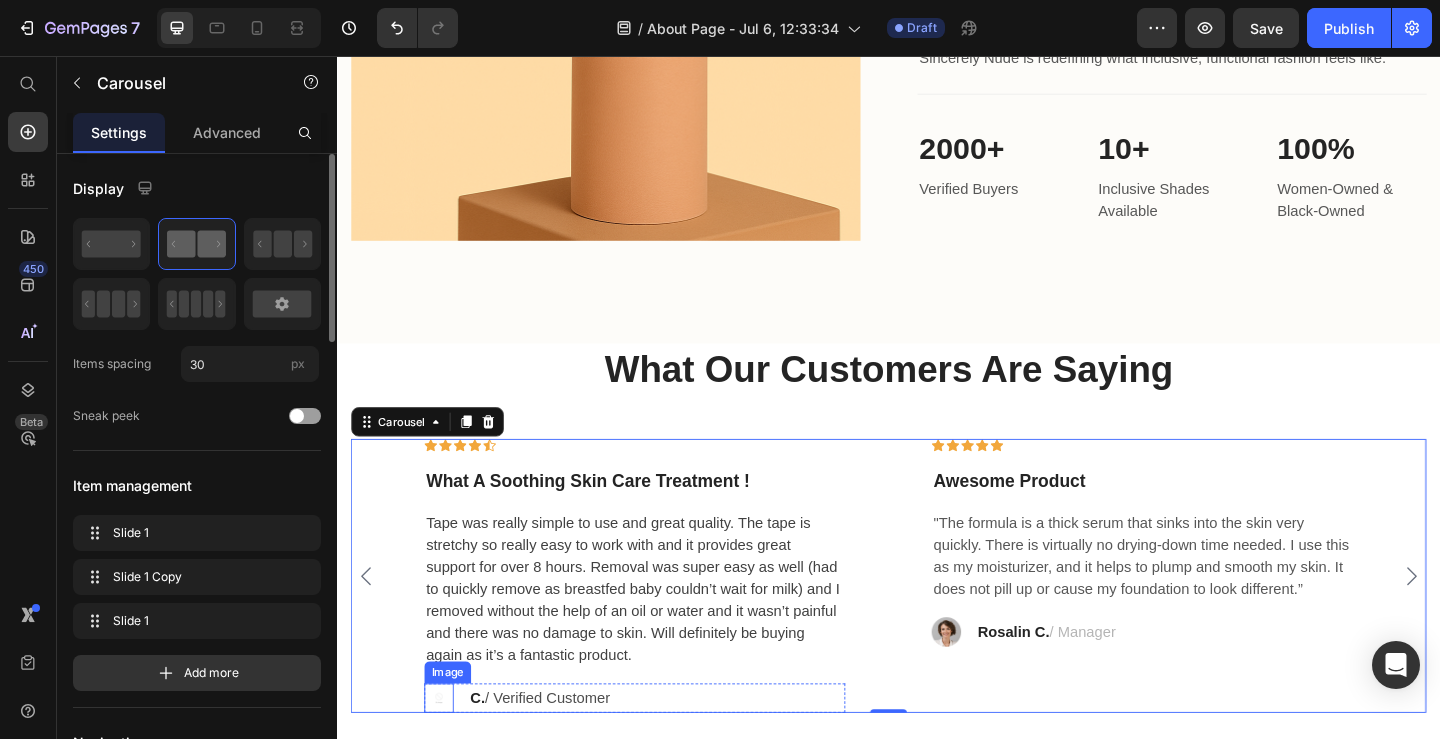 click at bounding box center [448, 755] 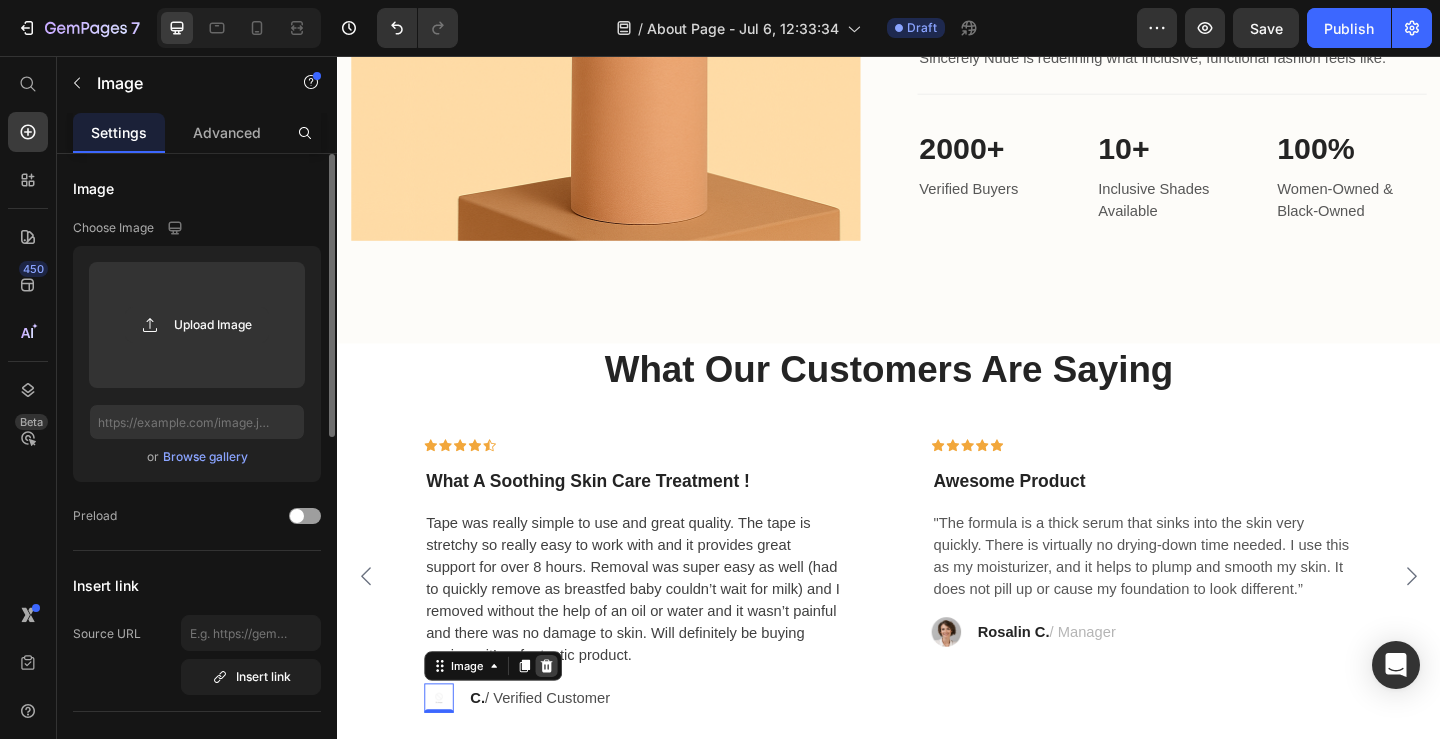 click at bounding box center [565, 720] 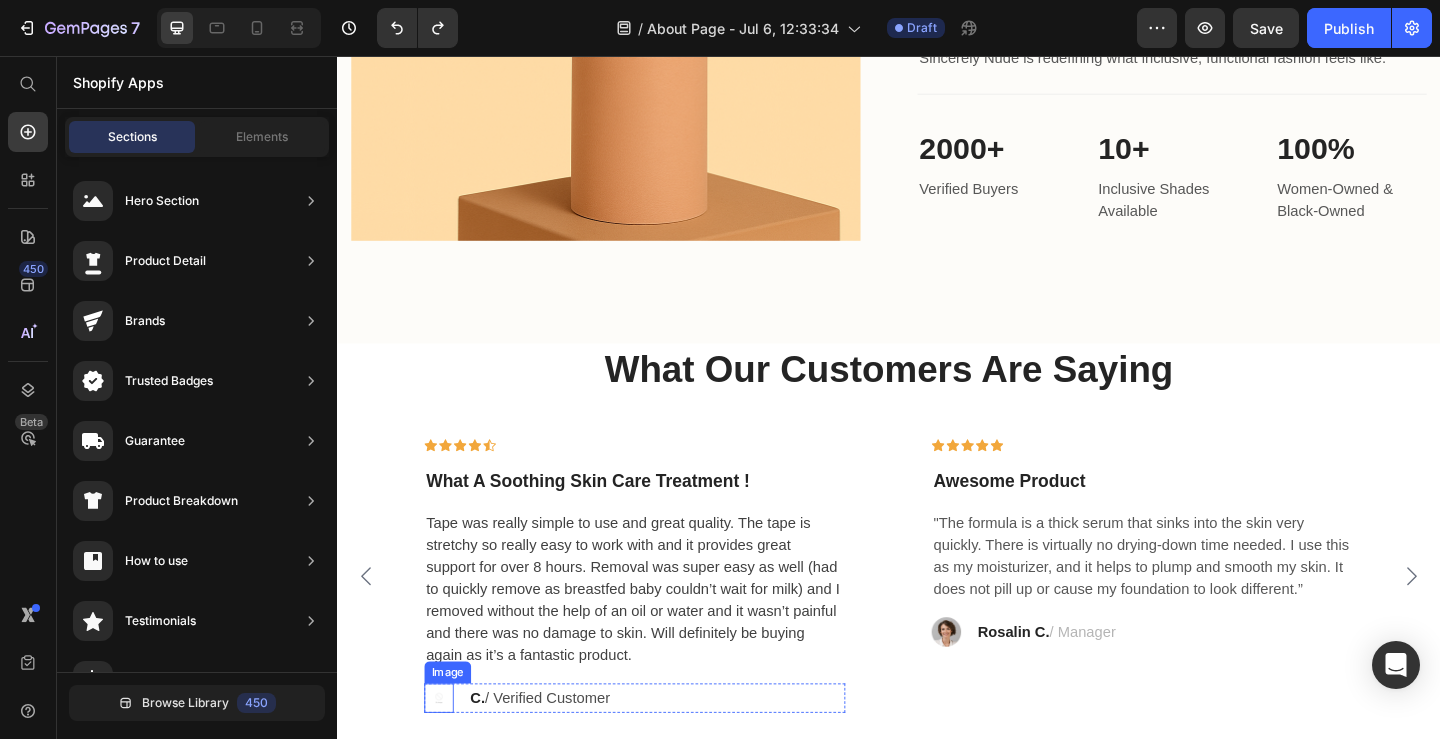 click at bounding box center [448, 755] 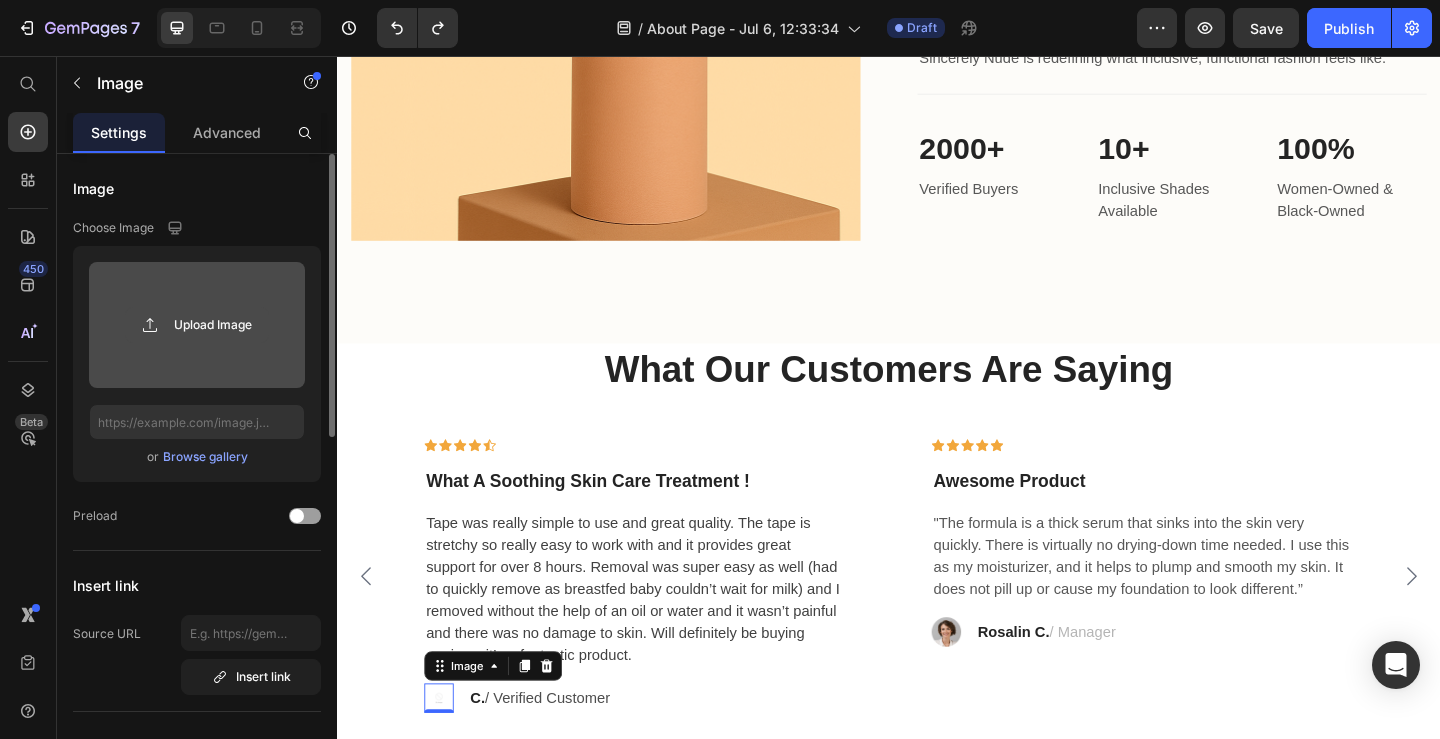 click 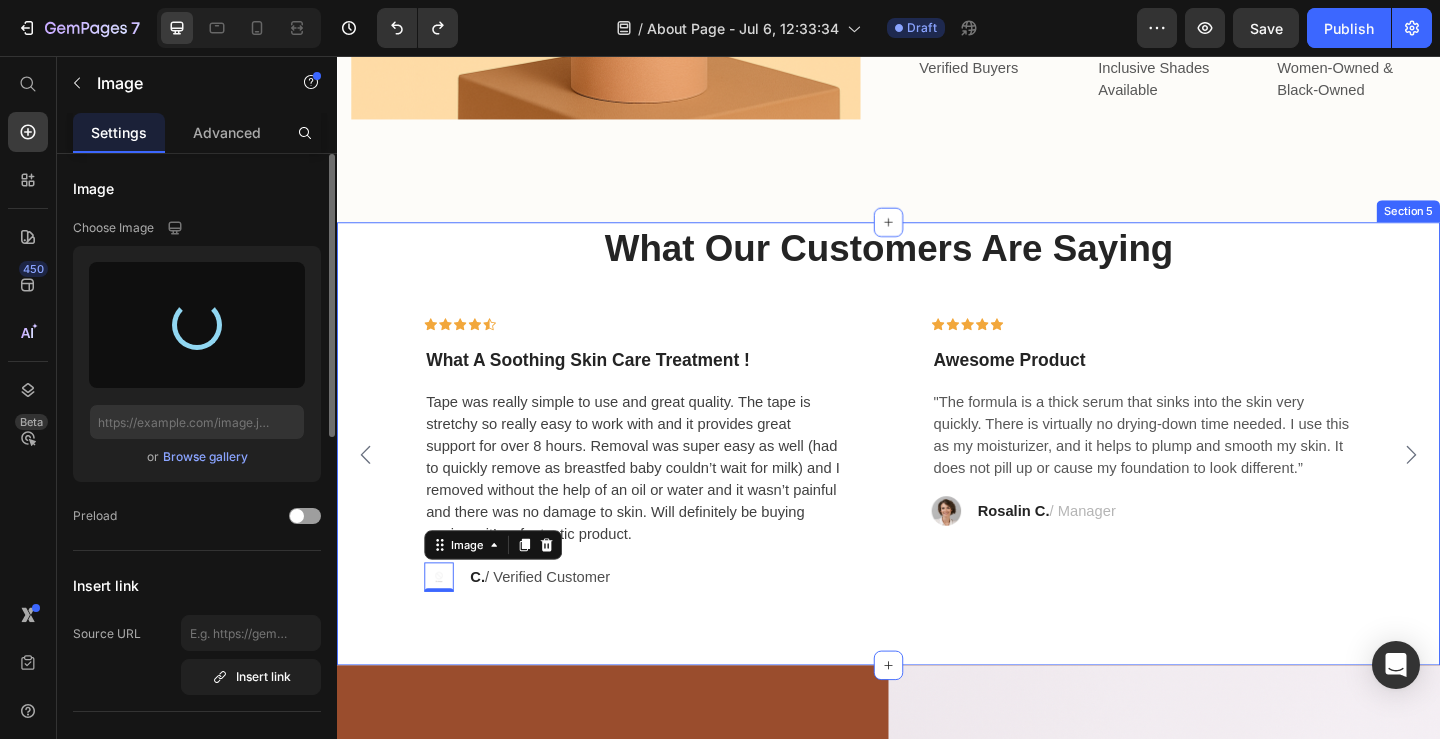 scroll, scrollTop: 2193, scrollLeft: 0, axis: vertical 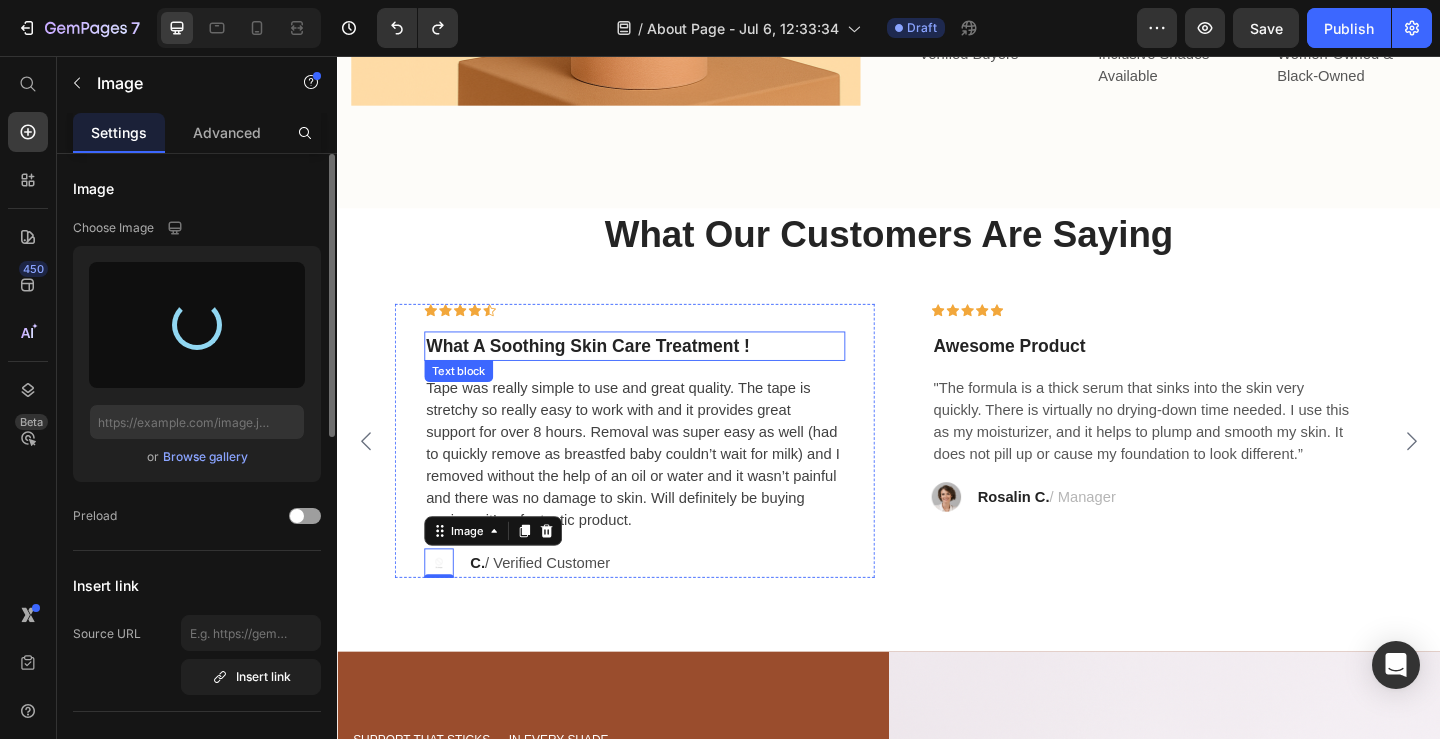 type on "https://cdn.shopify.com/s/files/1/2136/5861/files/gempages_573969731904603184-021c97f9-656d-4a68-9935-9446ccb1ee67.png" 